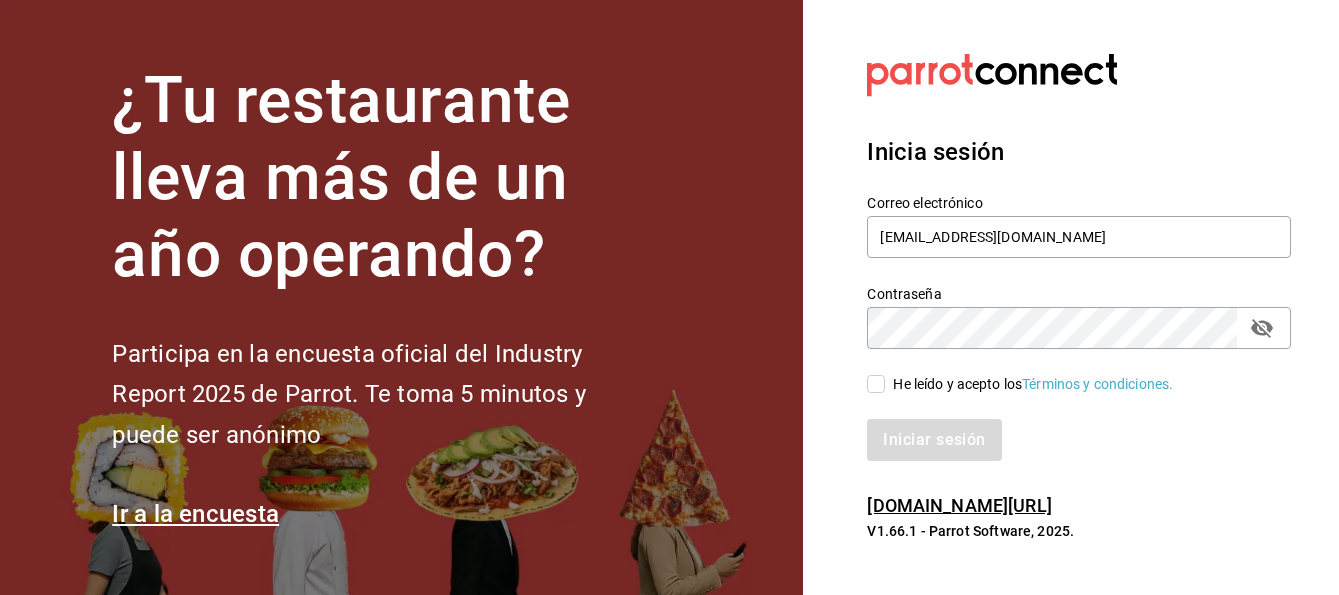 scroll, scrollTop: 0, scrollLeft: 0, axis: both 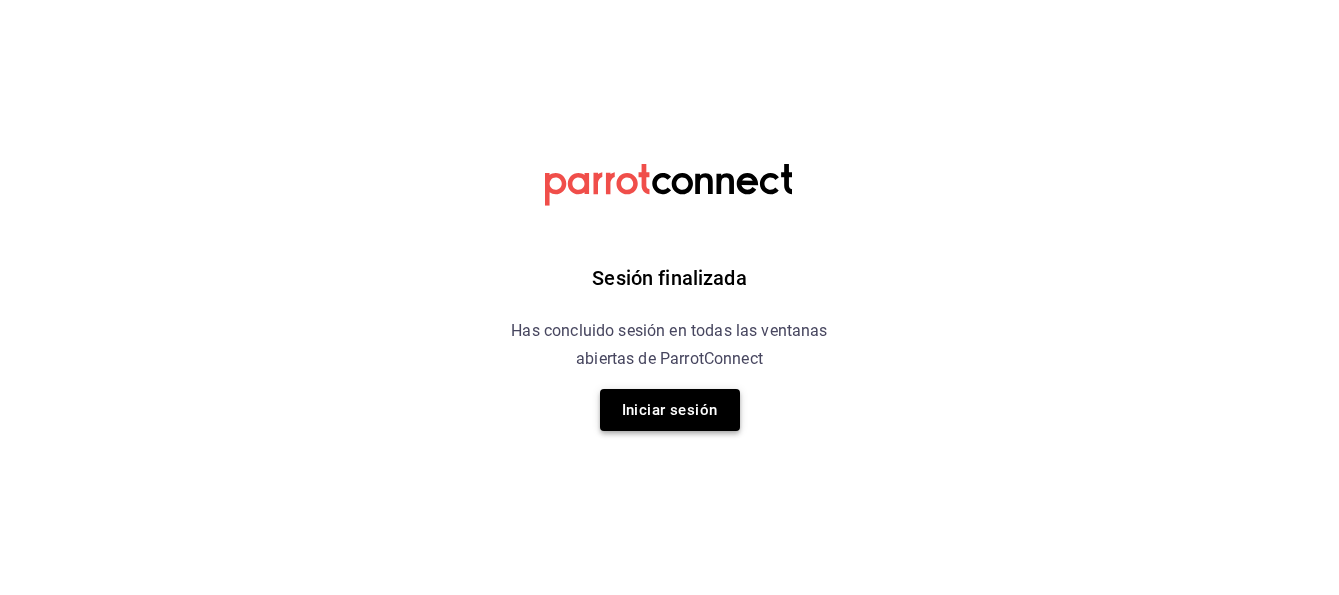 click on "Iniciar sesión" at bounding box center [670, 410] 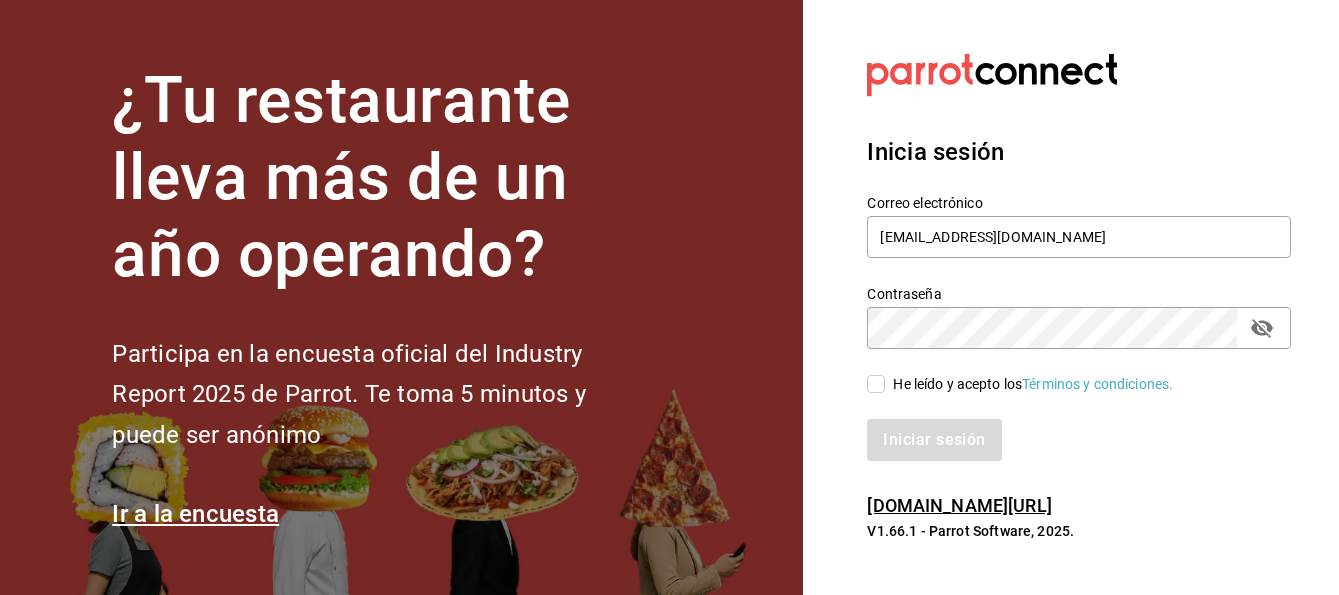click on "He leído y acepto los  Términos y condiciones." at bounding box center (1029, 384) 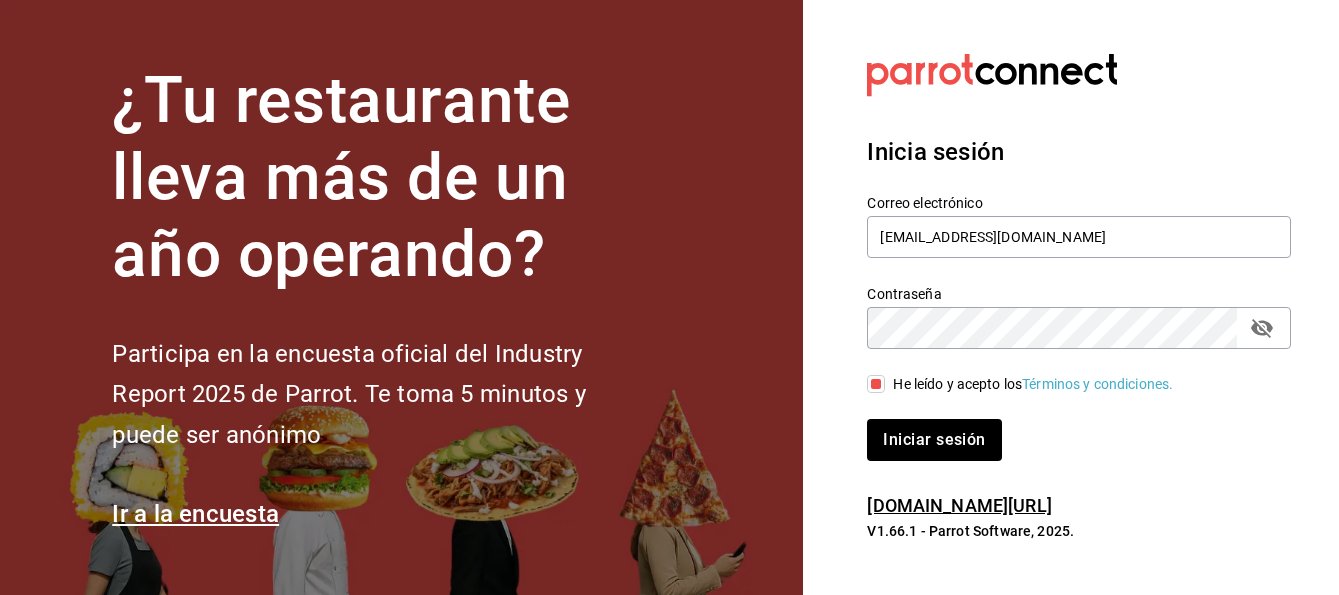 click 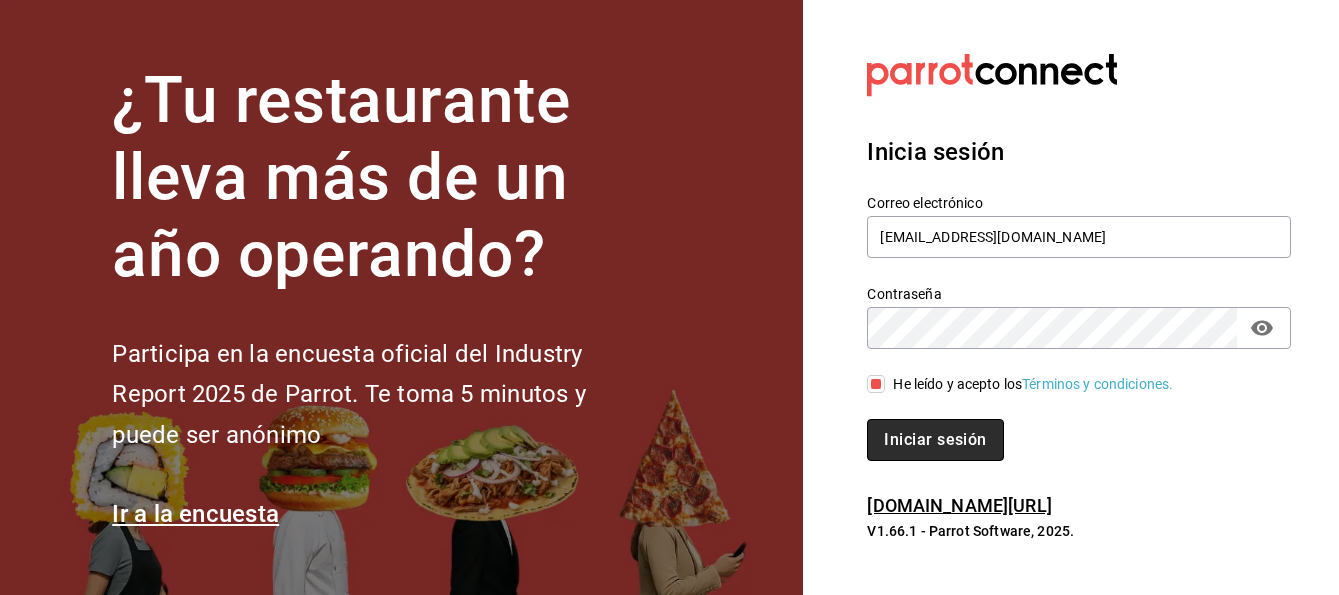 click on "Iniciar sesión" at bounding box center [935, 440] 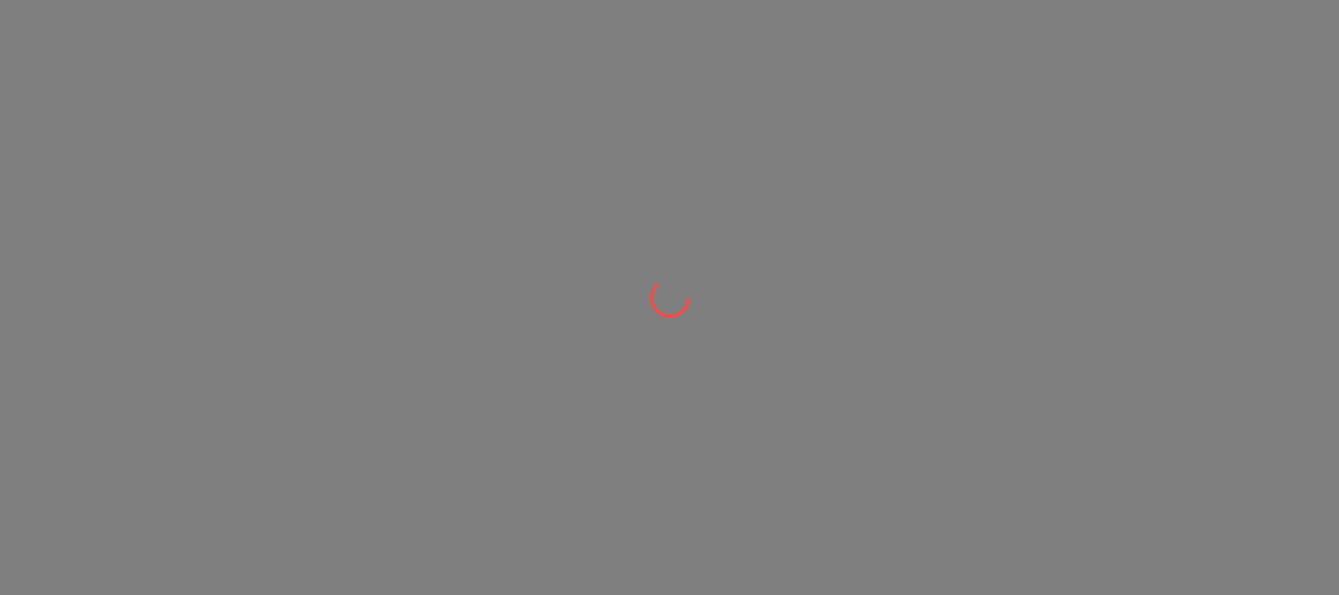 scroll, scrollTop: 0, scrollLeft: 0, axis: both 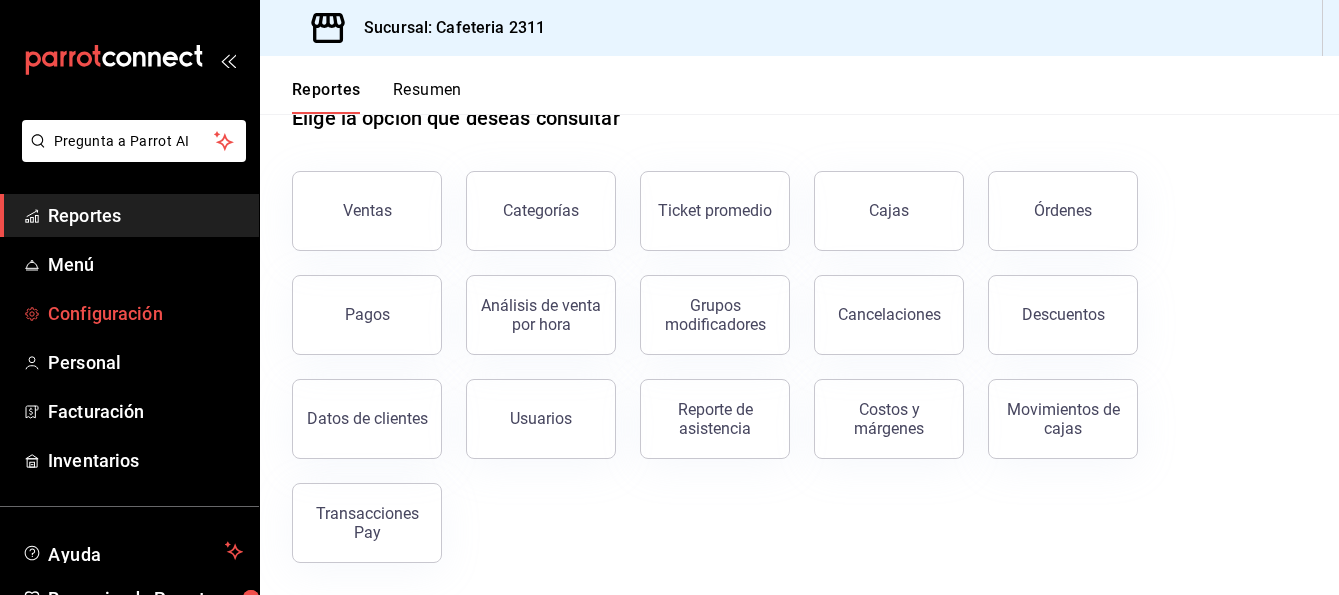 click on "Configuración" at bounding box center [145, 313] 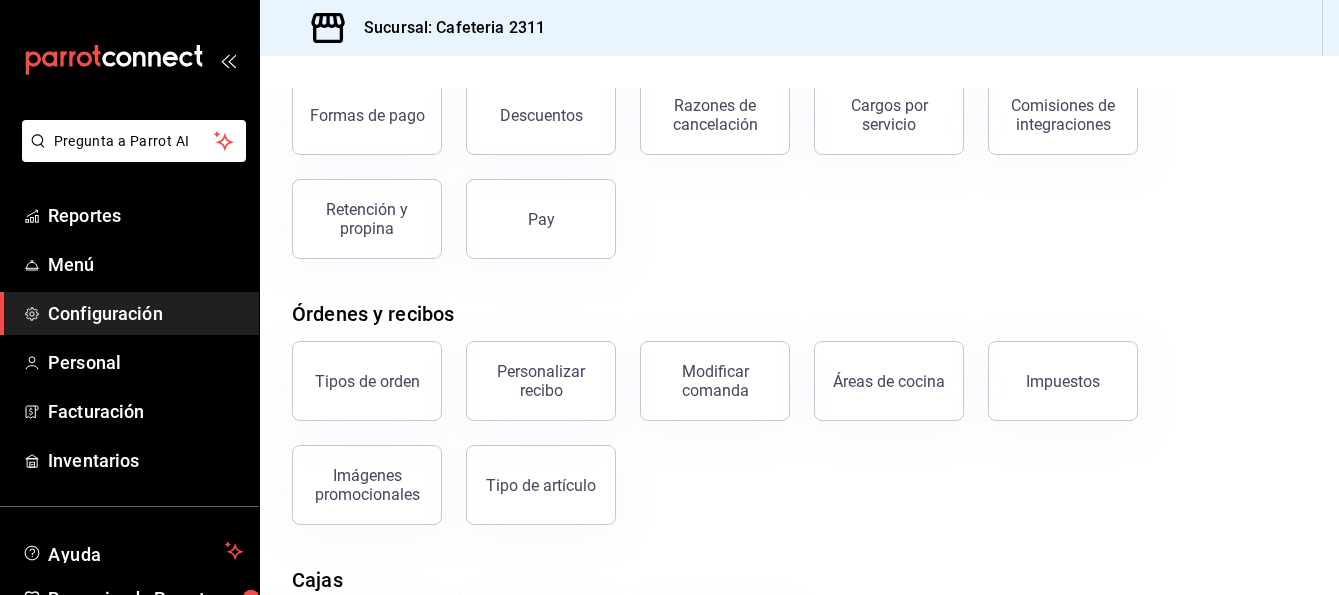 scroll, scrollTop: 139, scrollLeft: 0, axis: vertical 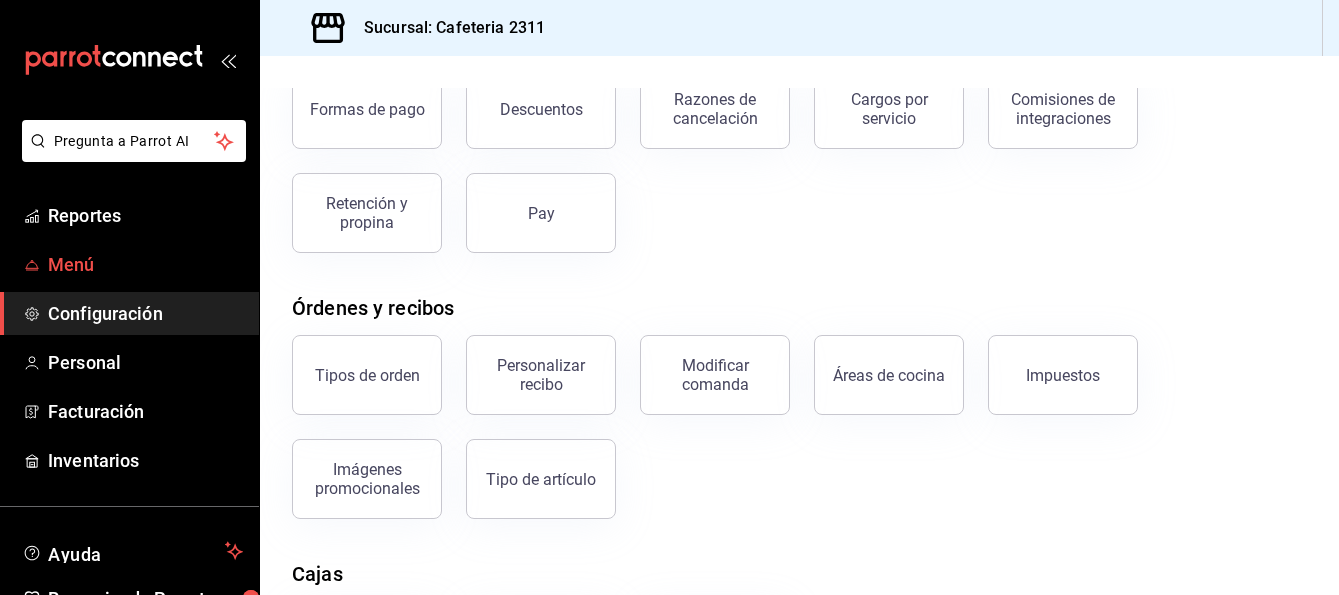 click on "Menú" at bounding box center [145, 264] 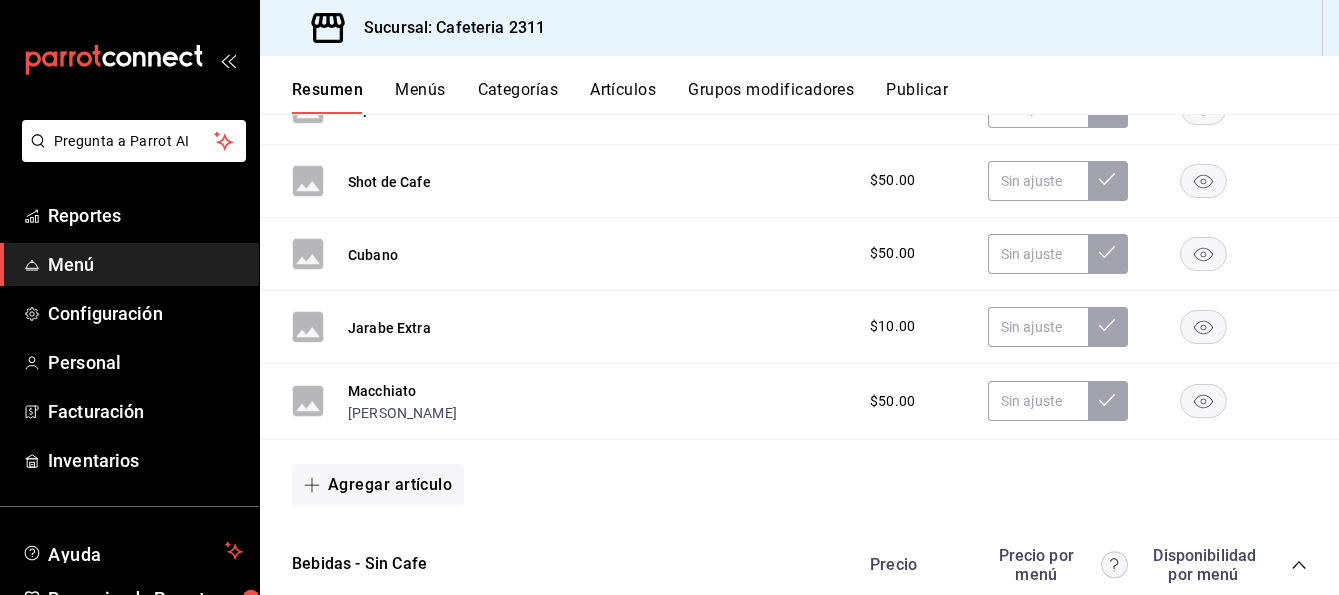 scroll, scrollTop: 1134, scrollLeft: 0, axis: vertical 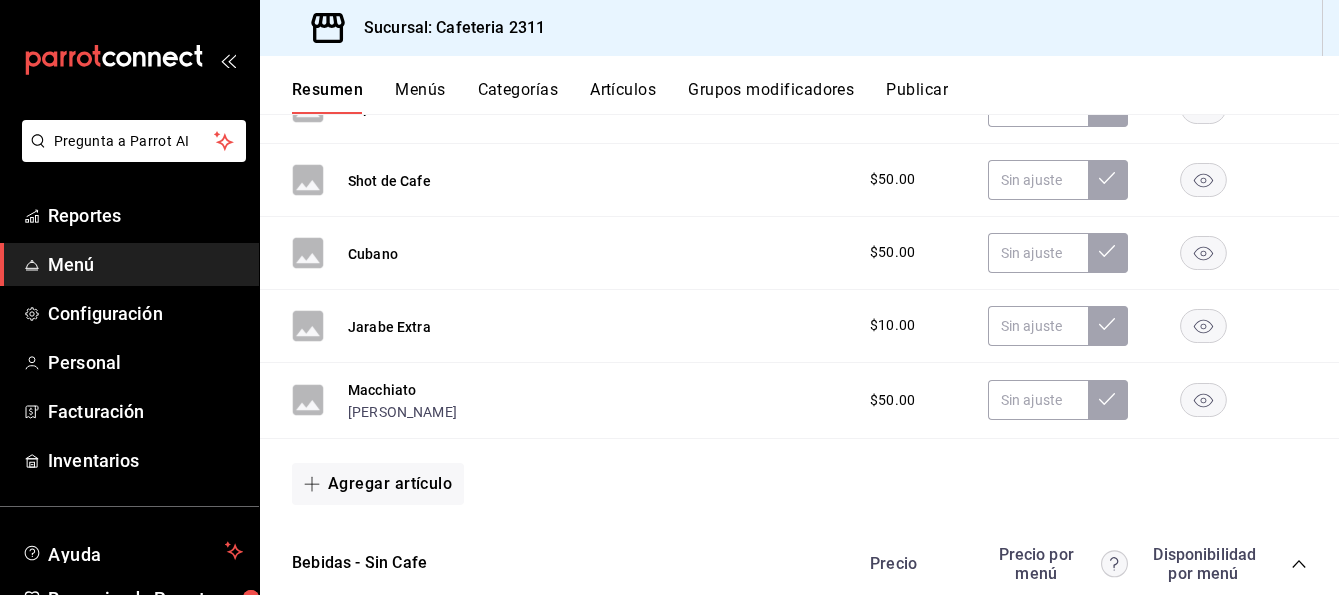 click on "Categorías" at bounding box center [518, 97] 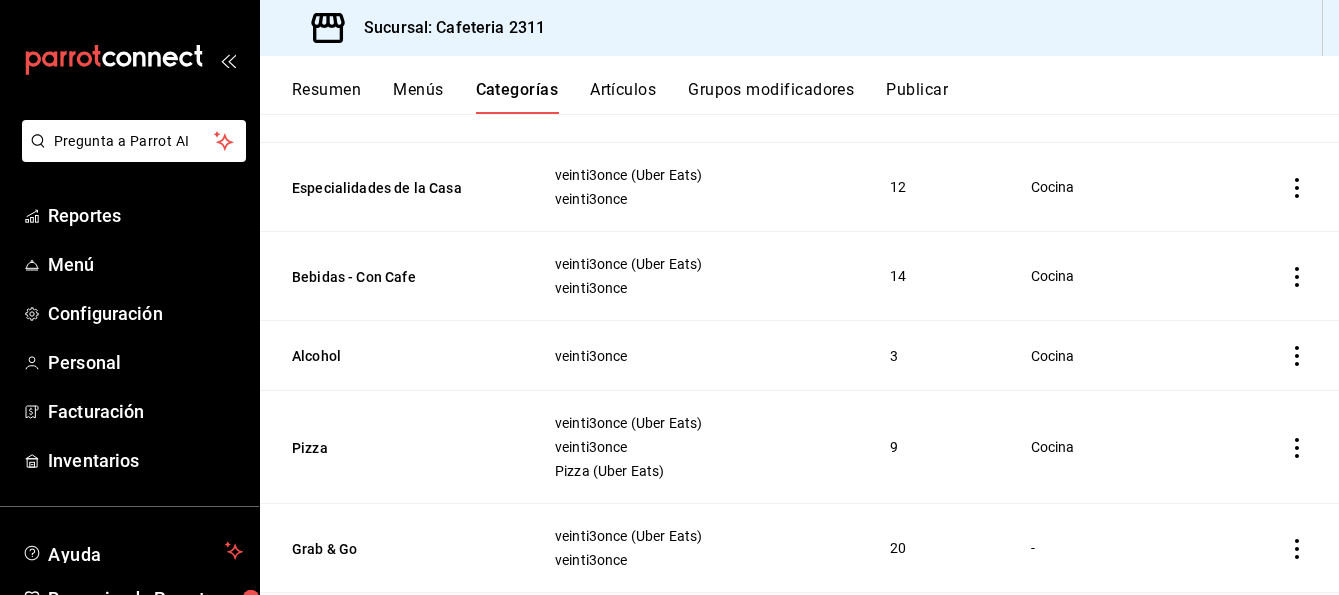 scroll, scrollTop: 653, scrollLeft: 0, axis: vertical 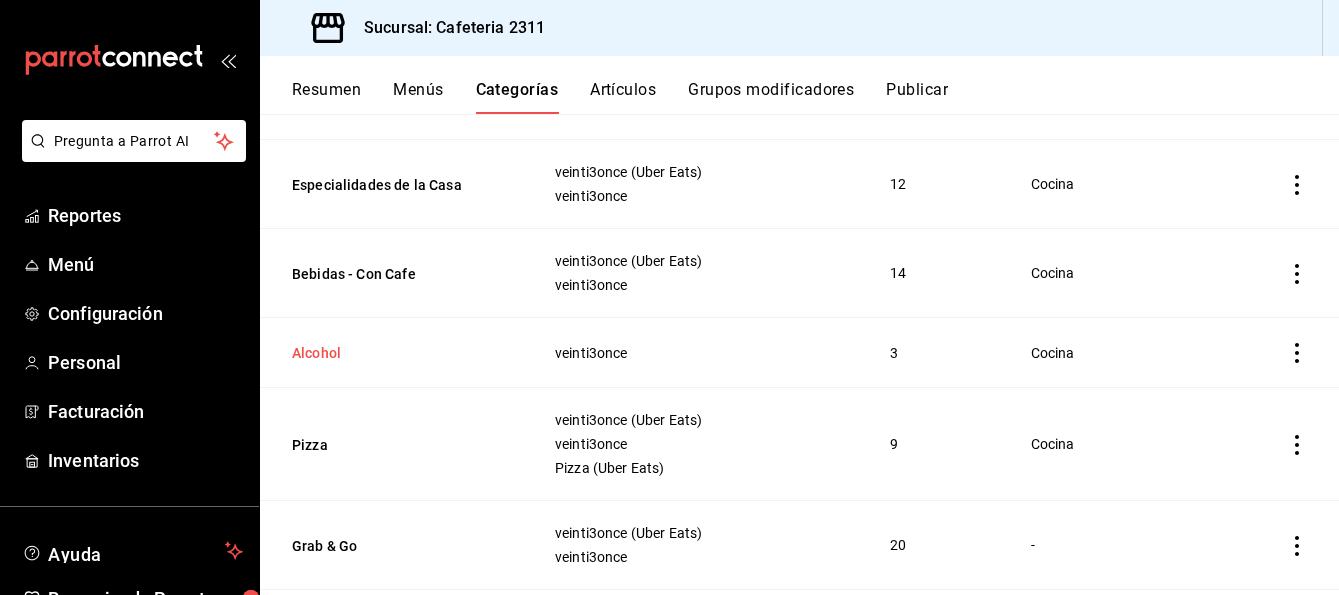 click on "Alcohol" at bounding box center (392, 353) 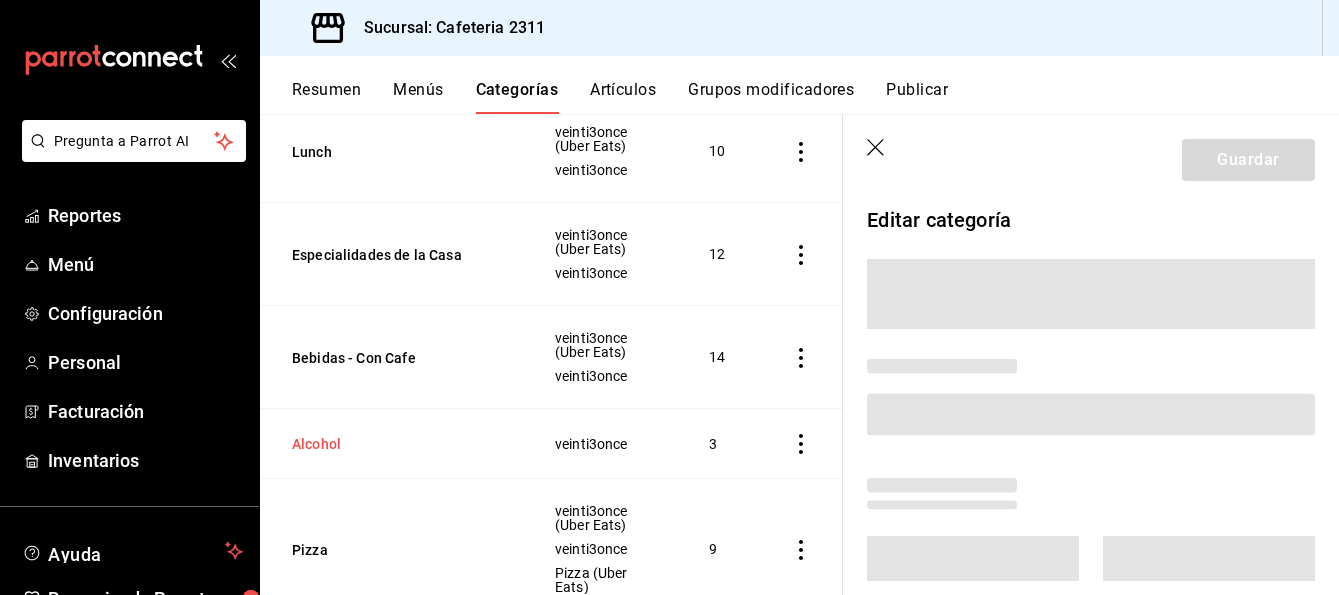 scroll, scrollTop: 702, scrollLeft: 0, axis: vertical 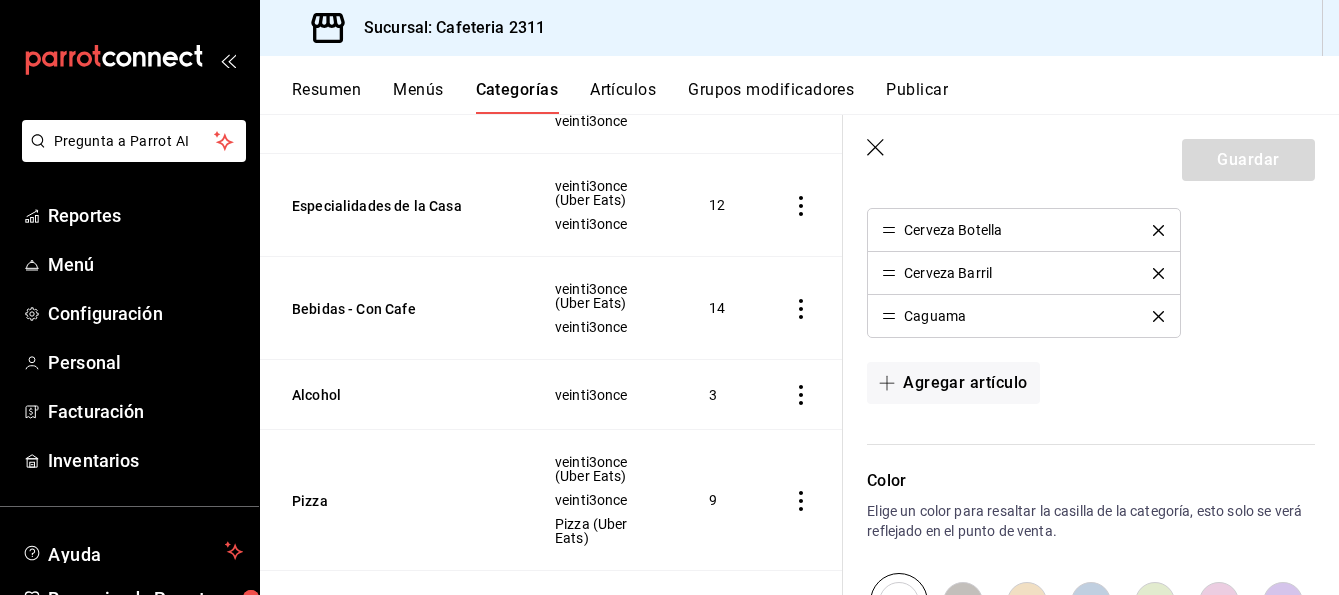 click 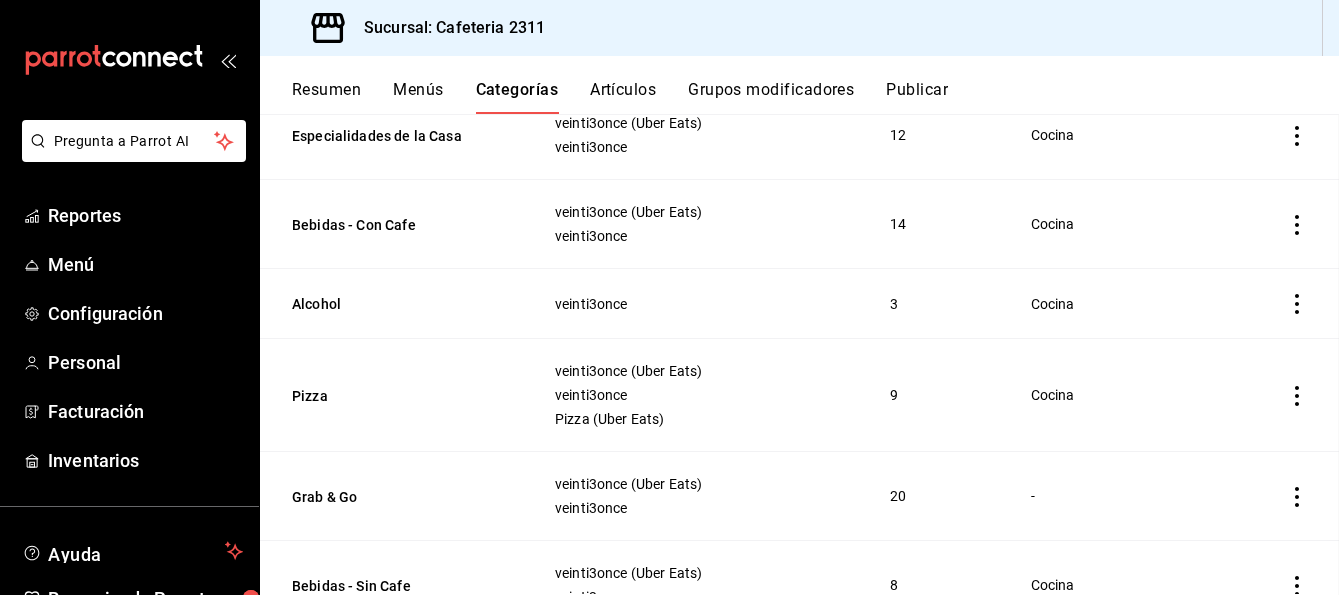 scroll, scrollTop: 653, scrollLeft: 0, axis: vertical 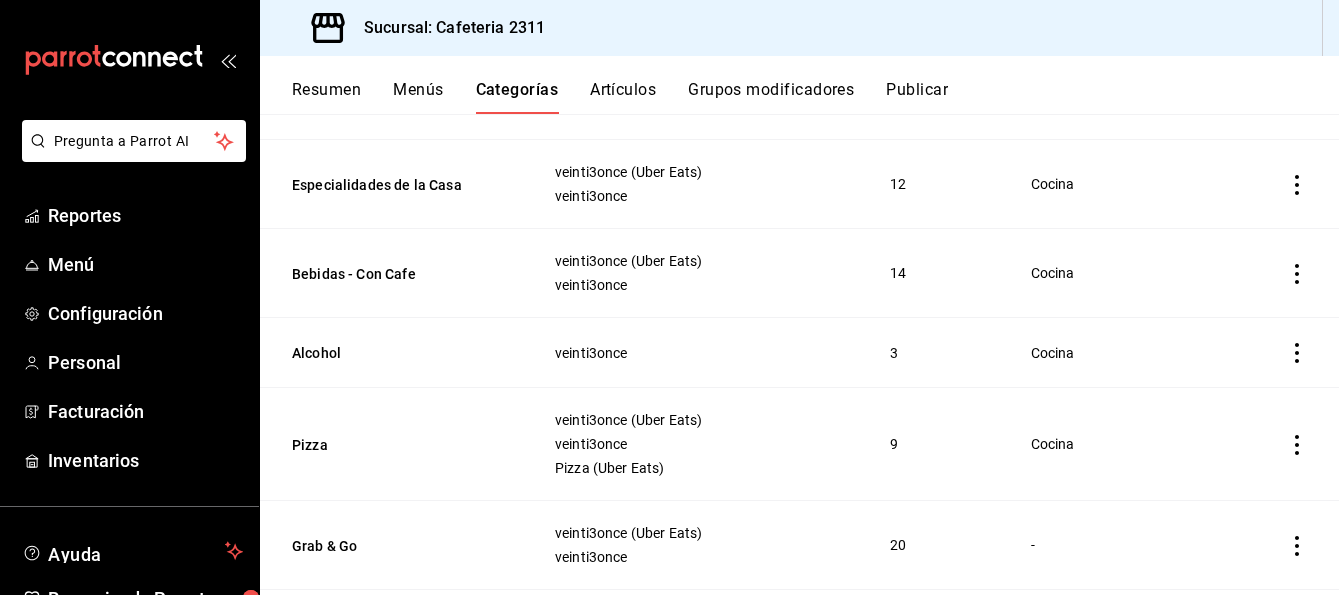 click on "Grupos modificadores" at bounding box center (771, 97) 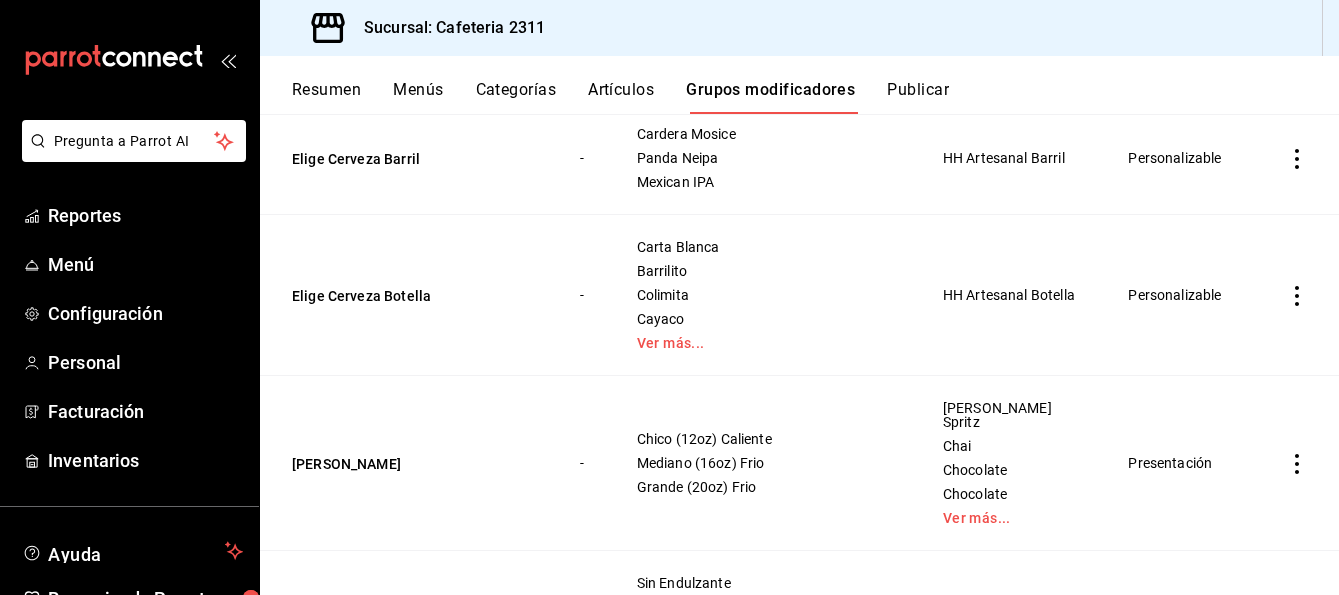 scroll, scrollTop: 733, scrollLeft: 0, axis: vertical 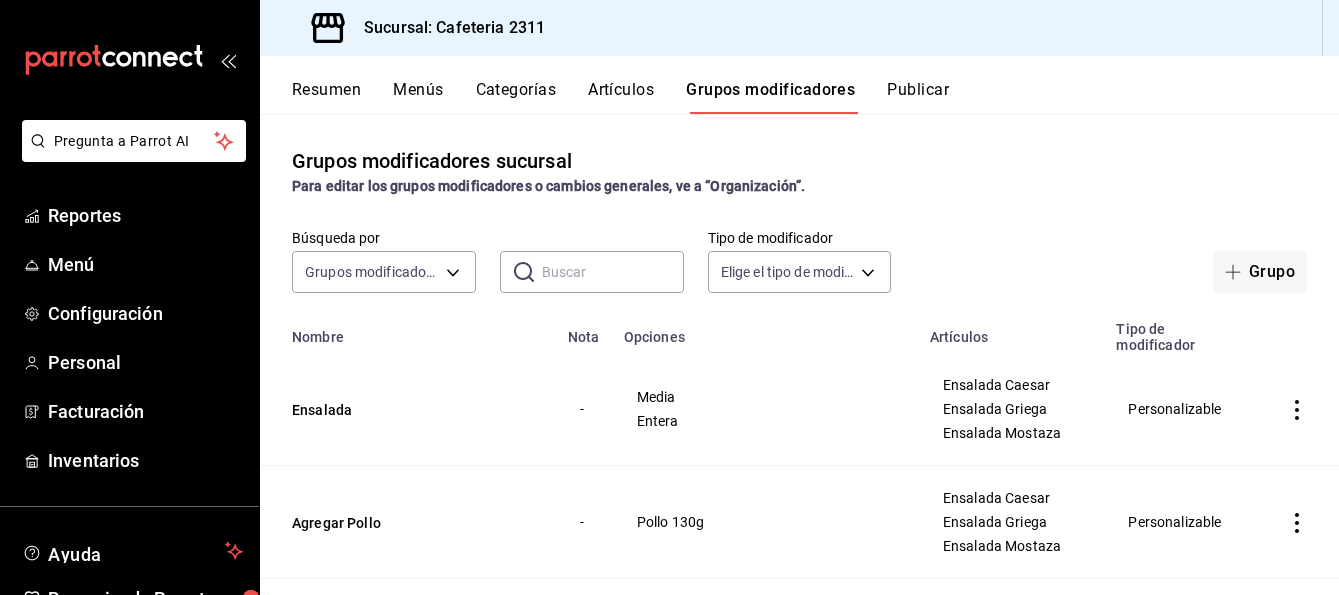 click on "Artículos" at bounding box center [621, 97] 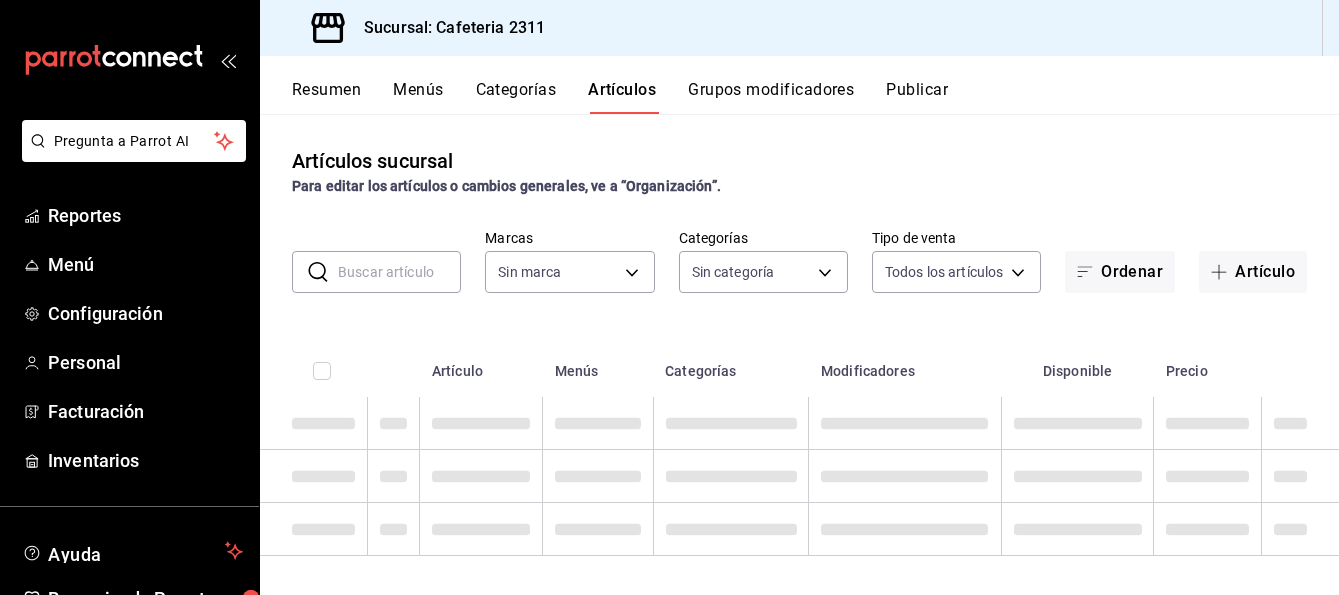 type on "85018aa7-d10e-4b77-9d87-cba6278a116b" 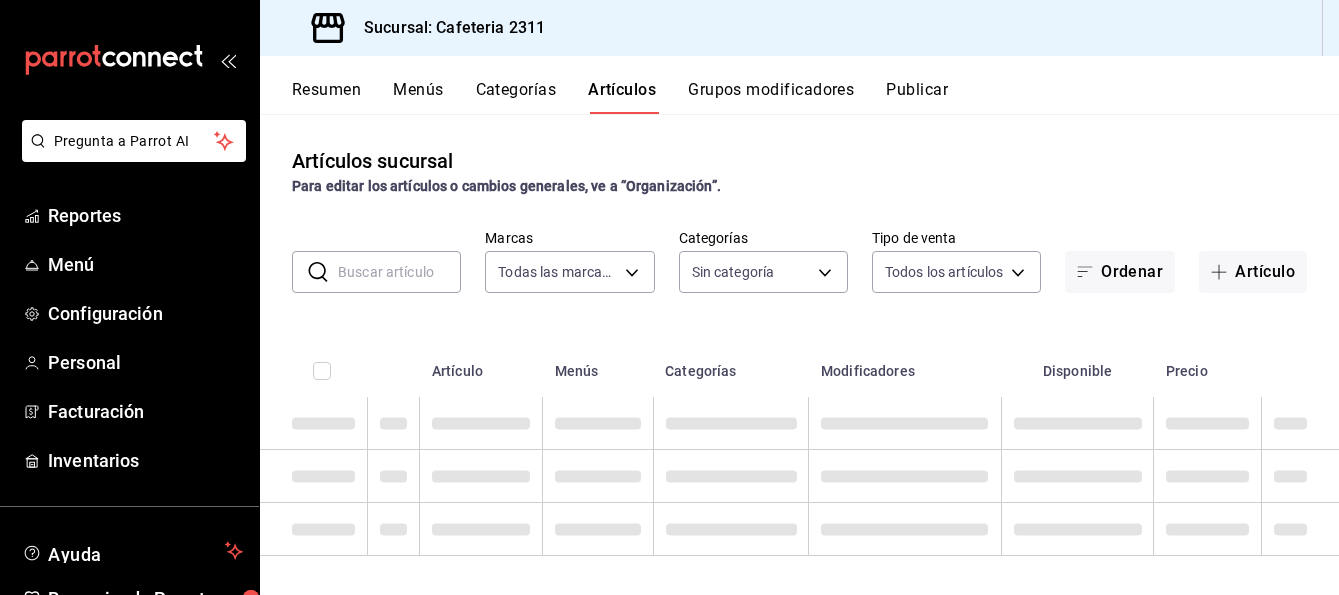 type on "536a82a5-983a-43ec-b1be-69caf506a0f5,2d541d84-83a7-4f98-a380-61900af1125d,575e252f-3e05-47eb-8502-ea67851461c5,0e86c15c-2857-4f37-918d-838f842b1107,a843d15e-f941-4880-8308-f3746f7d0e57,3ea35a16-6f30-4c85-835c-843559d5d853,47686906-949f-4a3d-9746-7e66eb44ba68,3c29ea12-4830-4832-ac02-704c7f6e8b56,b6c595ce-5b0a-4918-95cf-b2463b2b1975,ab68e502-9fea-4efe-8cd9-30a6db24e486,e6775f20-db86-4a94-a47b-820d9334c203,c5def2b4-9190-436f-843b-00449391f3ea,92f77b62-98ff-4d1d-bc8b-a54be3f21530,29ecf55f-7ce9-4c98-a186-7976a7aa8a4a,70b44143-6dc7-43e2-ba12-04985cfa3aee,b9b26646-554f-4a0e-a30f-700f965326db,4b2aca82-145e-464d-a941-8ee897640320,c1ee5673-e7d5-411a-9298-70f8d6e9fd12,34d1d94d-9765-439e-b8c0-55a0285ee204,193d0c6e-ec94-488e-a713-b070b3859f59,9bcbce12-ed80-4af9-89b3-c651dcfae51a,7a51db03-d667-4c5a-ab0f-c2099ce1861a" 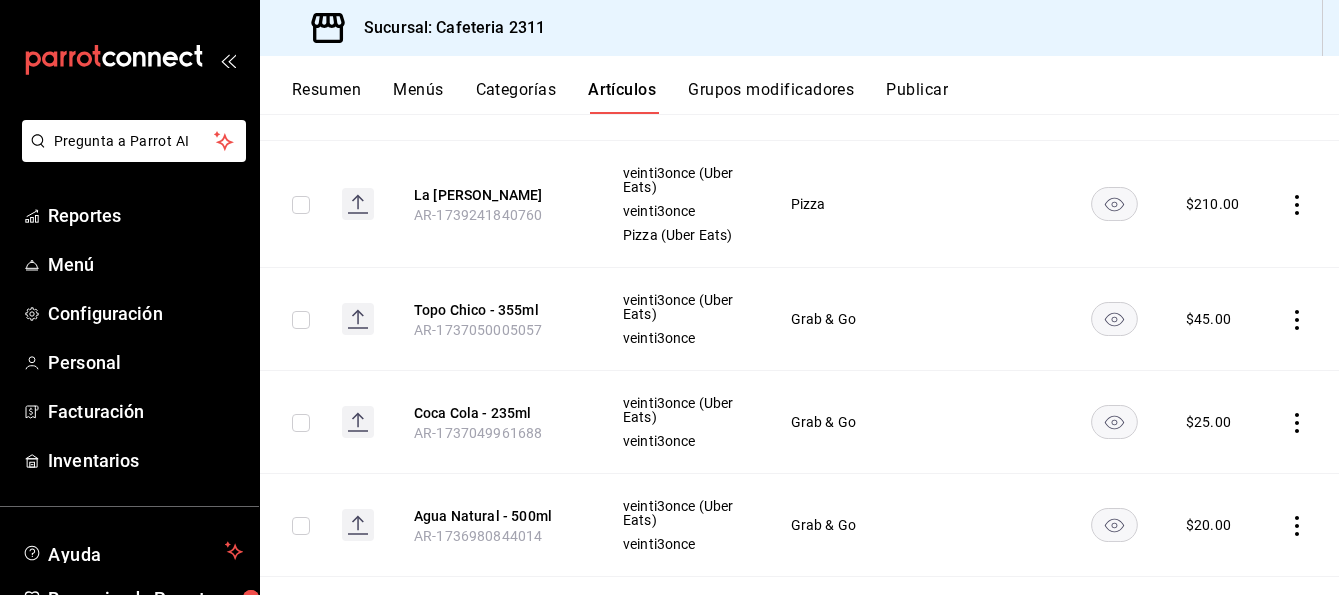 scroll, scrollTop: 2033, scrollLeft: 0, axis: vertical 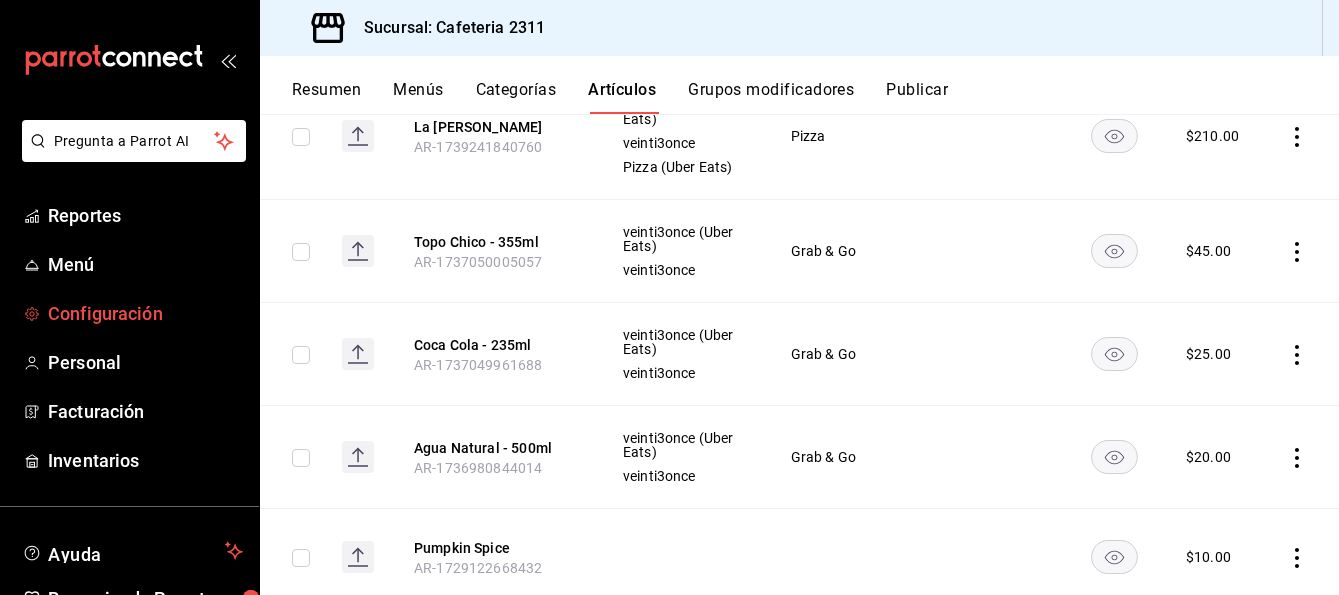 click on "Configuración" at bounding box center [145, 313] 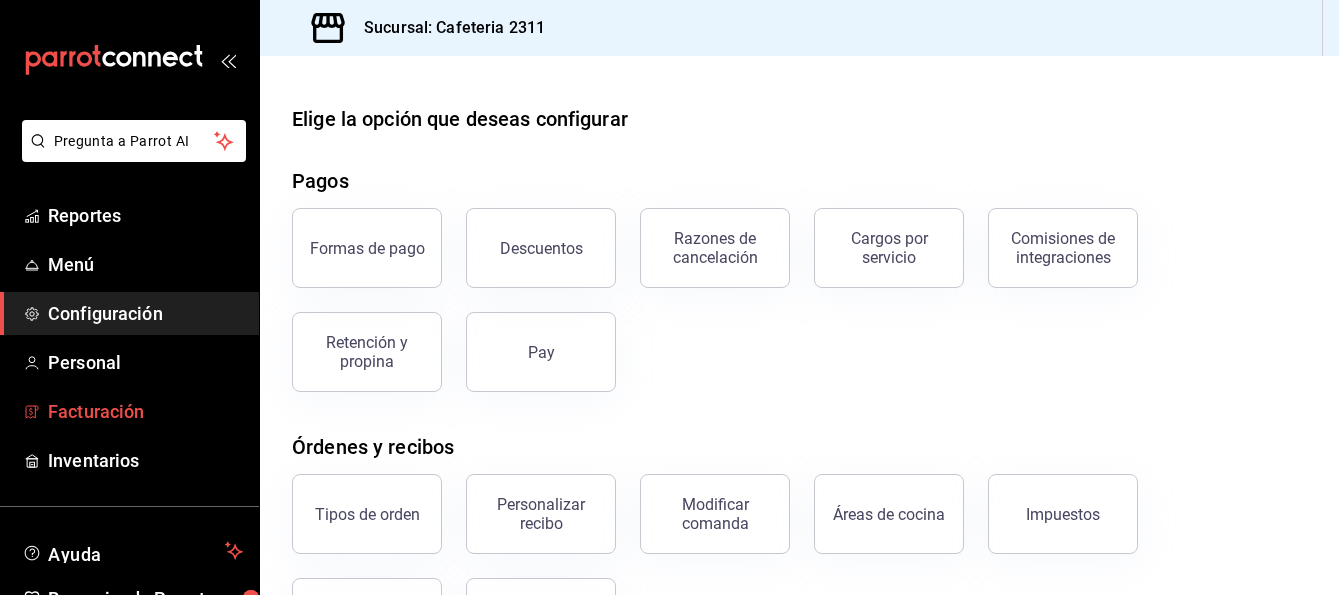 click on "Facturación" at bounding box center [145, 411] 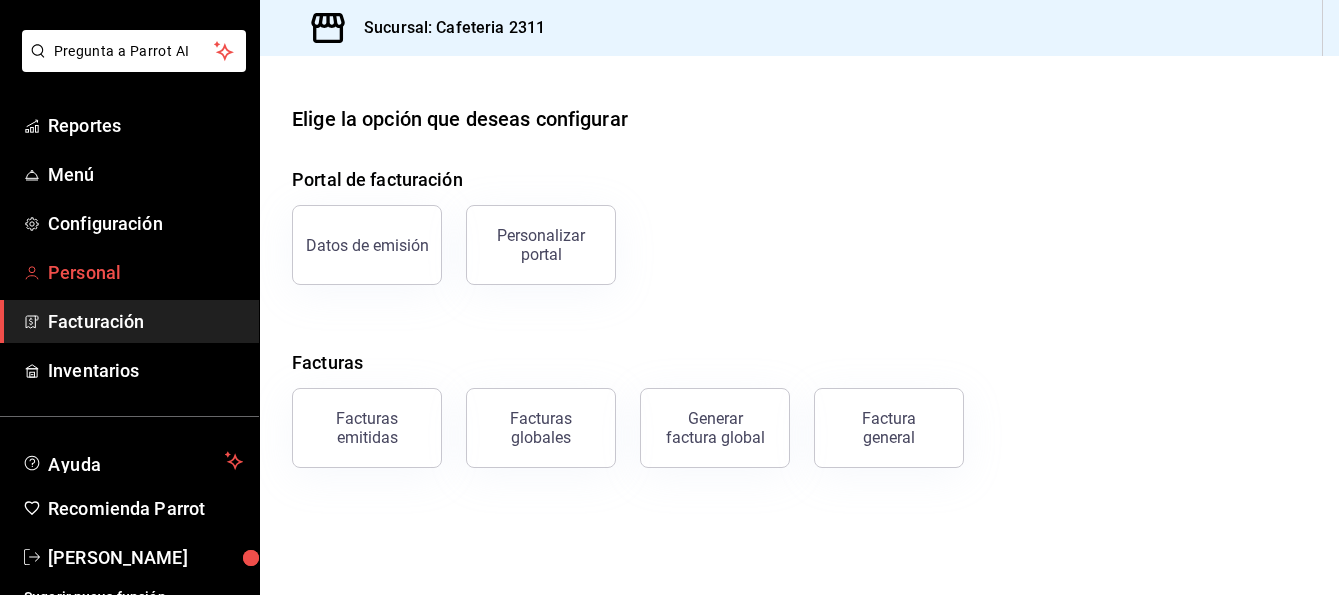 scroll, scrollTop: 111, scrollLeft: 0, axis: vertical 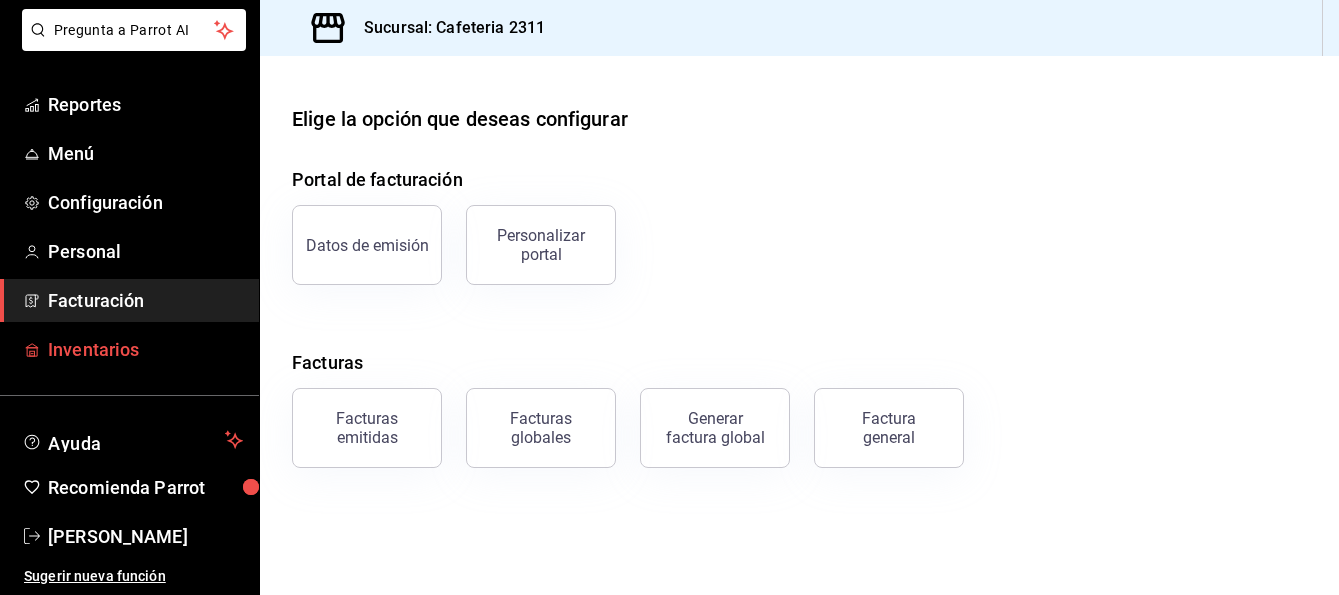 click on "Inventarios" at bounding box center [145, 349] 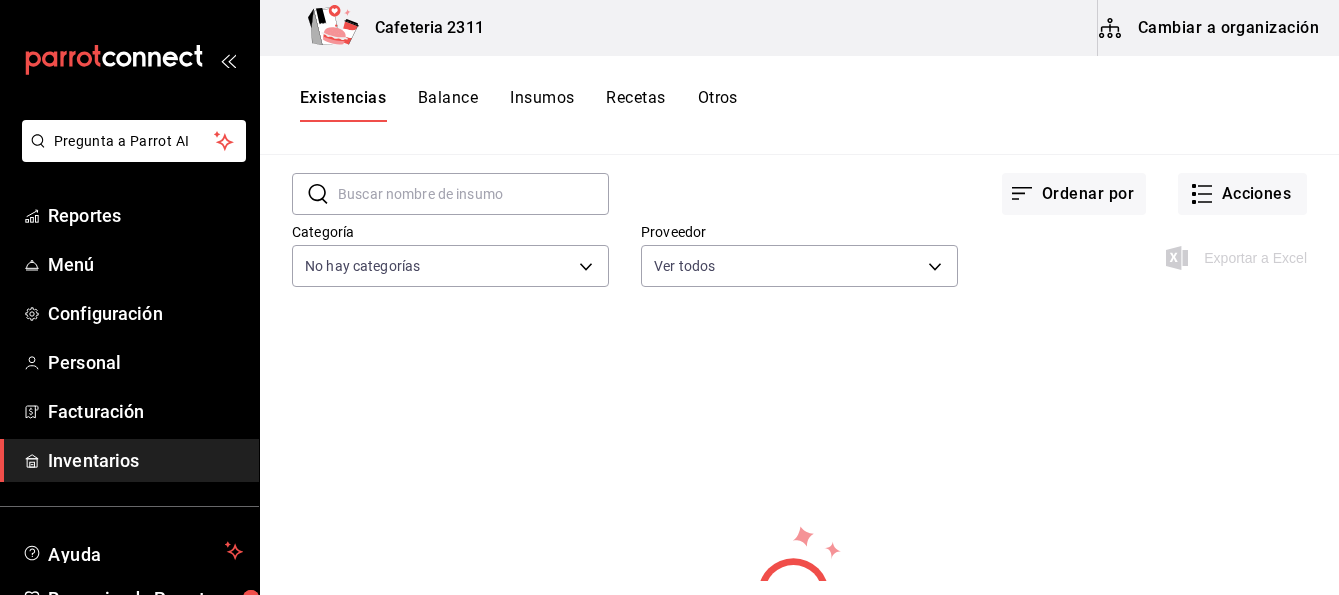 scroll, scrollTop: 92, scrollLeft: 0, axis: vertical 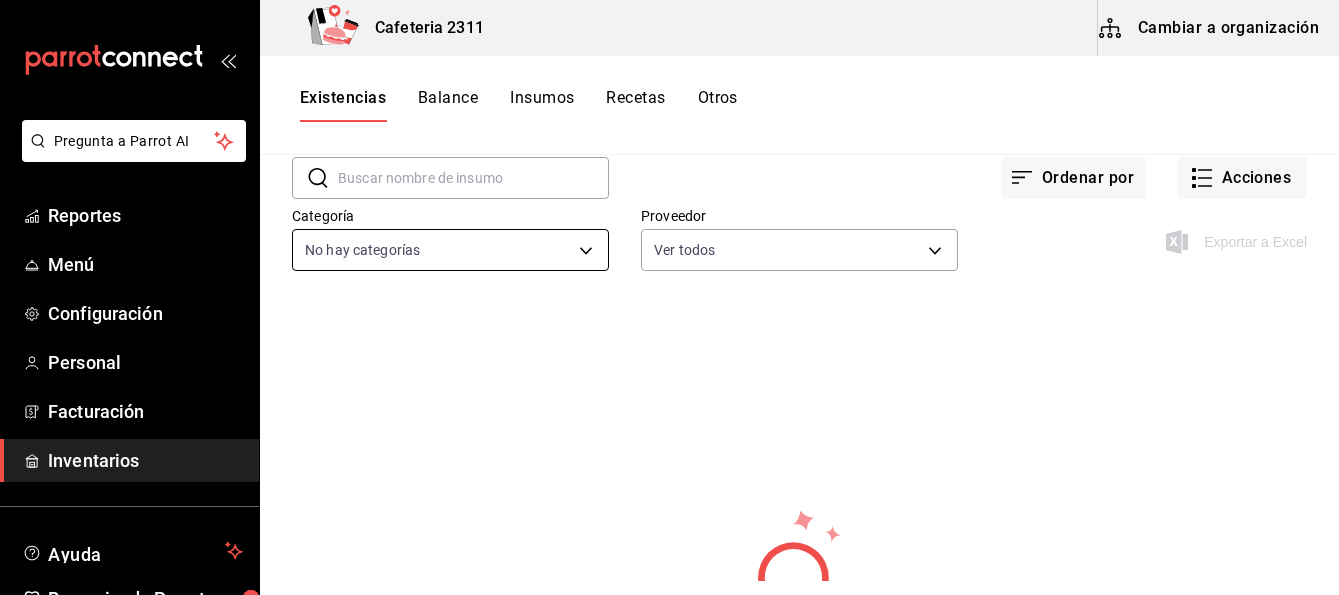 click on "Pregunta a Parrot AI Reportes   Menú   Configuración   Personal   Facturación   Inventarios   Ayuda Recomienda Parrot   [PERSON_NAME]   Sugerir nueva función   Cafeteria 2311 Cambiar a organización Existencias Balance Insumos Recetas Otros Existencias ​ ​ Ordenar por Acciones Categoría No hay categorías Proveedor Ver todos be297c71-e59f-462e-9405-c04fc9c29655 Exportar a Excel No hay información que mostrar GANA 1 MES GRATIS EN TU SUSCRIPCIÓN AQUÍ ¿Recuerdas cómo empezó tu restaurante?
[PERSON_NAME] puedes ayudar a un colega a tener el mismo cambio que tú viviste.
Recomienda Parrot directamente desde tu Portal Administrador.
Es fácil y rápido.
🎁 Por cada restaurante que se una, ganas 1 mes gratis. Pregunta a Parrot AI Reportes   Menú   Configuración   Personal   Facturación   Inventarios   Ayuda Recomienda Parrot   [PERSON_NAME]   Sugerir nueva función   Visitar centro de ayuda [PHONE_NUMBER] [EMAIL_ADDRESS][DOMAIN_NAME] Visitar centro de ayuda [PHONE_NUMBER]" at bounding box center [669, 290] 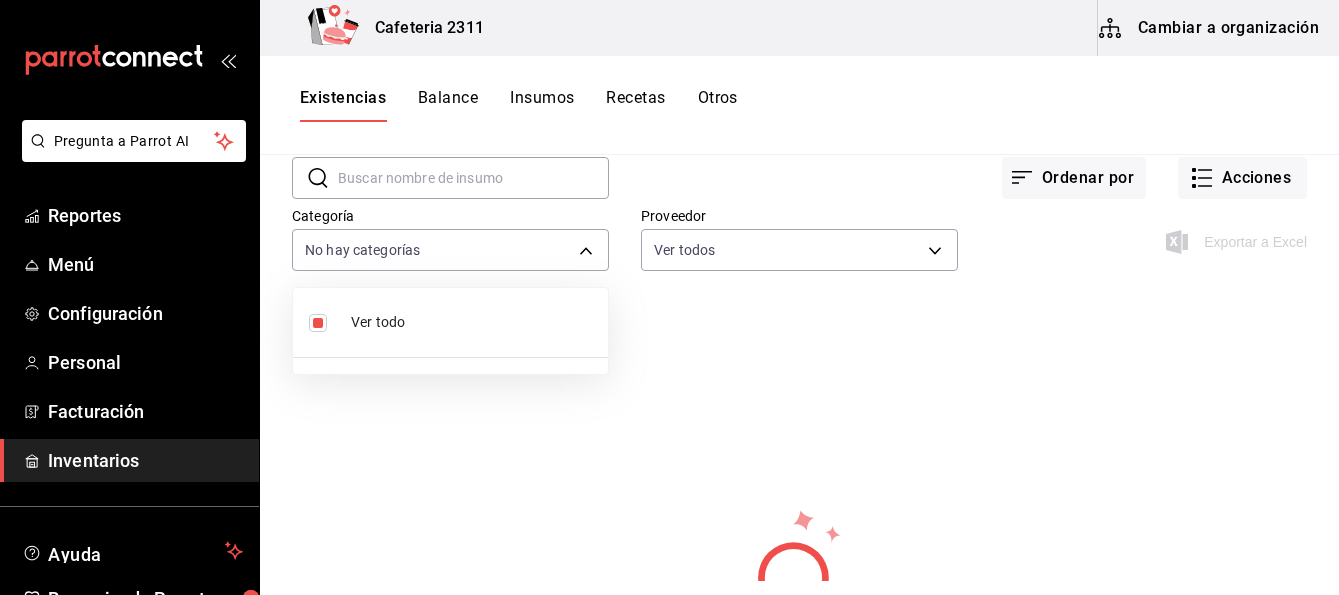 click at bounding box center [669, 297] 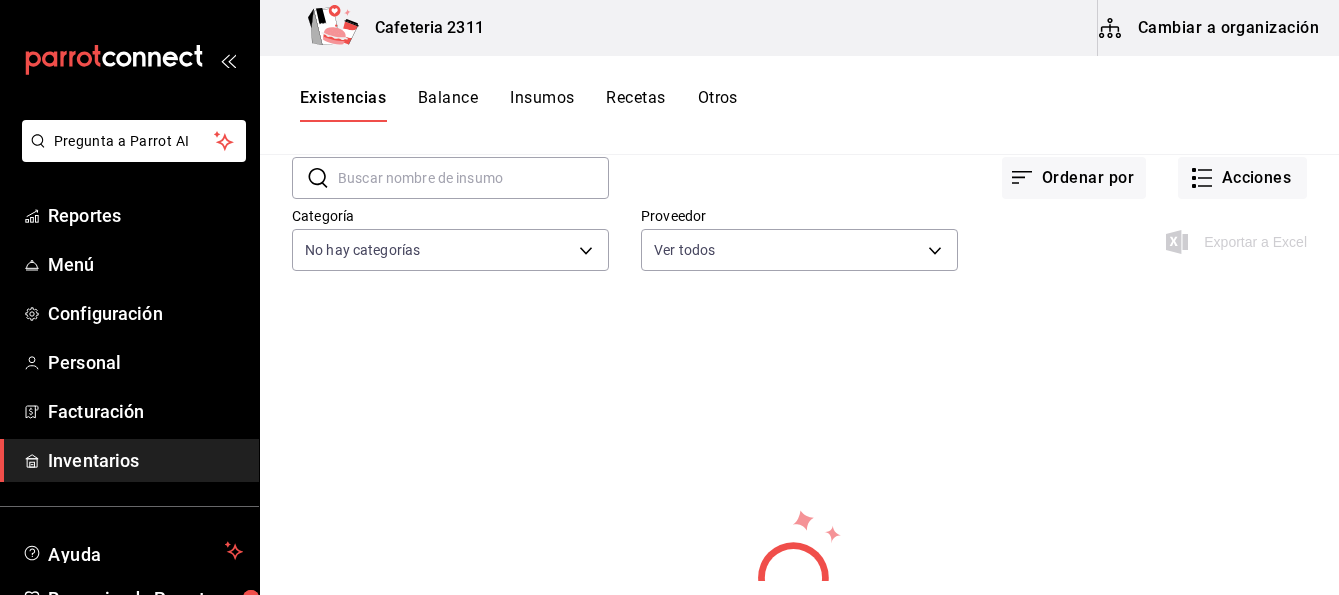 click on "Existencias Balance Insumos Recetas Otros" at bounding box center (799, 105) 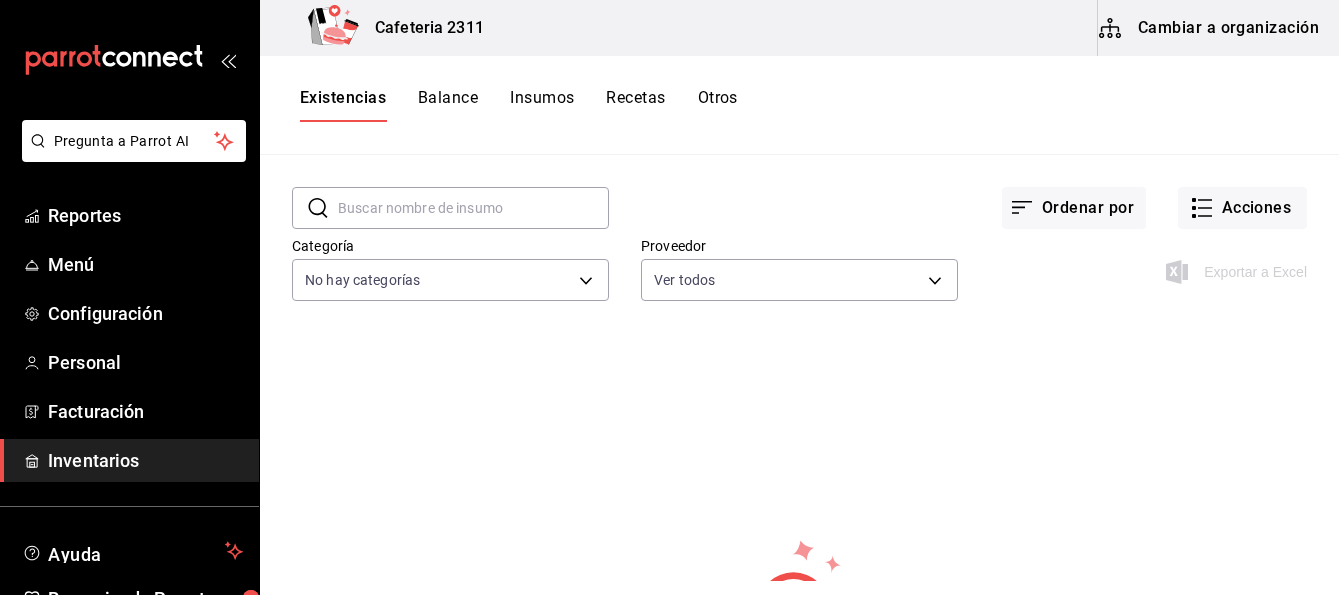 scroll, scrollTop: 0, scrollLeft: 0, axis: both 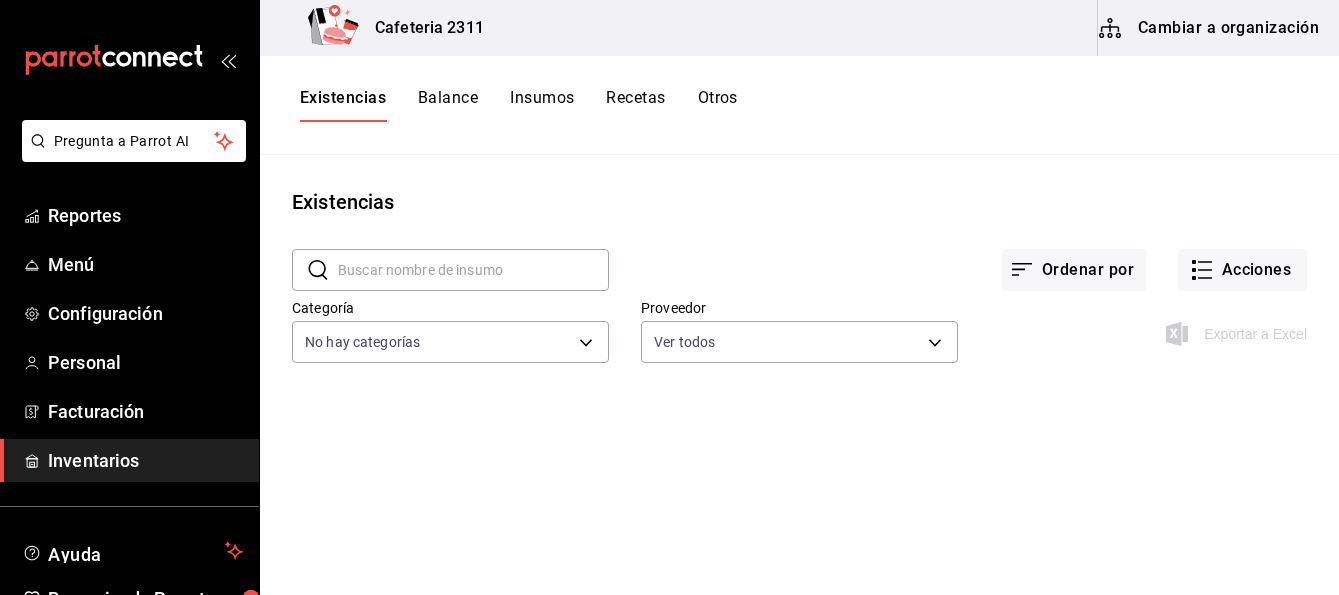 click on "Balance" at bounding box center (448, 105) 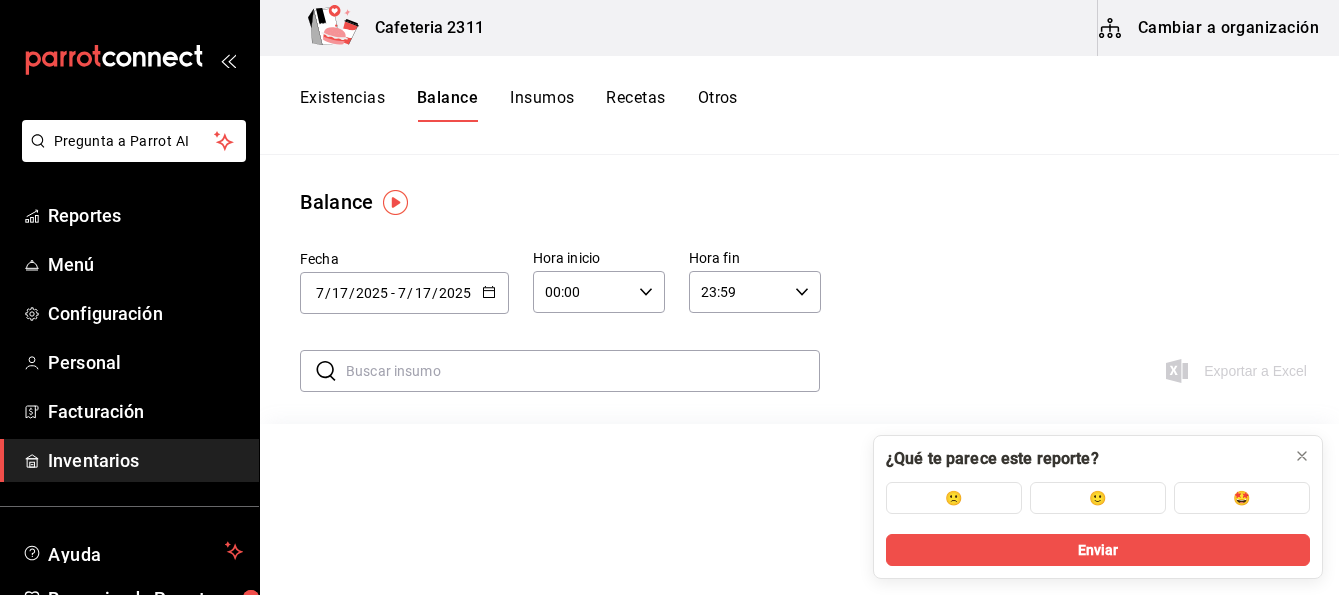 click on "Existencias" at bounding box center (342, 105) 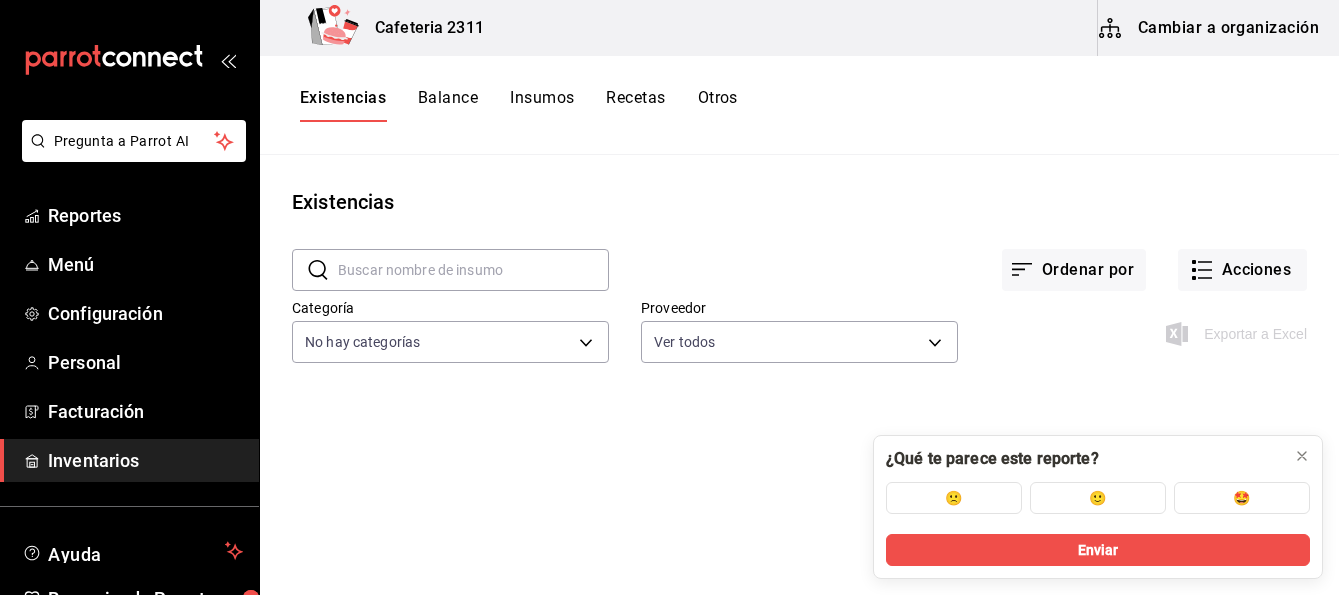 click at bounding box center [473, 270] 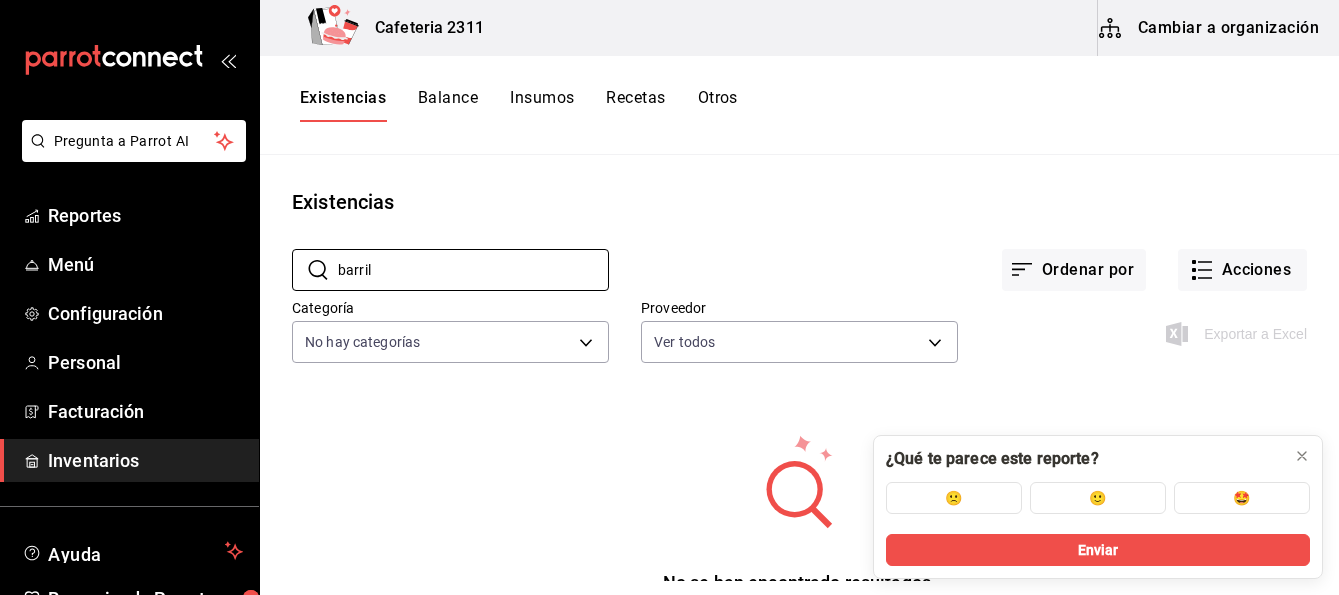 scroll, scrollTop: 96, scrollLeft: 0, axis: vertical 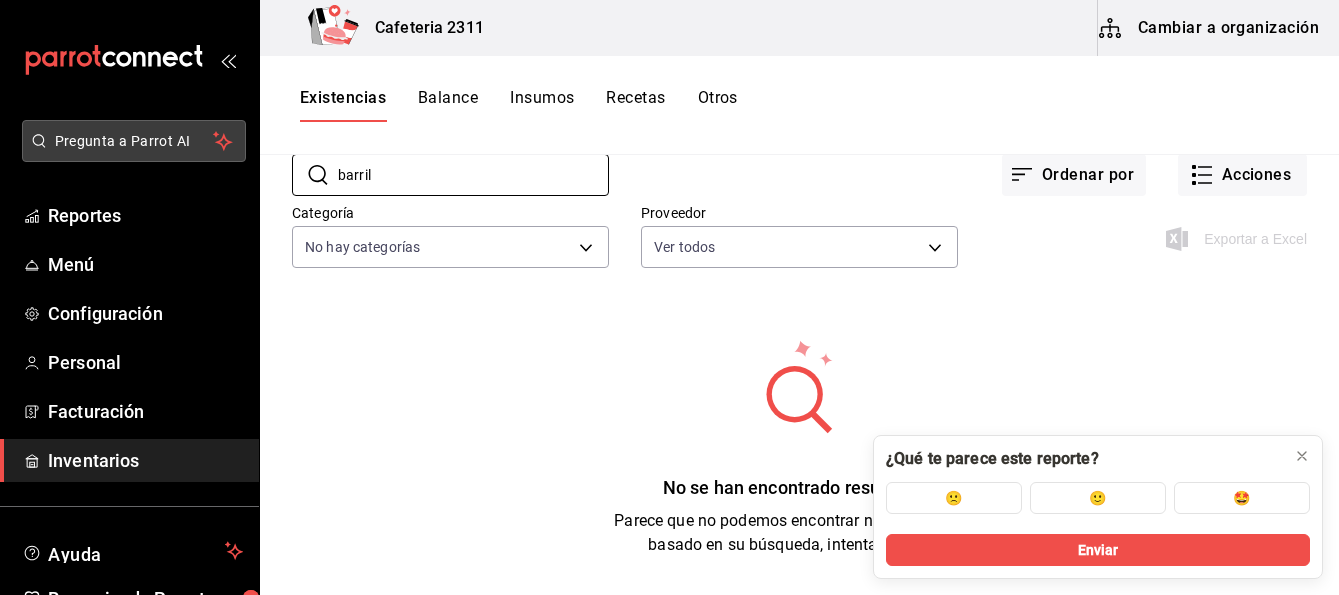 type on "barril" 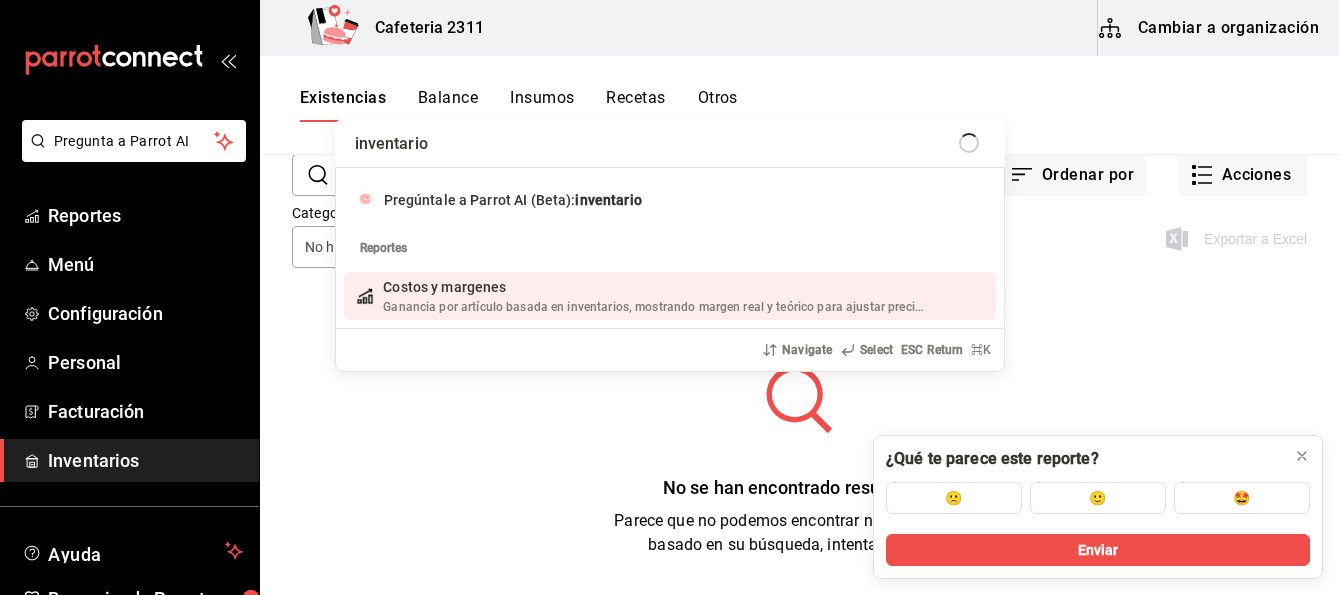 type on "inventario" 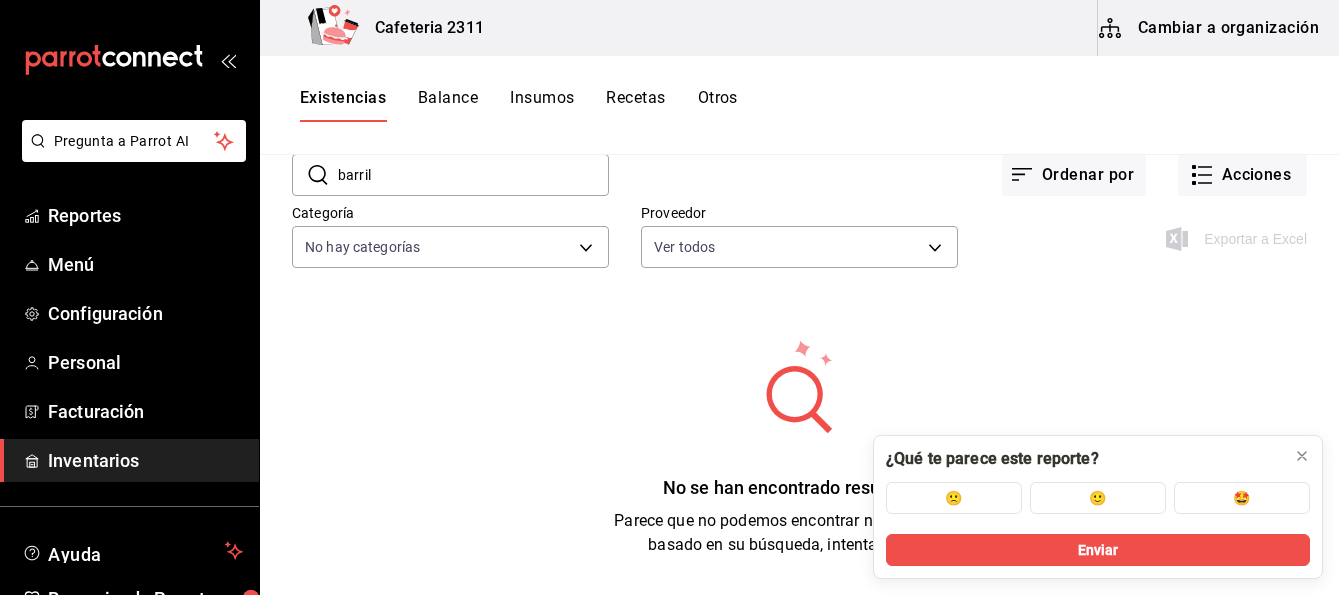 scroll, scrollTop: 0, scrollLeft: 0, axis: both 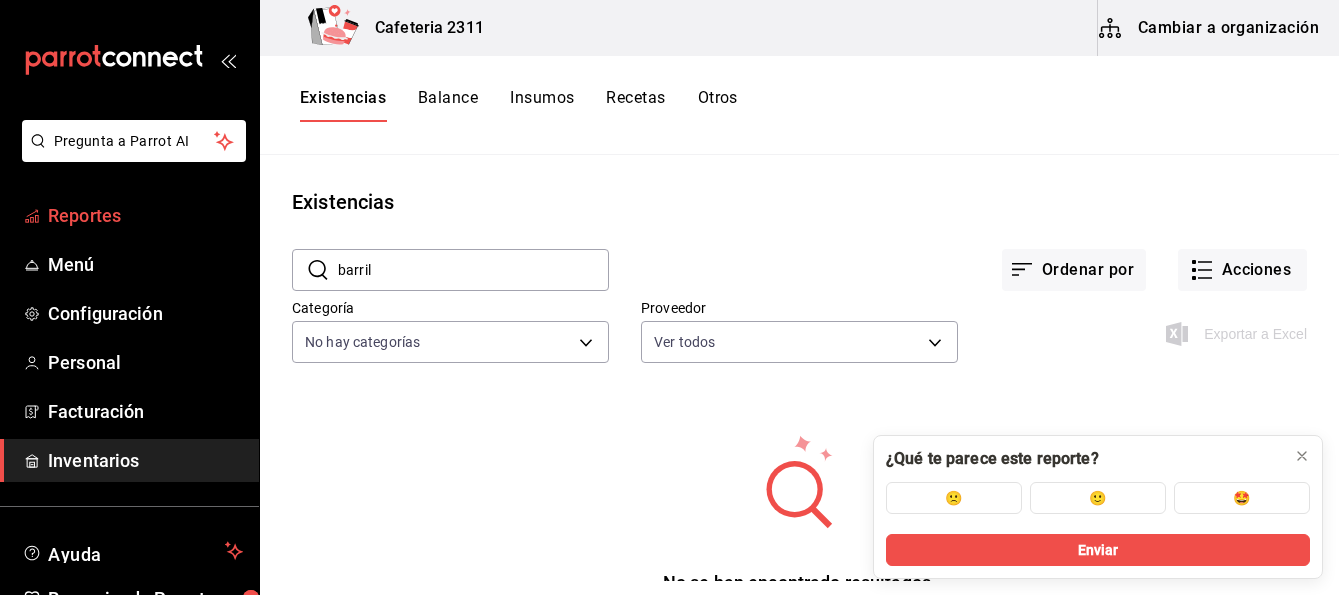 click on "Reportes" at bounding box center [145, 215] 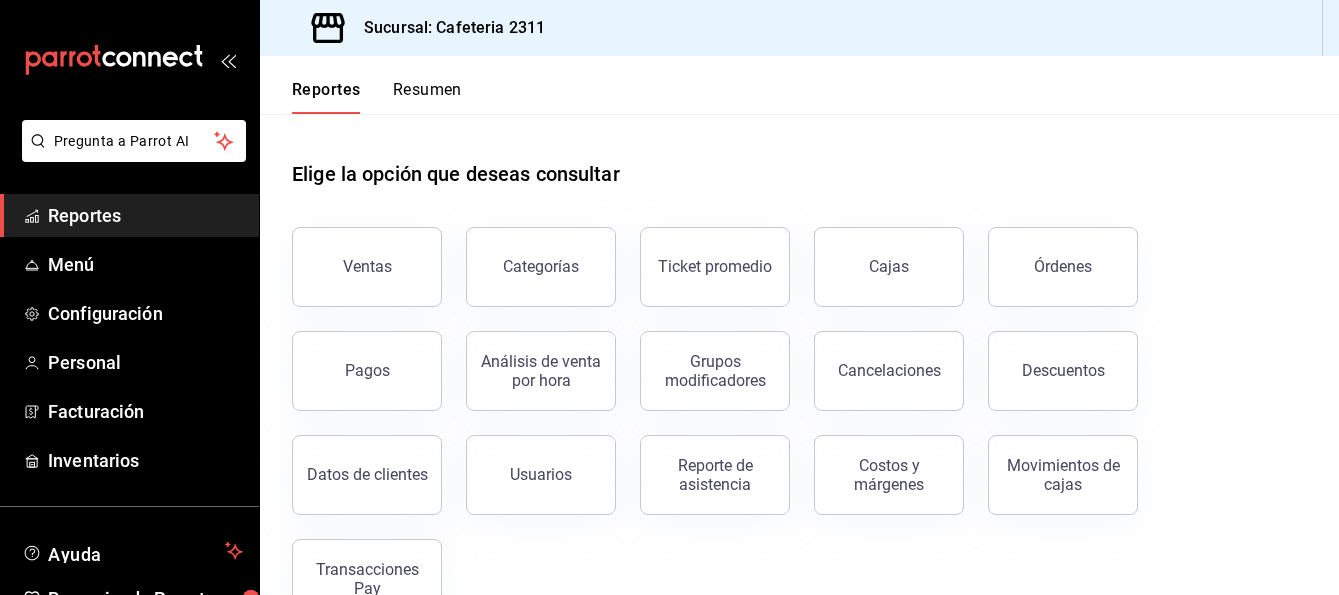 scroll, scrollTop: 57, scrollLeft: 0, axis: vertical 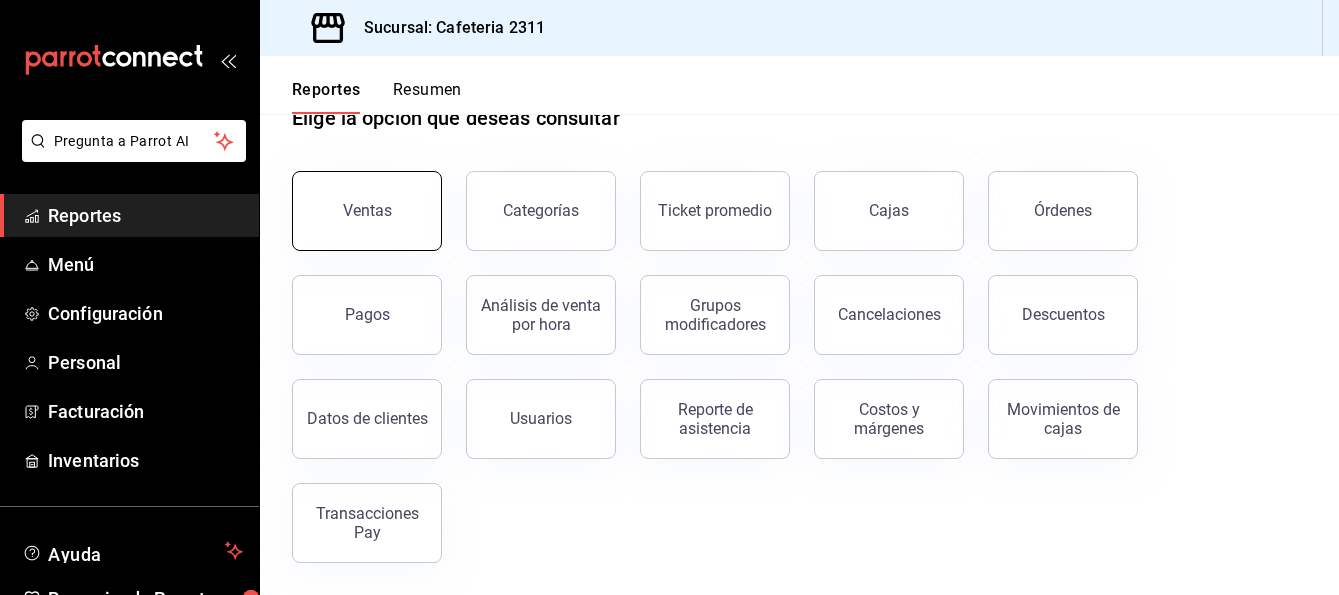 click on "Ventas" at bounding box center (367, 211) 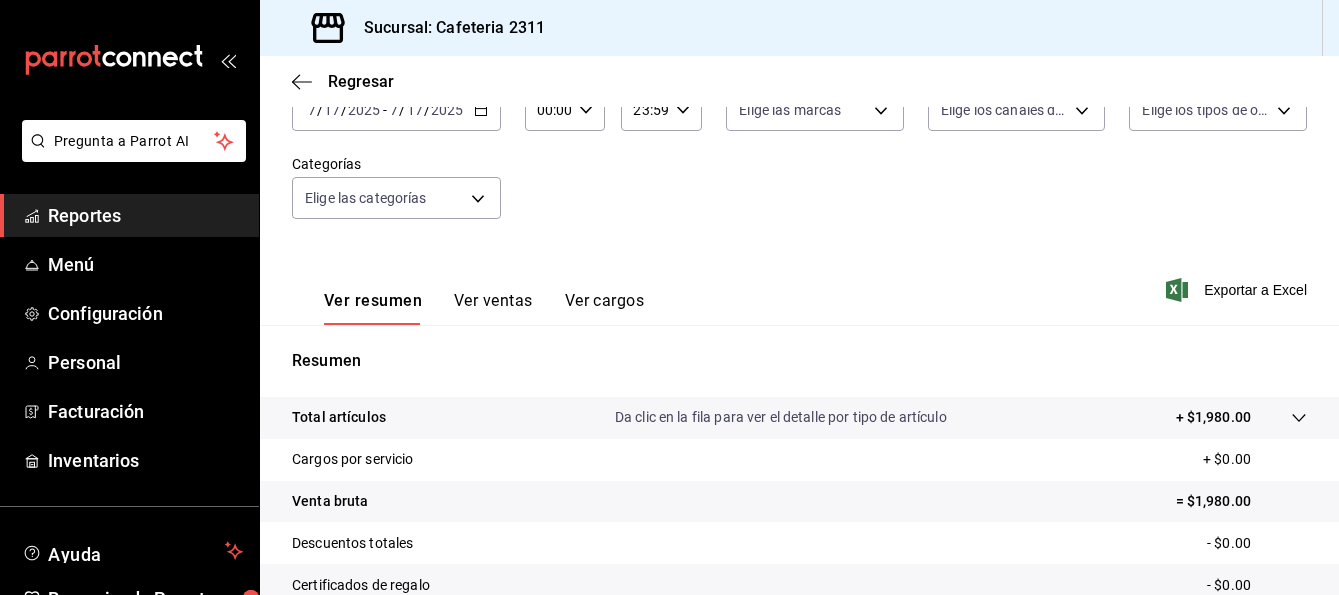 scroll, scrollTop: 175, scrollLeft: 0, axis: vertical 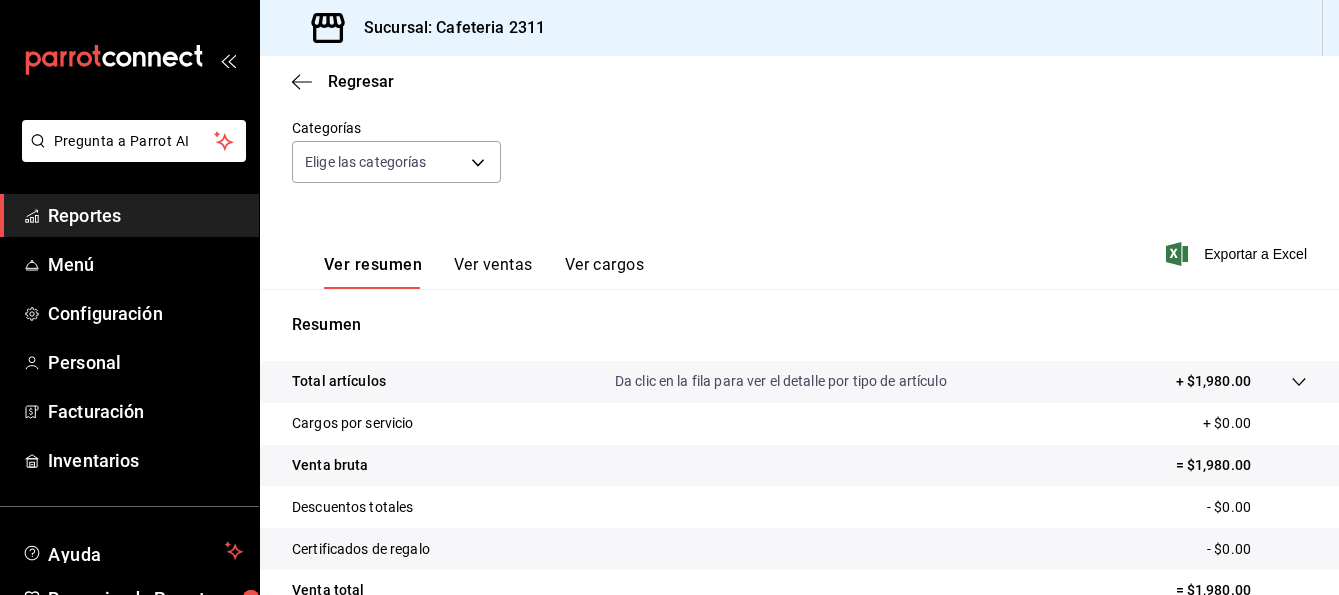 click on "Ver ventas" at bounding box center (493, 272) 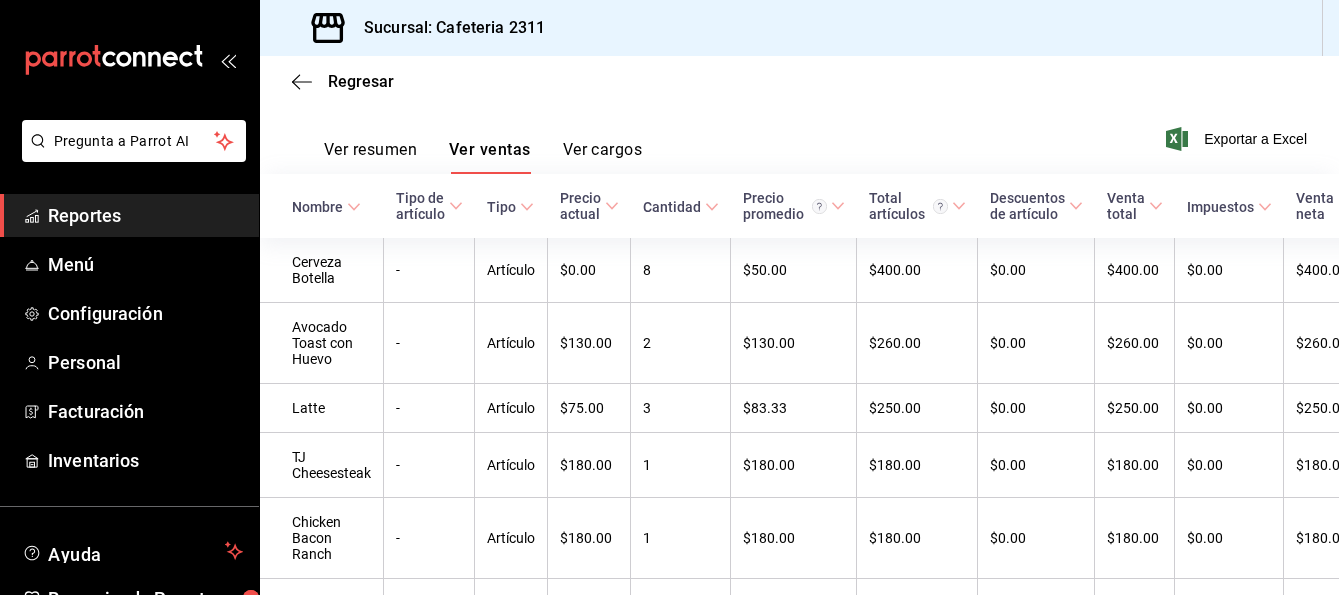 scroll, scrollTop: 288, scrollLeft: 0, axis: vertical 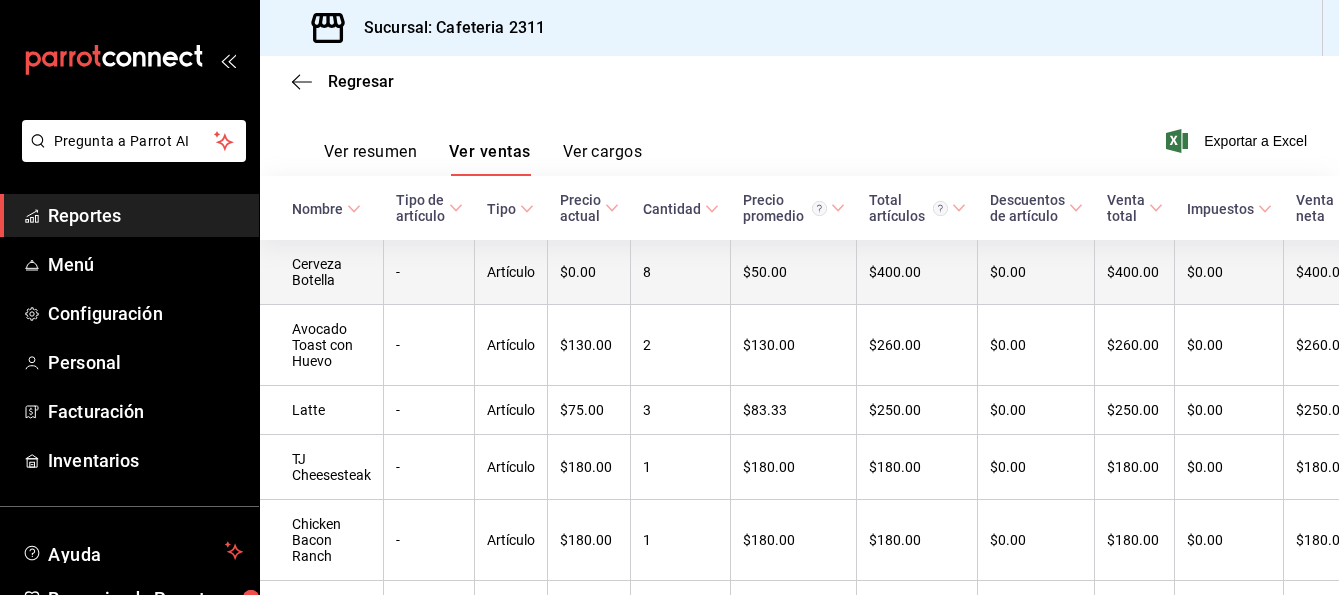 click on "Cerveza Botella" at bounding box center (322, 272) 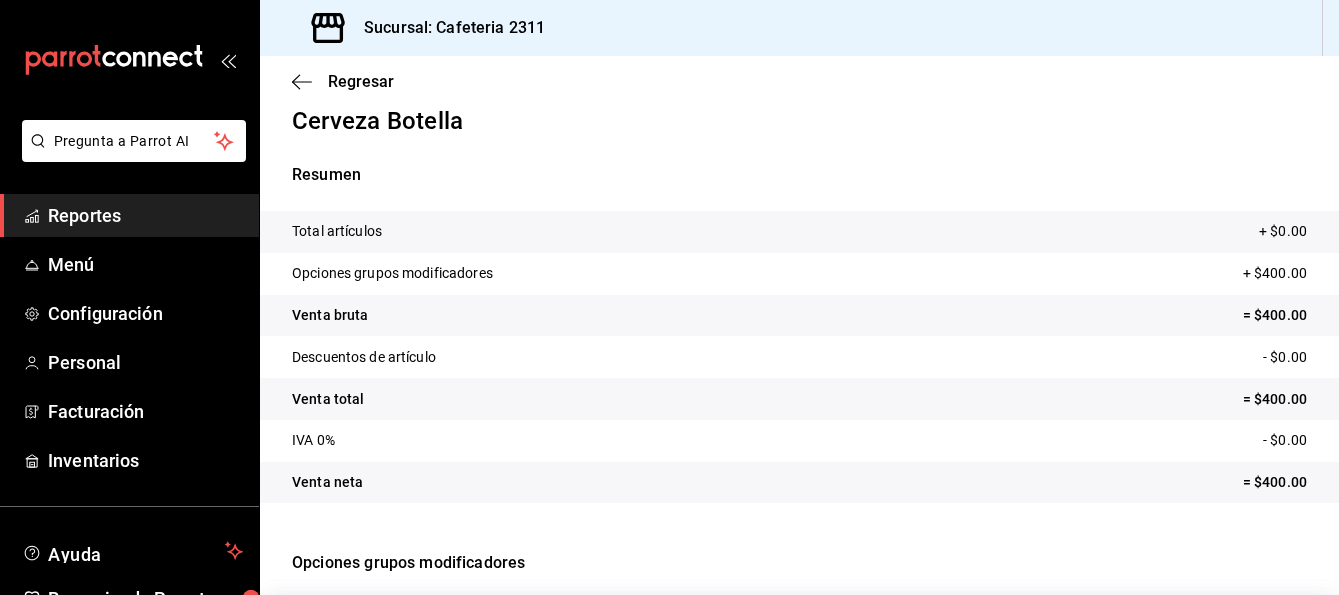 scroll, scrollTop: 23, scrollLeft: 0, axis: vertical 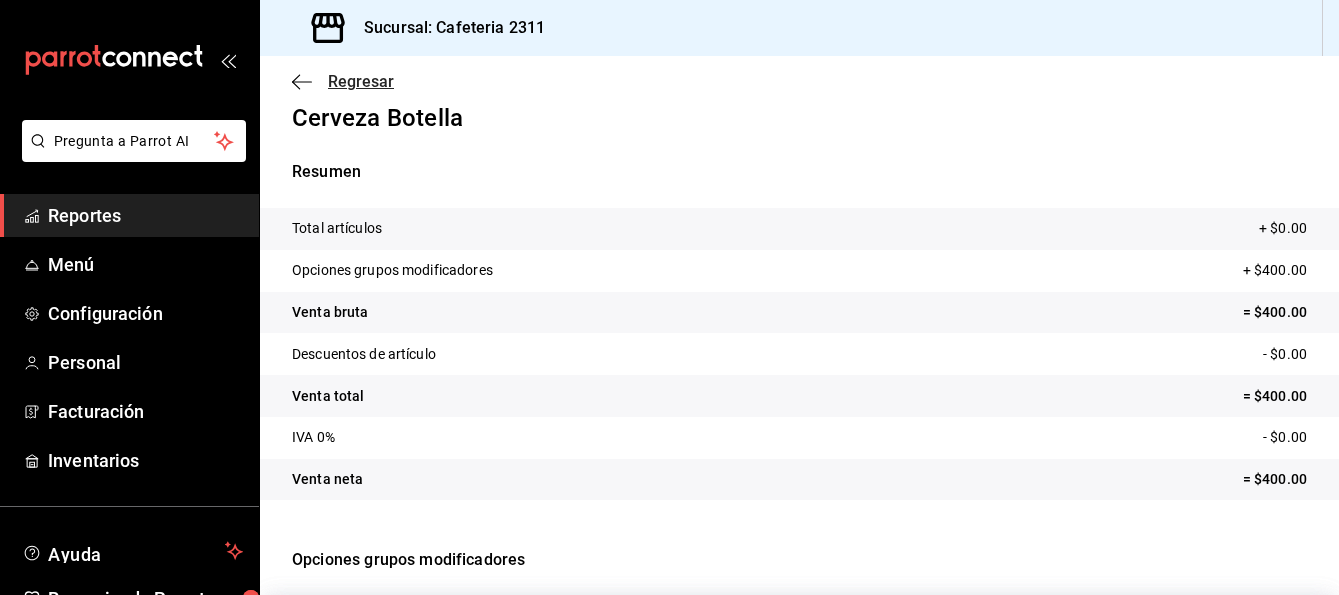 click 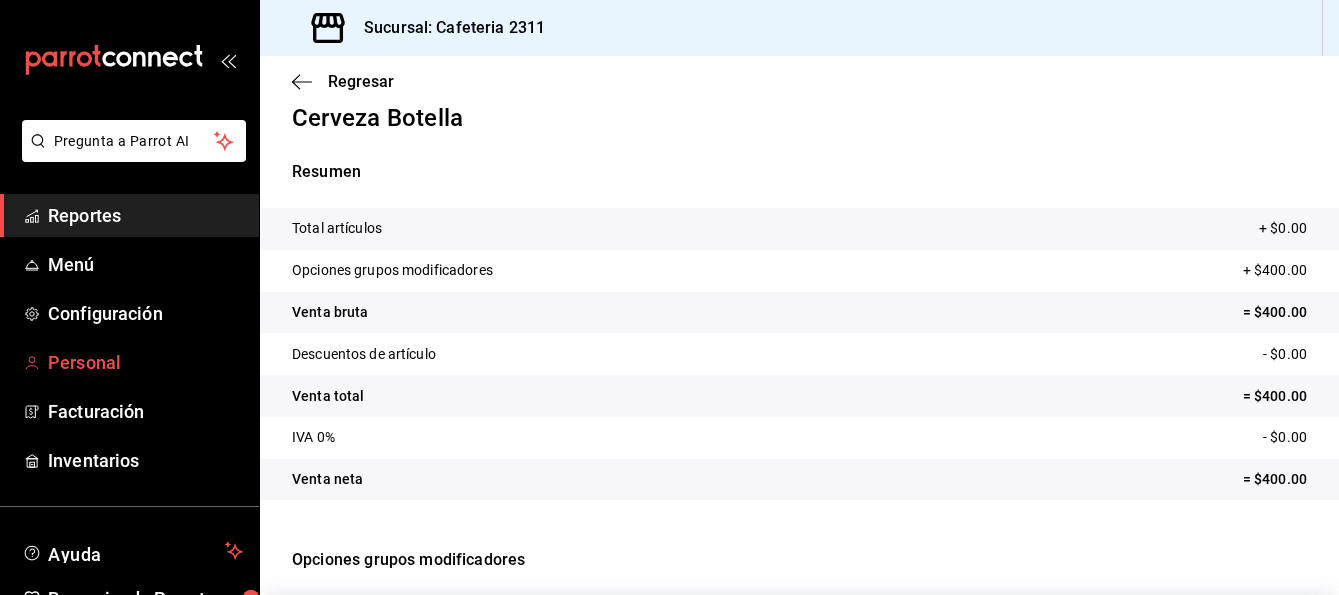 scroll, scrollTop: 111, scrollLeft: 0, axis: vertical 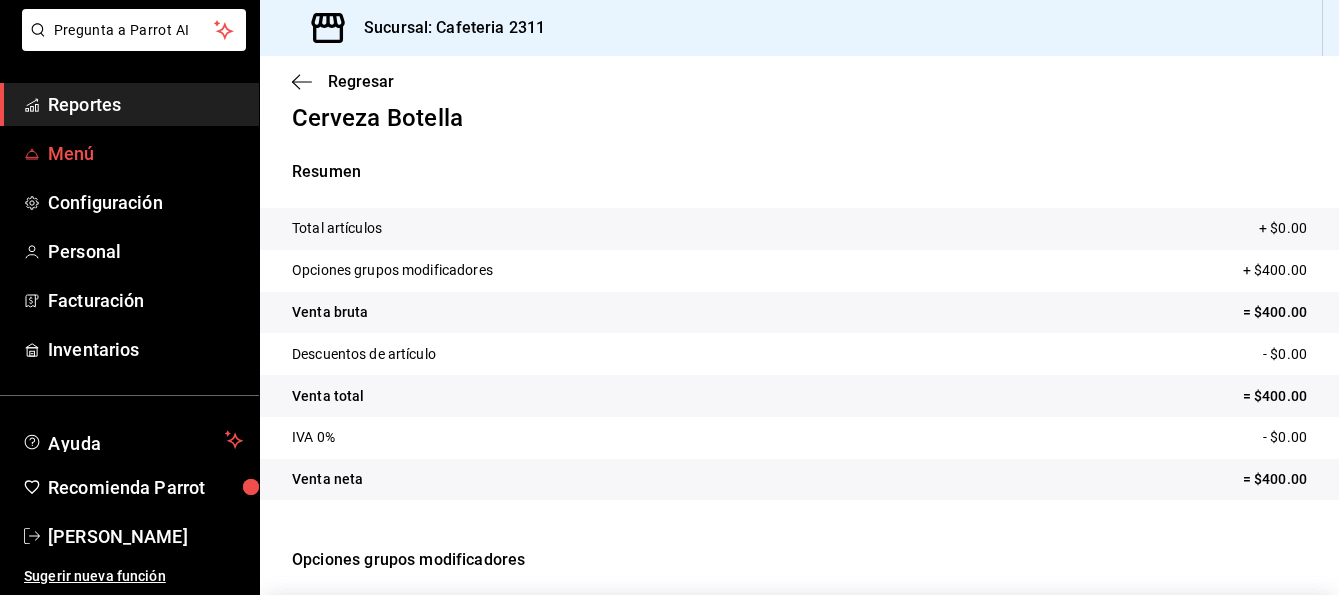 click on "Menú" at bounding box center (145, 153) 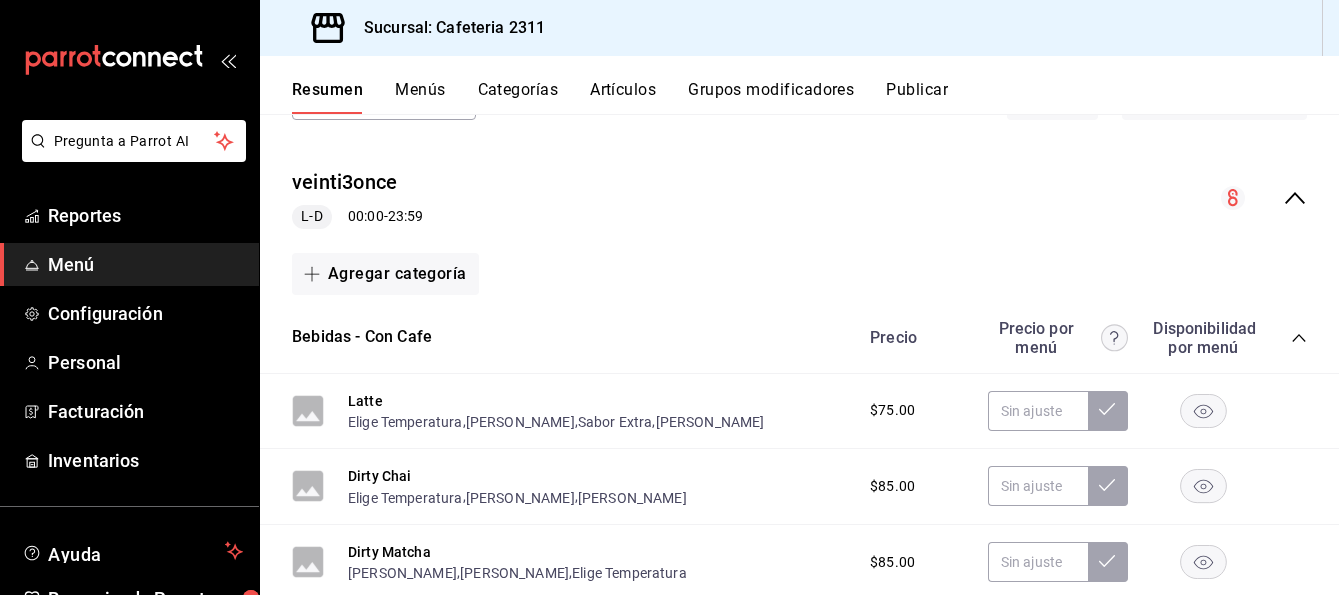 scroll, scrollTop: 153, scrollLeft: 0, axis: vertical 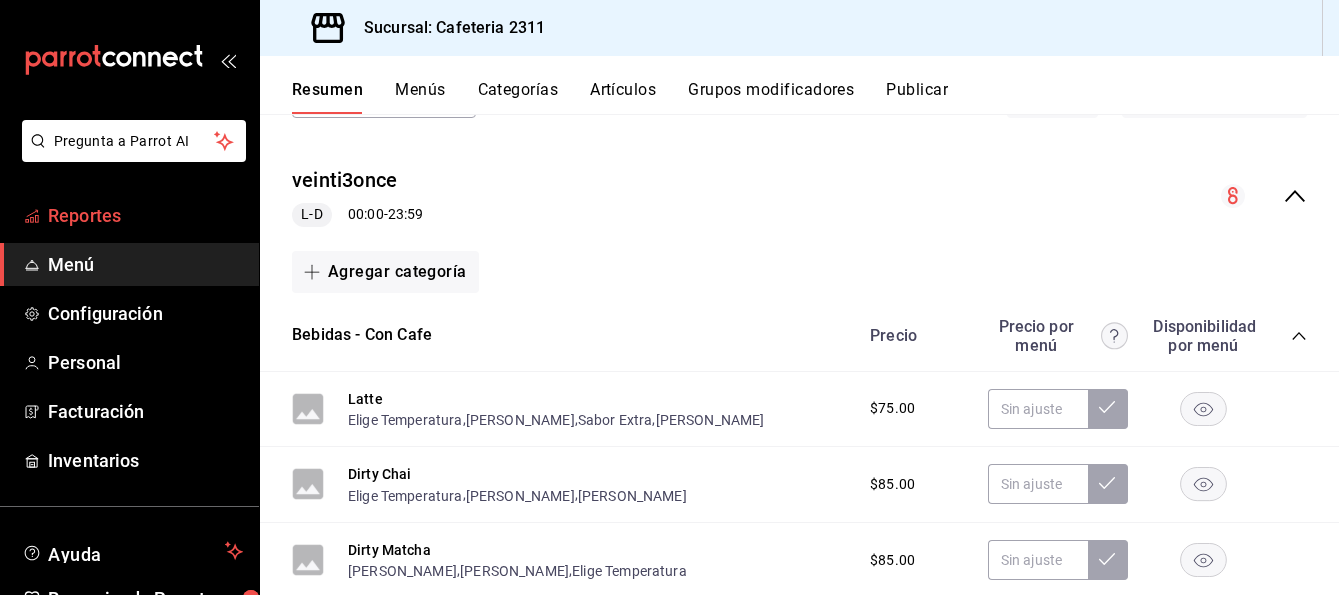 click on "Reportes" at bounding box center [145, 215] 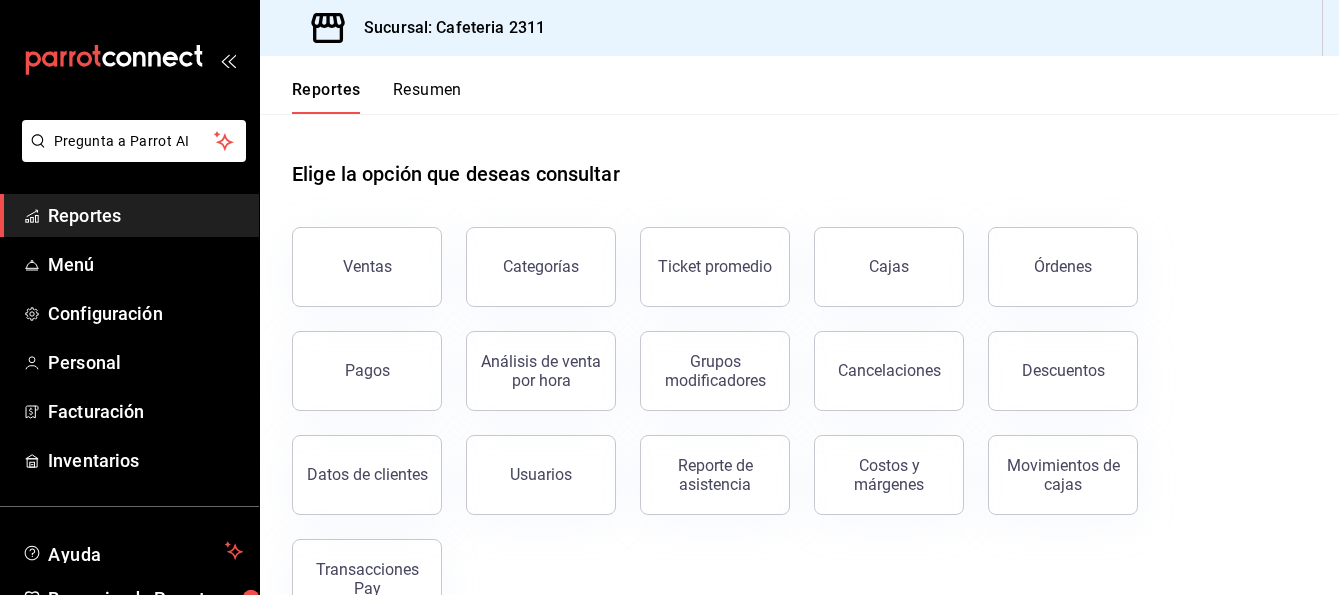 scroll, scrollTop: 57, scrollLeft: 0, axis: vertical 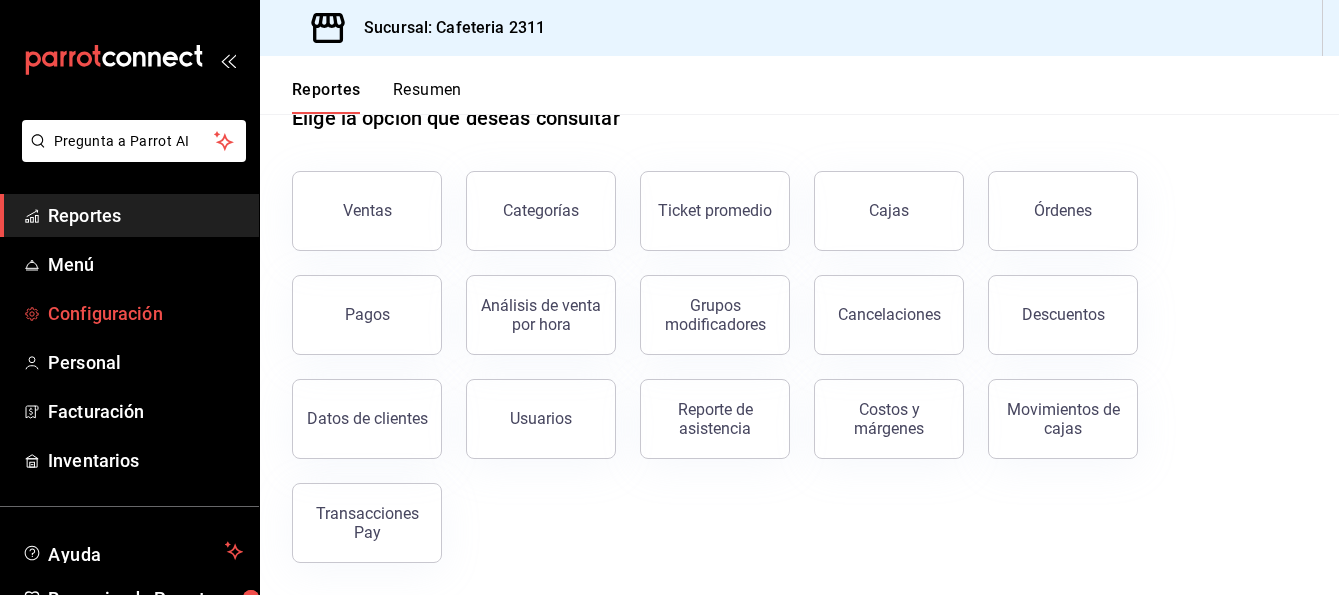 click on "Configuración" at bounding box center [145, 313] 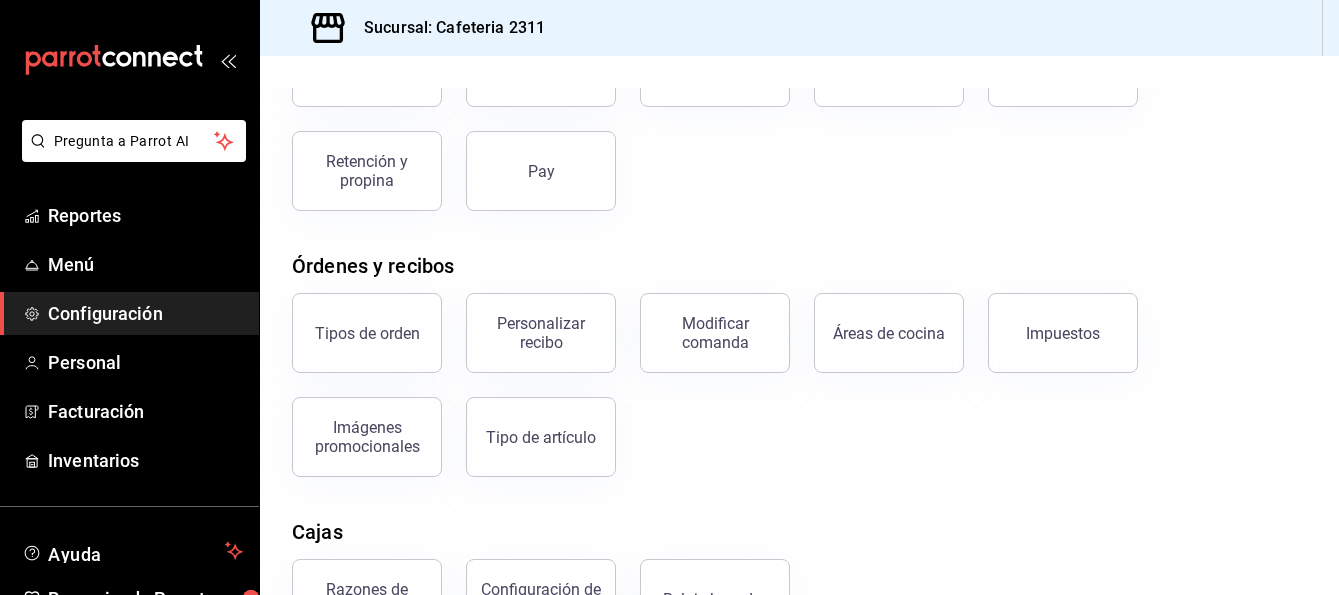 scroll, scrollTop: 0, scrollLeft: 0, axis: both 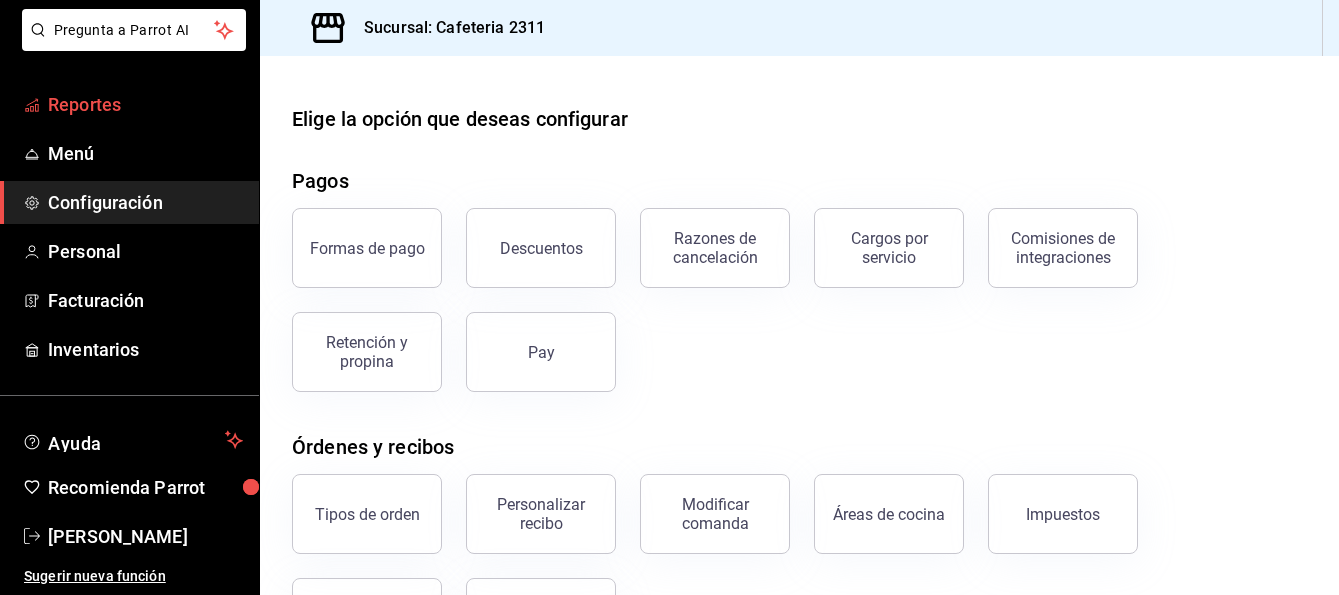 click on "Reportes" at bounding box center [145, 104] 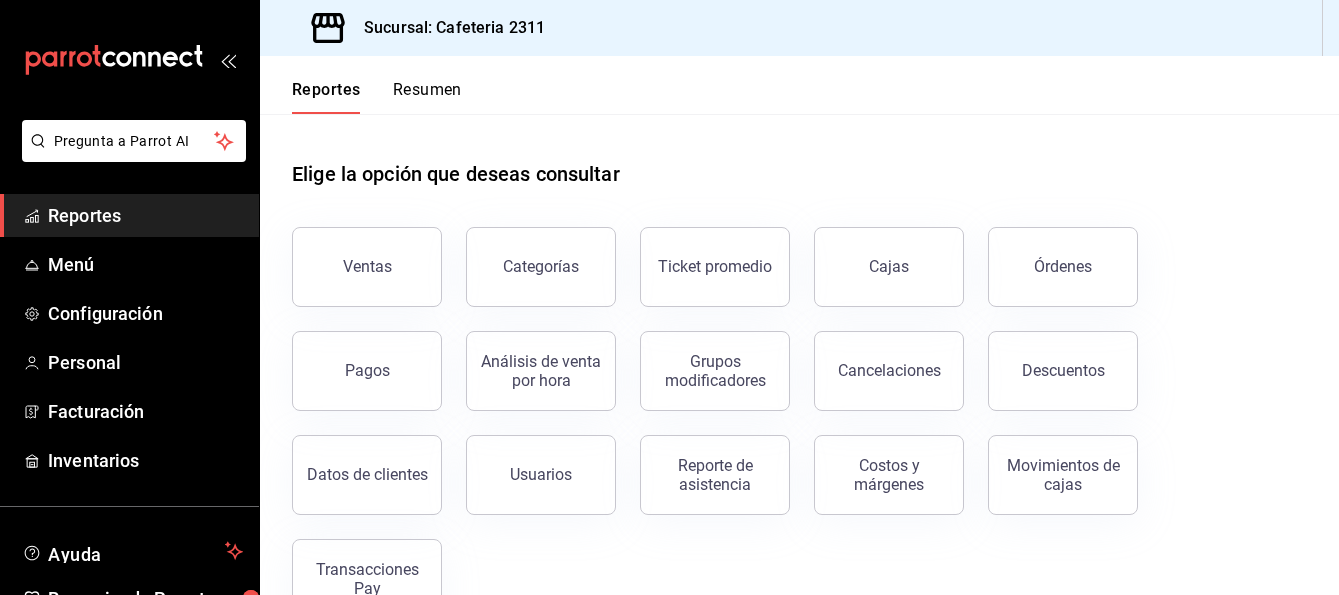 scroll, scrollTop: 57, scrollLeft: 0, axis: vertical 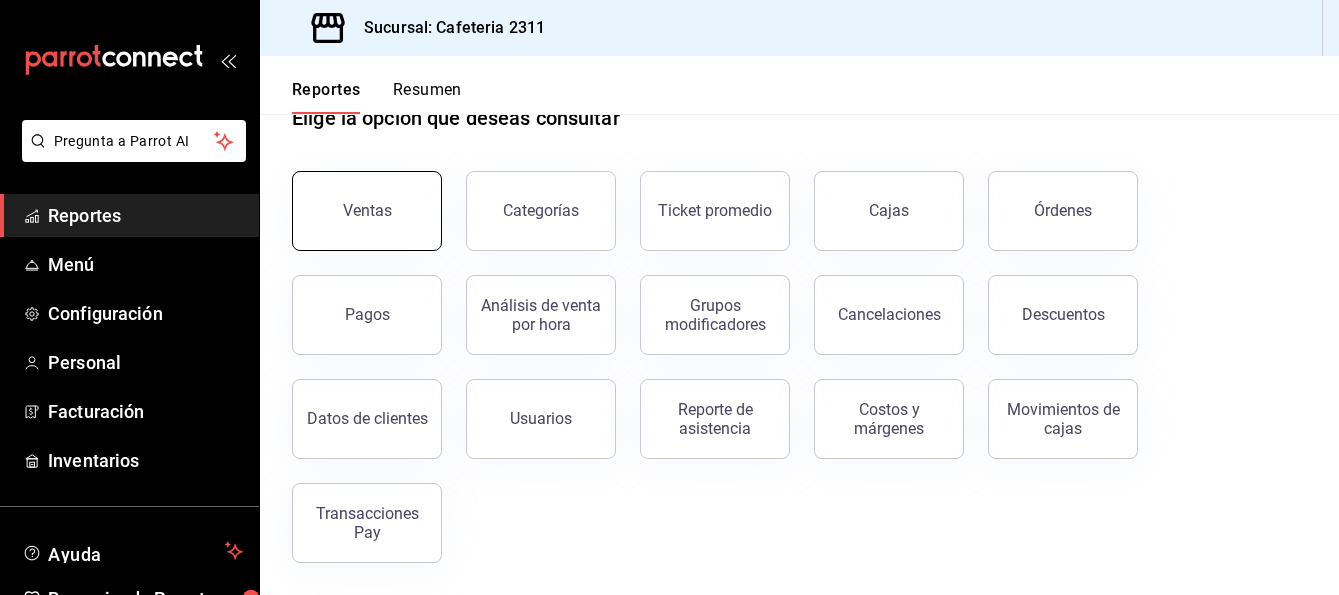 click on "Ventas" at bounding box center [367, 211] 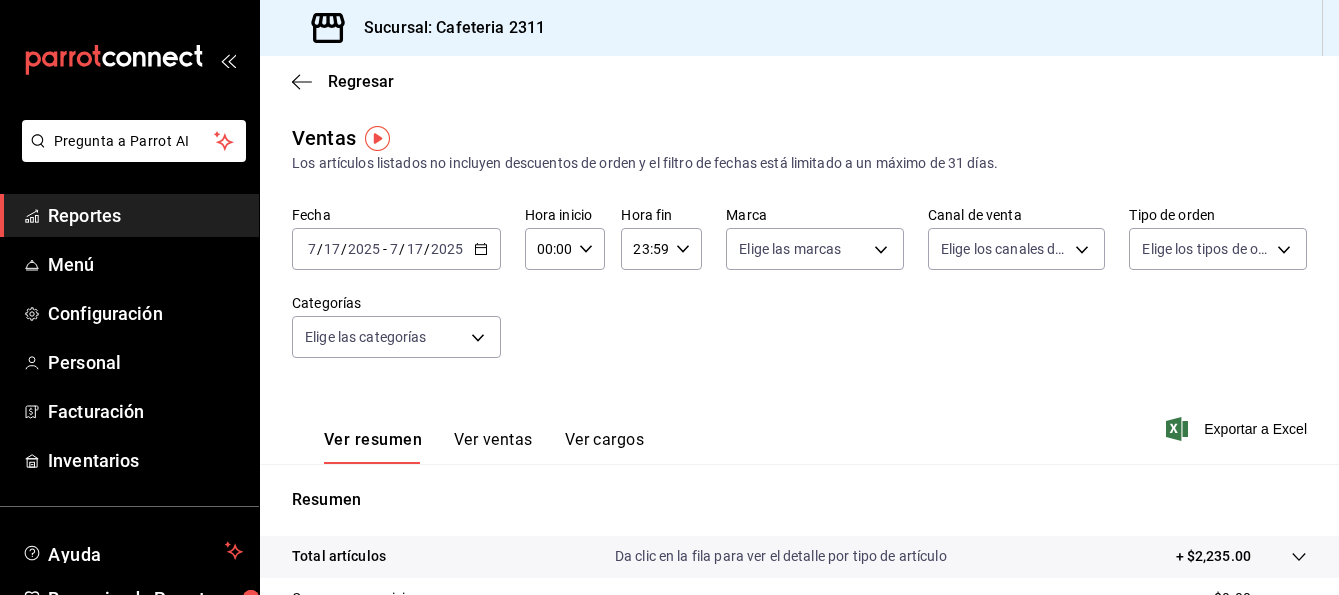 click on "Regresar" at bounding box center [799, 81] 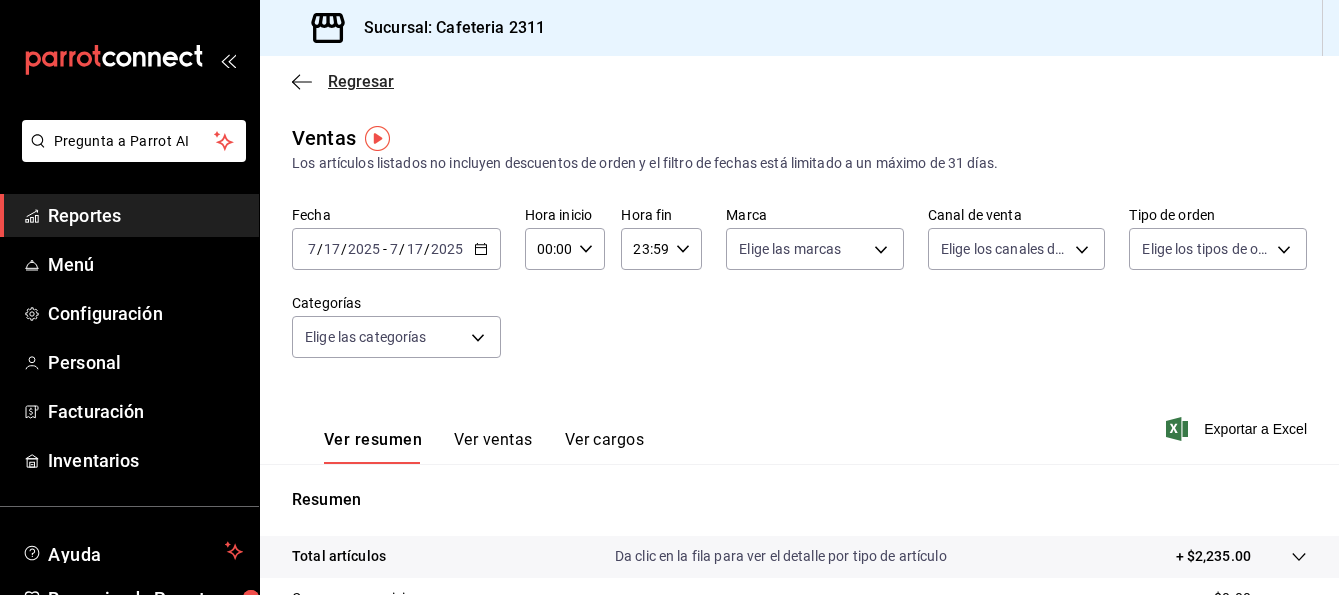 click 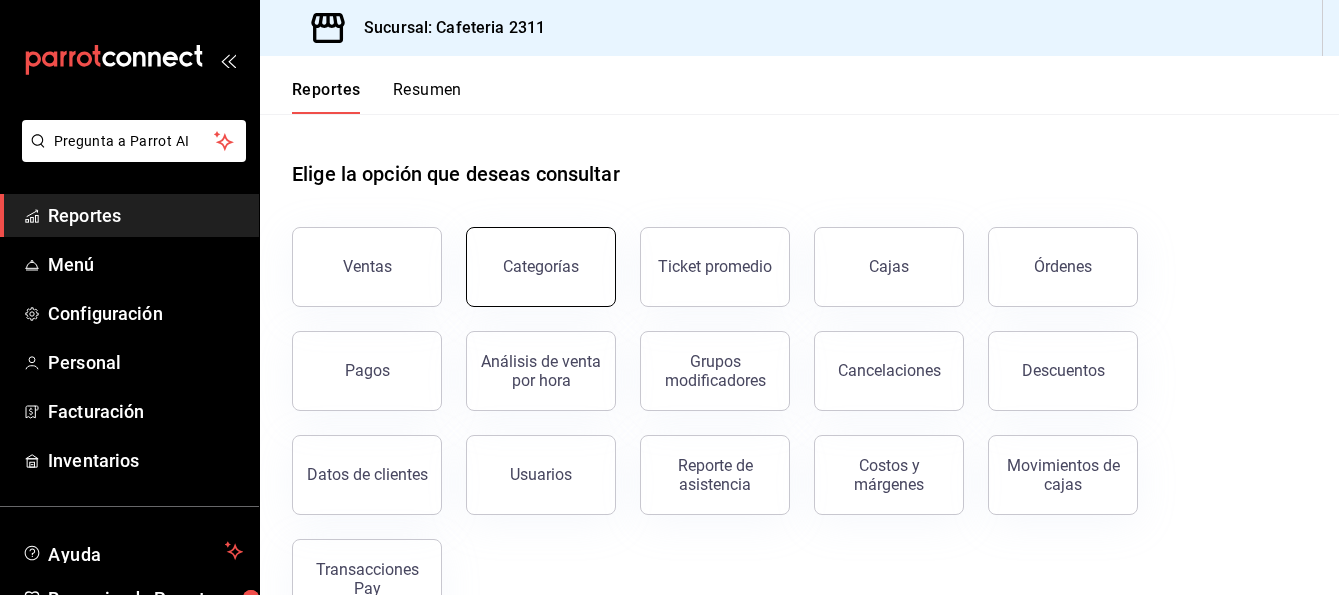 click on "Categorías" at bounding box center [541, 267] 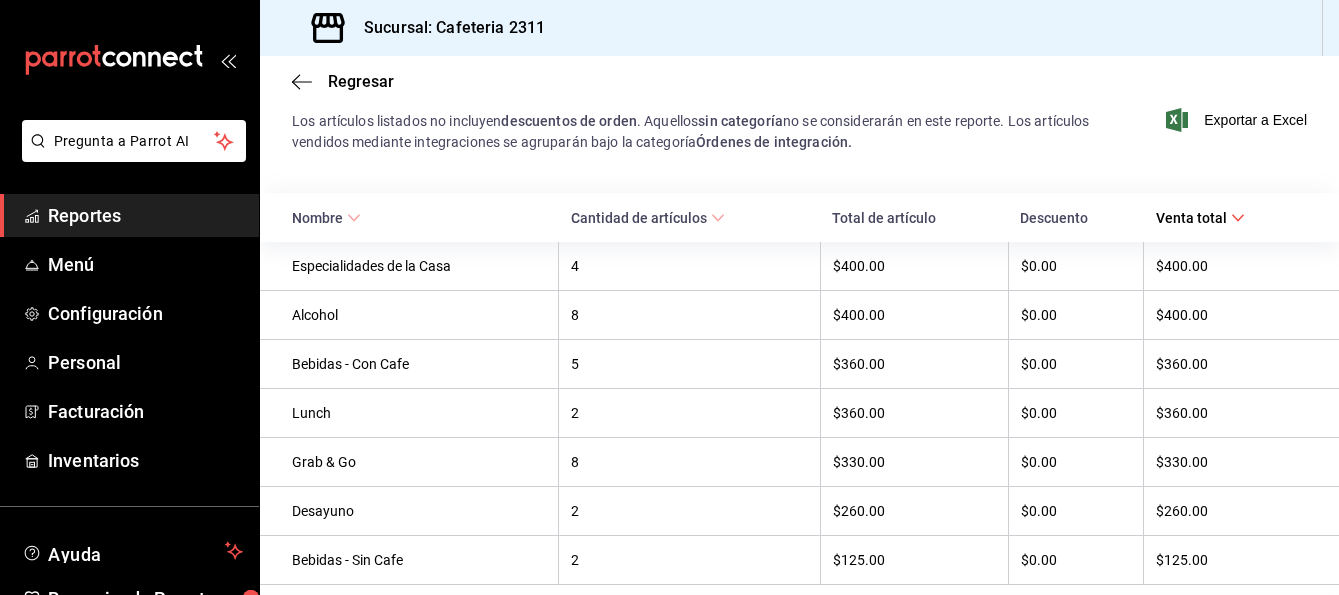 scroll, scrollTop: 196, scrollLeft: 0, axis: vertical 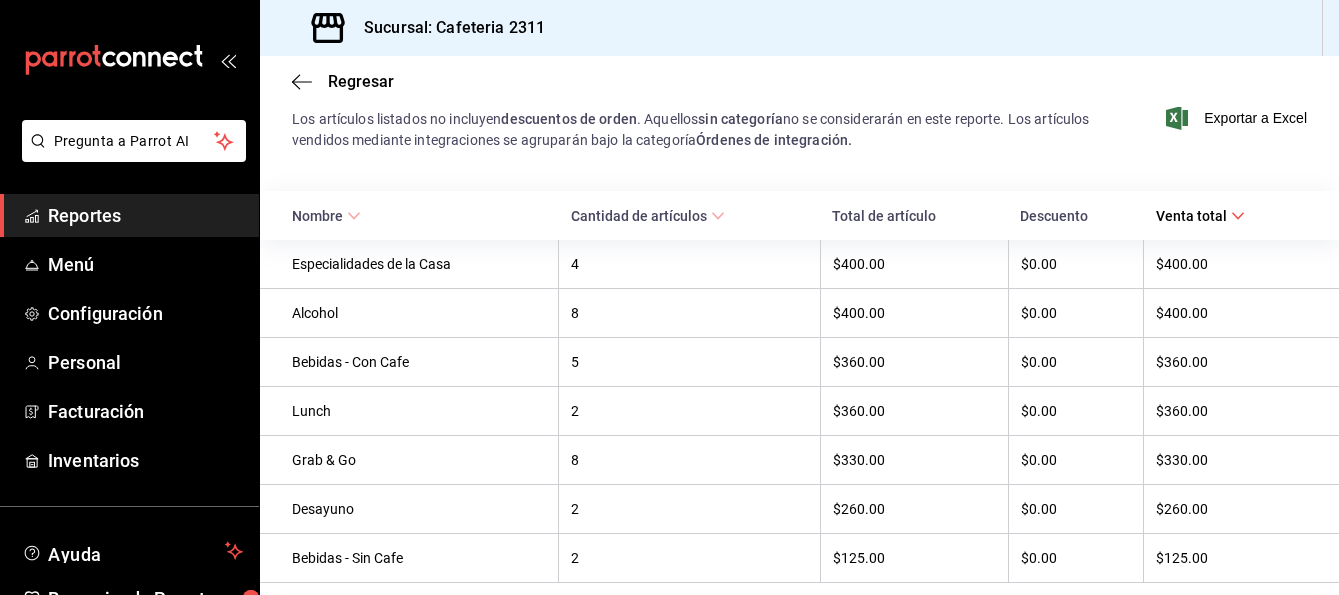 click on "Alcohol" at bounding box center (419, 313) 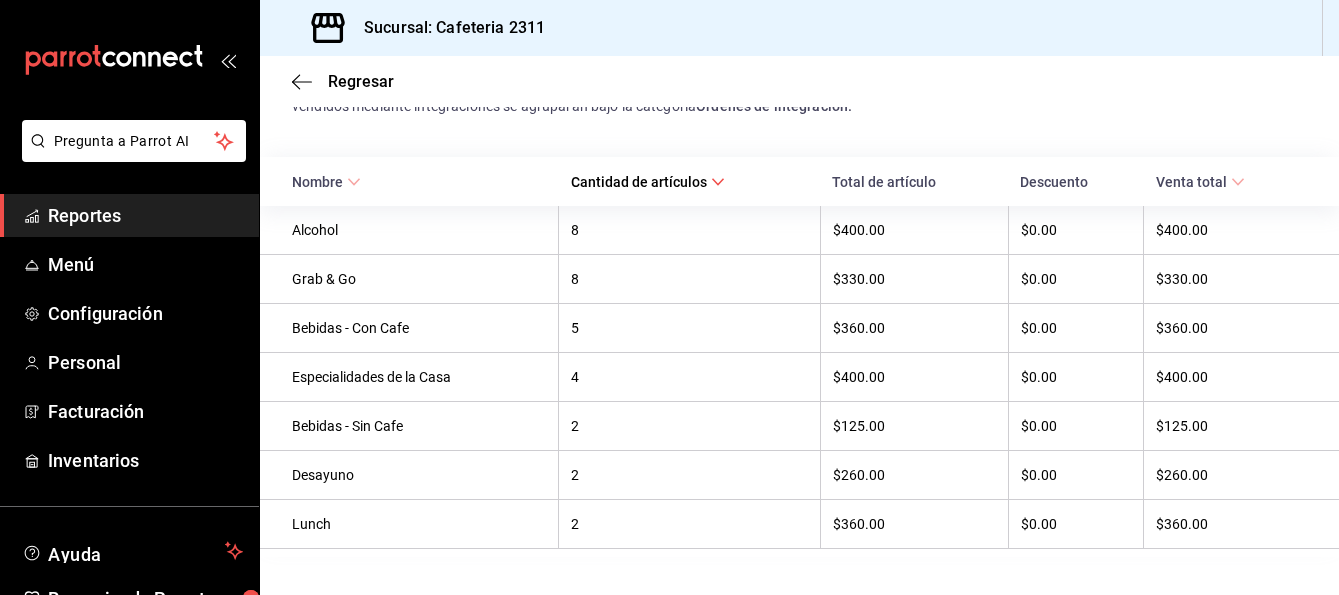 scroll, scrollTop: 261, scrollLeft: 0, axis: vertical 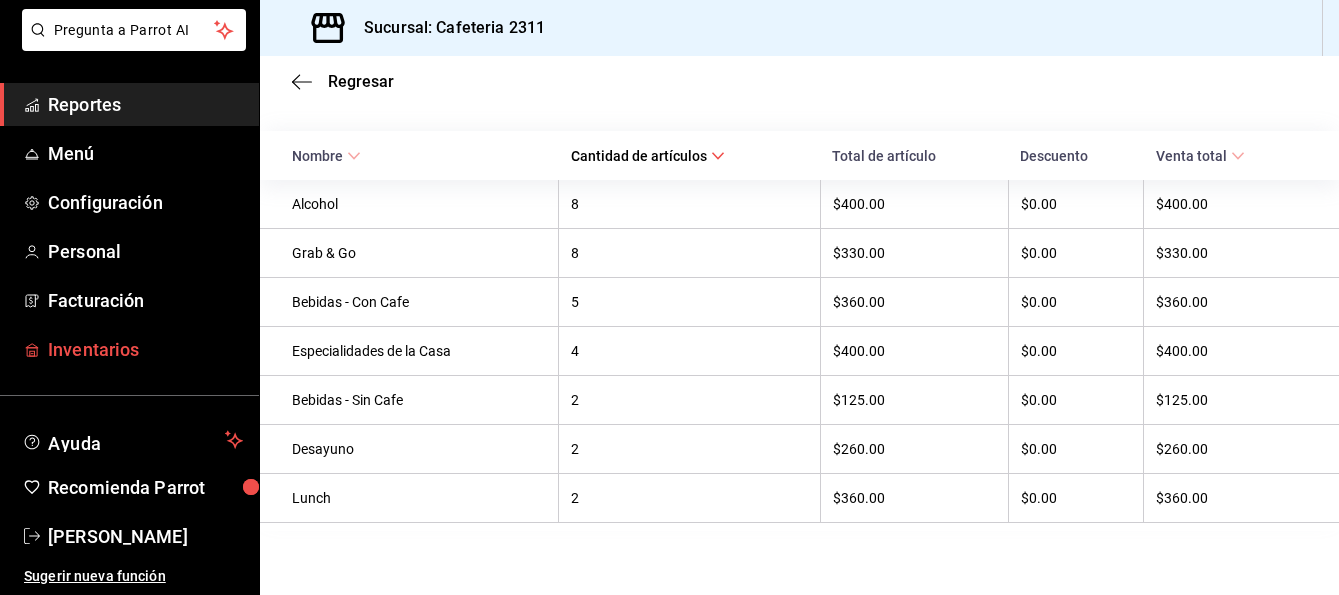 click on "Inventarios" at bounding box center (145, 349) 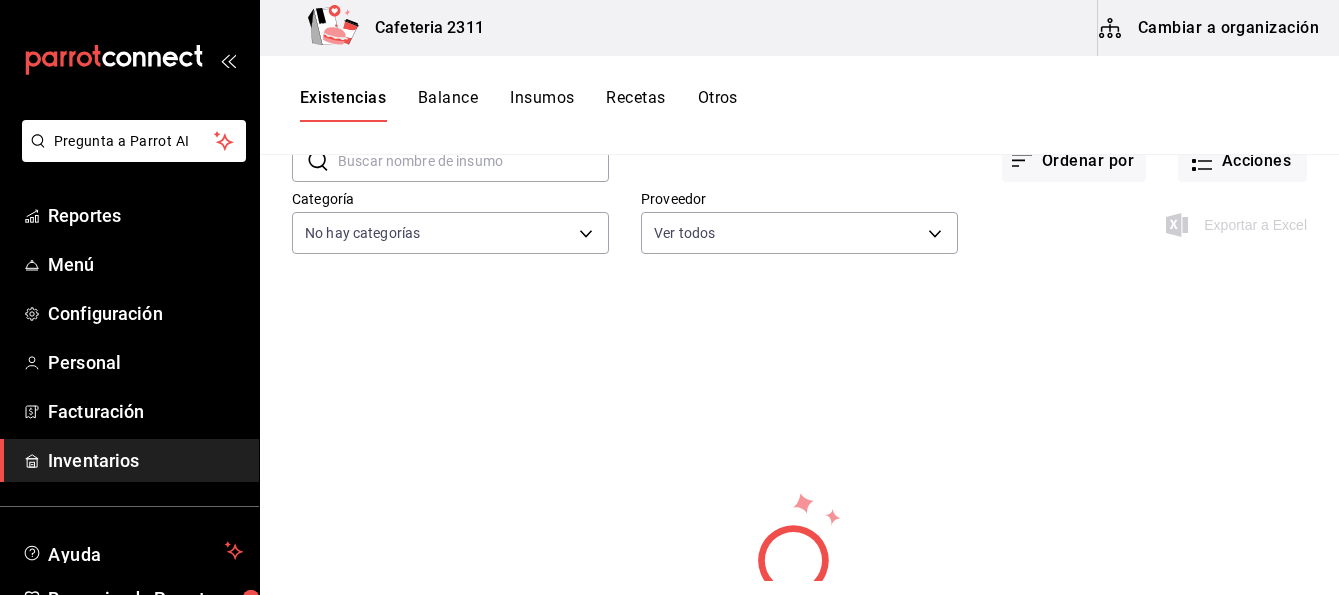 scroll, scrollTop: 116, scrollLeft: 0, axis: vertical 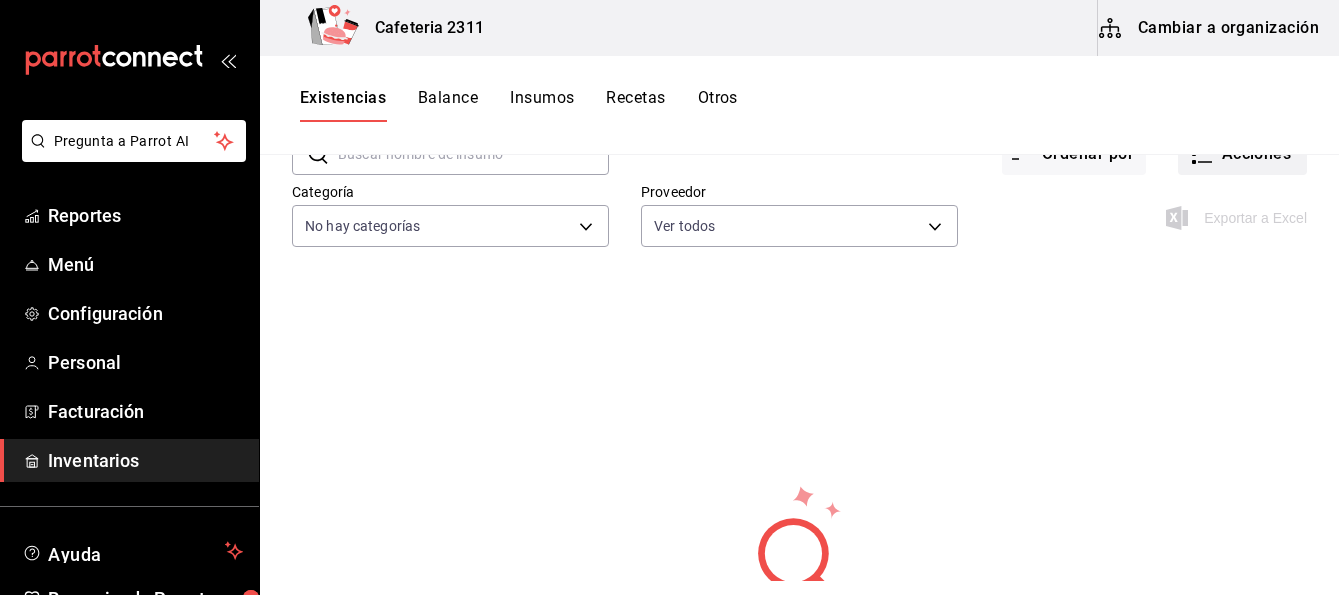 click 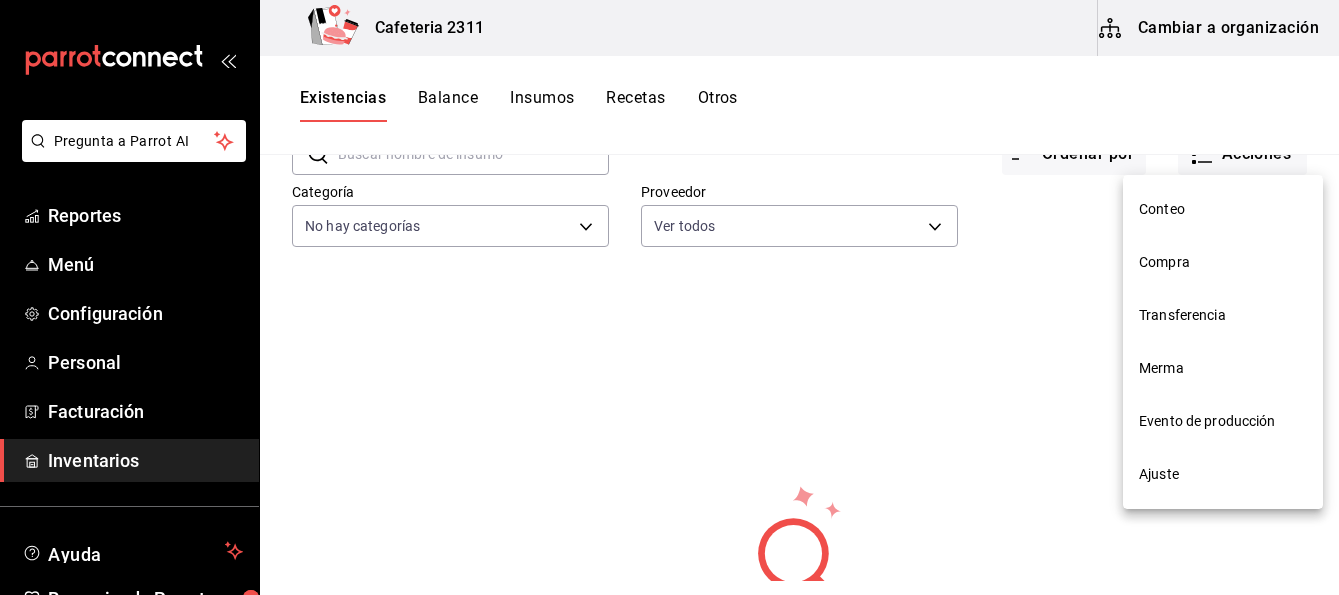 click at bounding box center (669, 297) 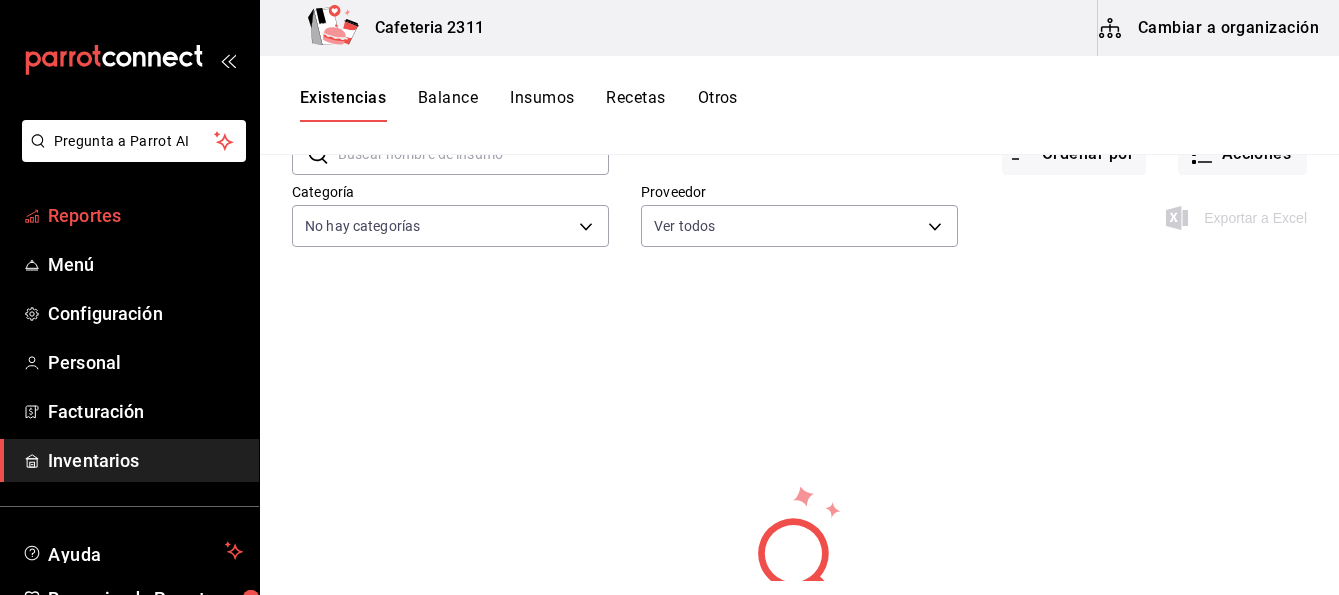 click on "Reportes" at bounding box center [145, 215] 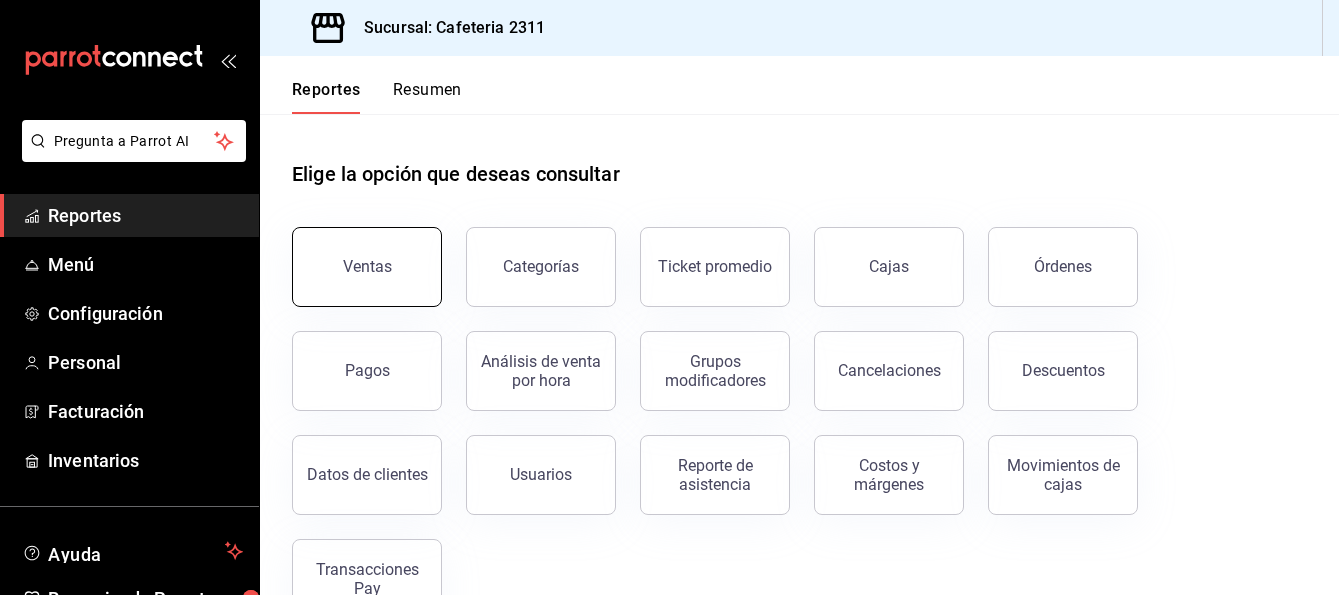 click on "Ventas" at bounding box center [367, 267] 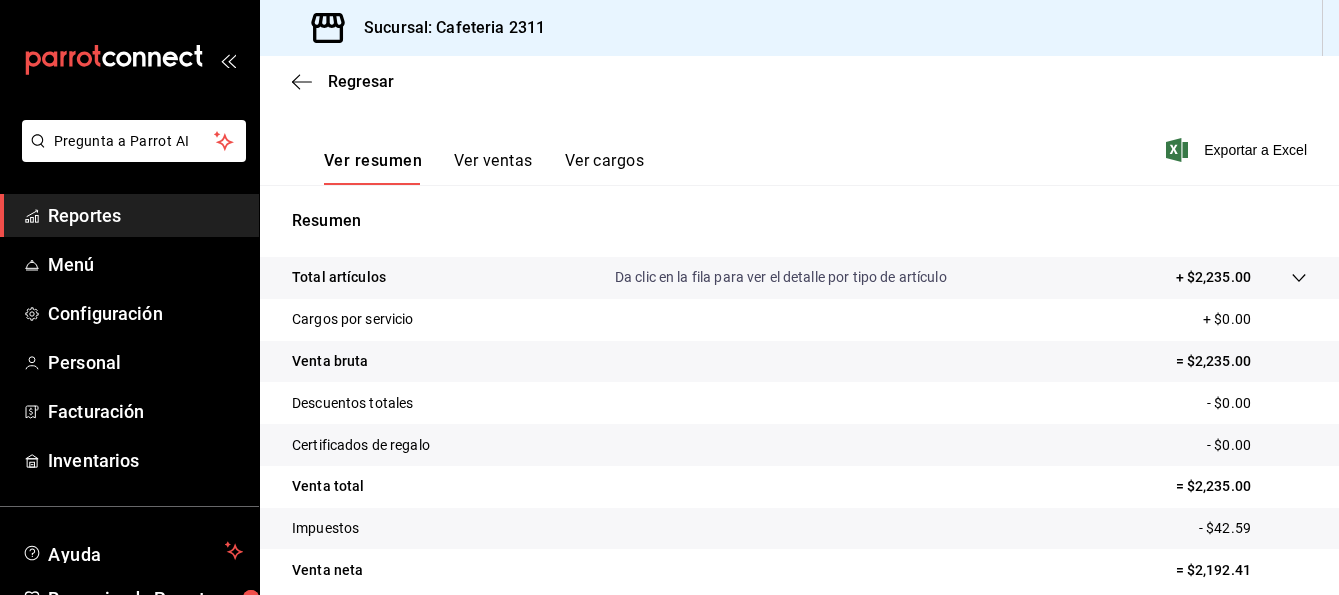 click on "Ver ventas" at bounding box center [493, 168] 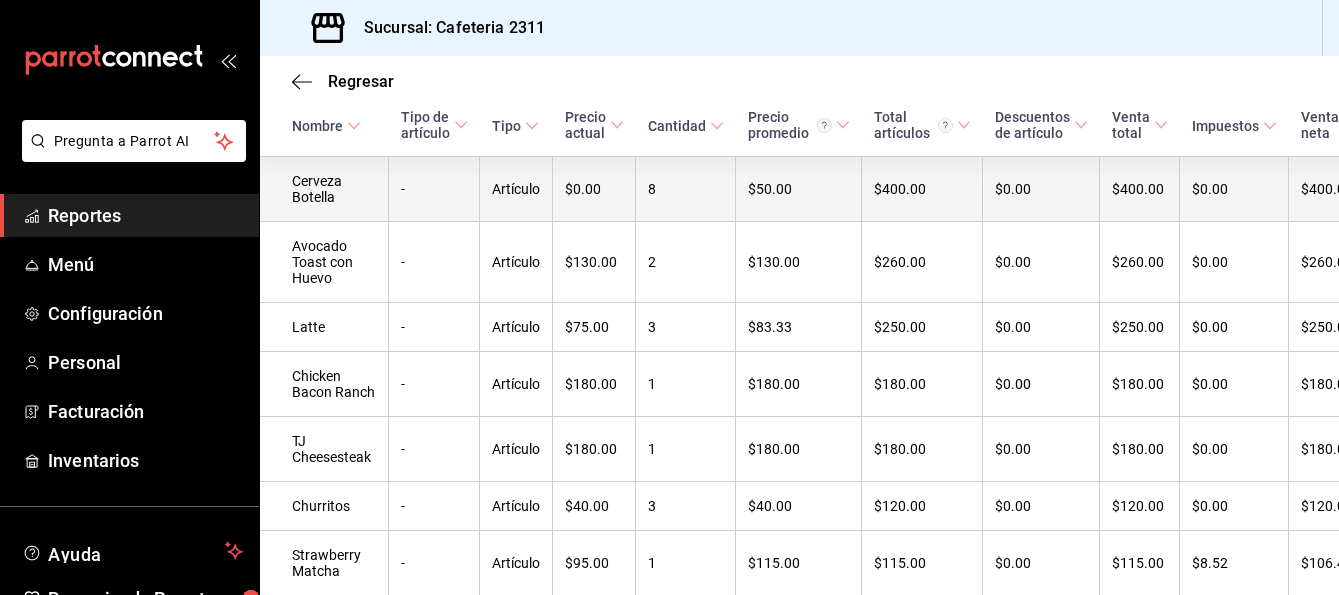 scroll, scrollTop: 340, scrollLeft: 0, axis: vertical 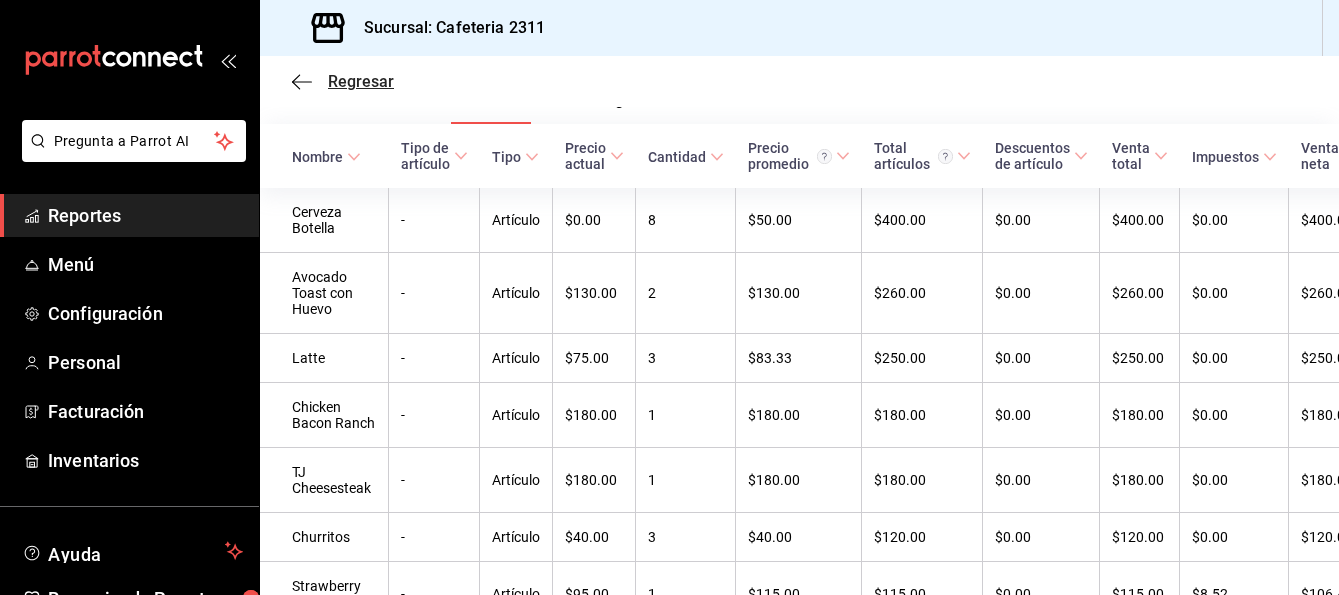 click 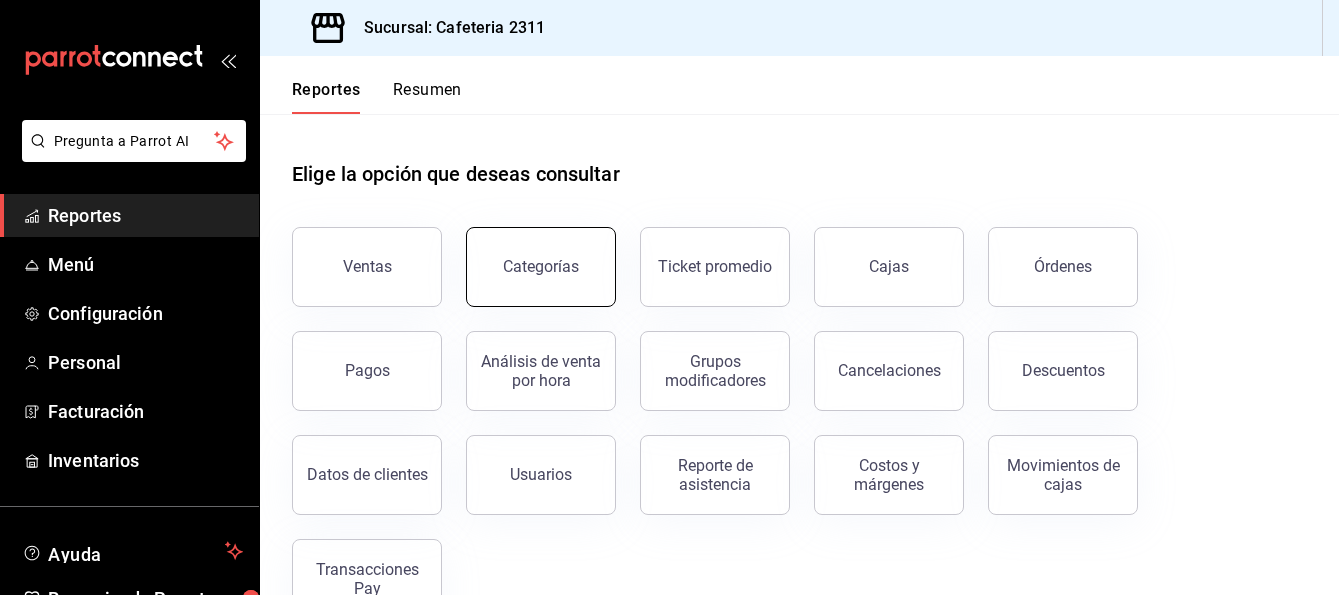click on "Categorías" at bounding box center (541, 267) 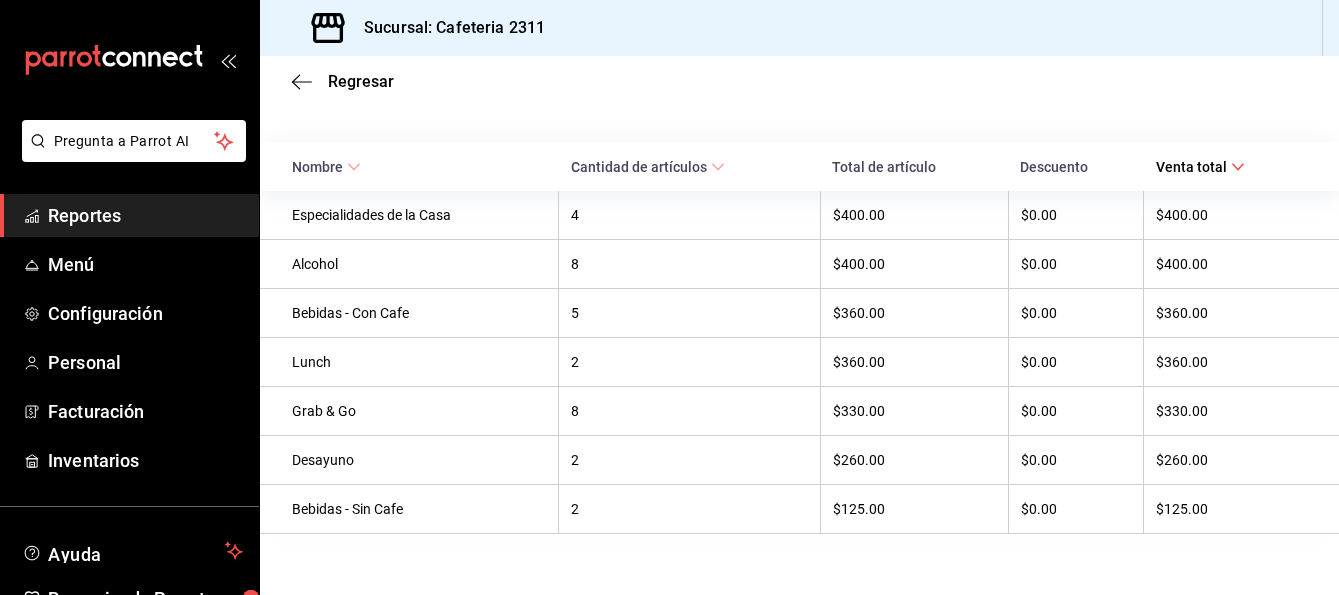 scroll, scrollTop: 251, scrollLeft: 0, axis: vertical 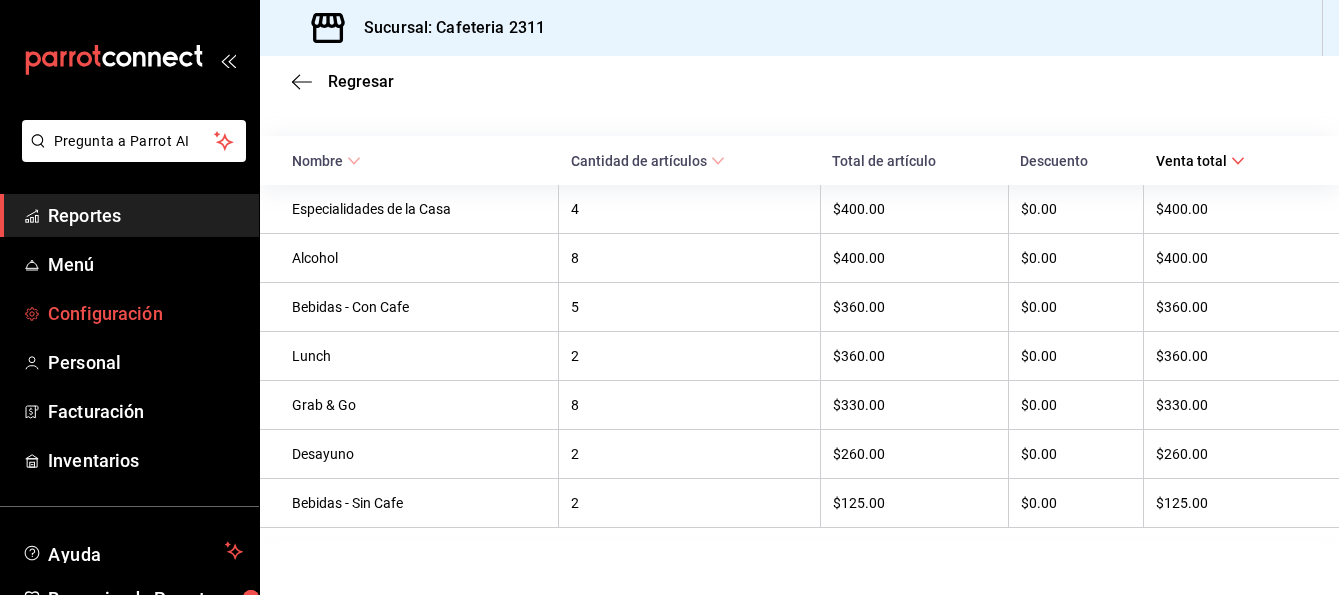 click on "Configuración" at bounding box center (145, 313) 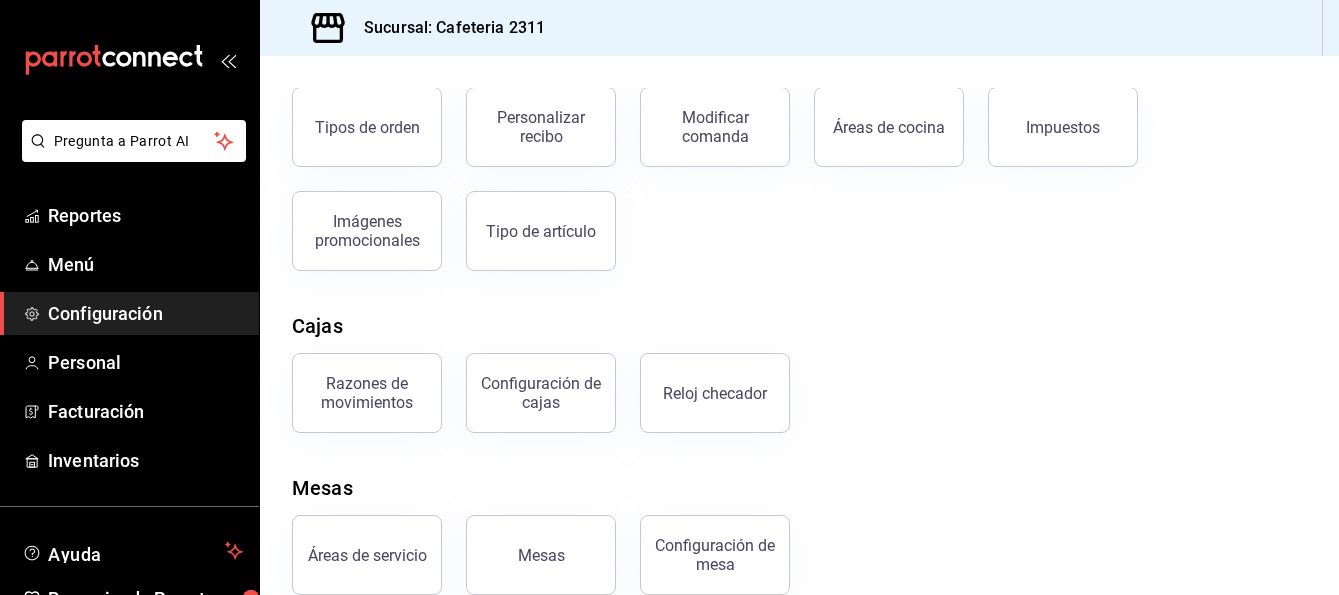 scroll, scrollTop: 420, scrollLeft: 0, axis: vertical 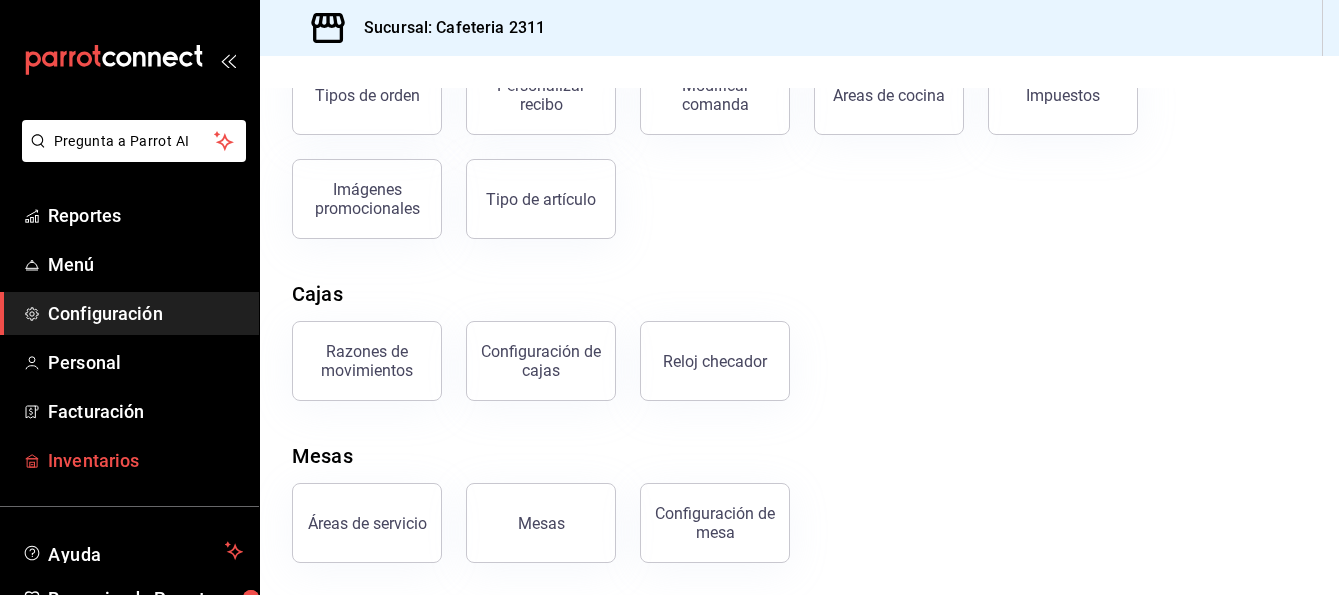 click on "Inventarios" at bounding box center (145, 460) 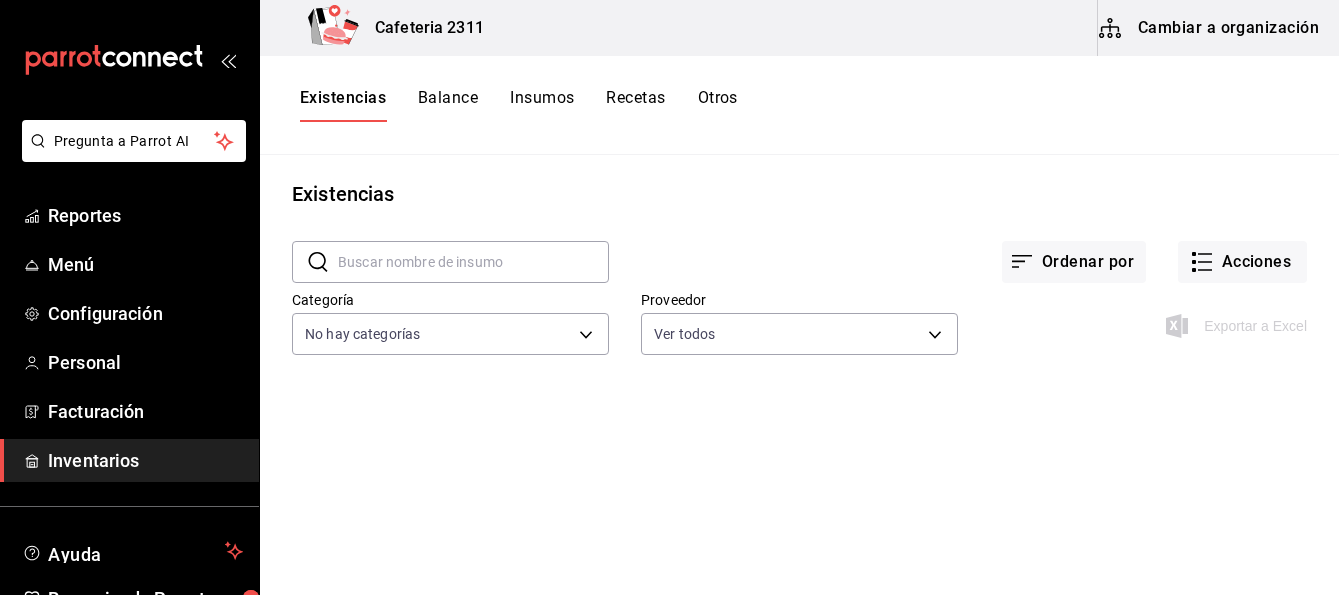 scroll, scrollTop: 0, scrollLeft: 0, axis: both 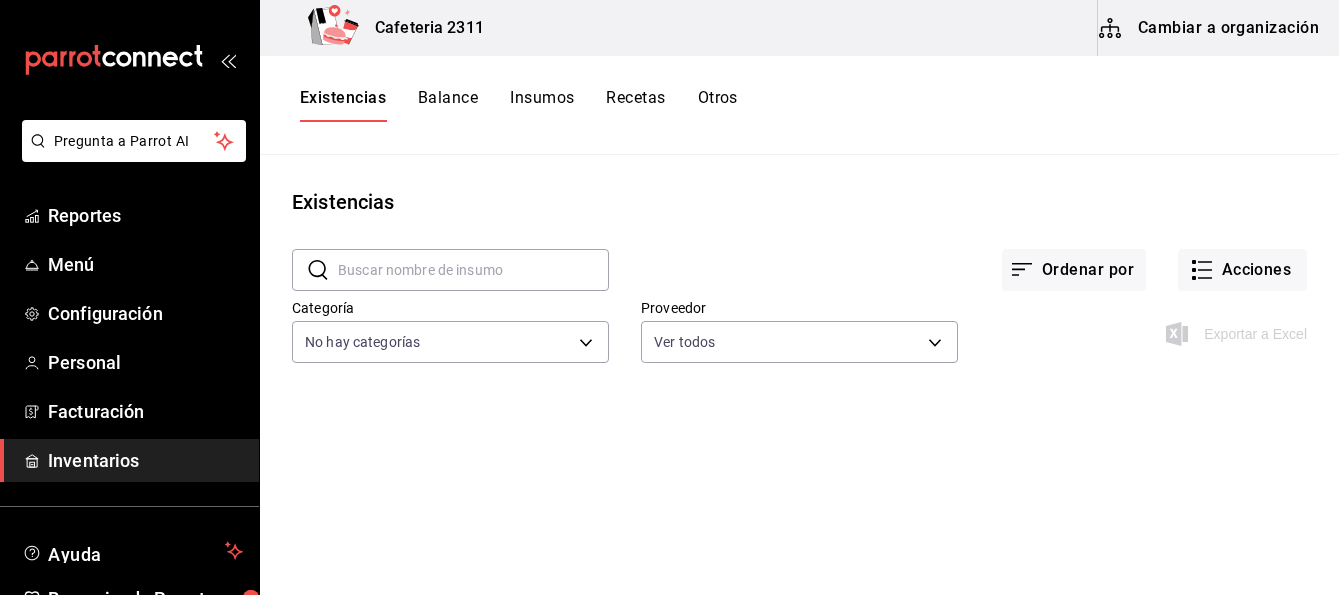 click on "Cambiar a organización" at bounding box center (1210, 28) 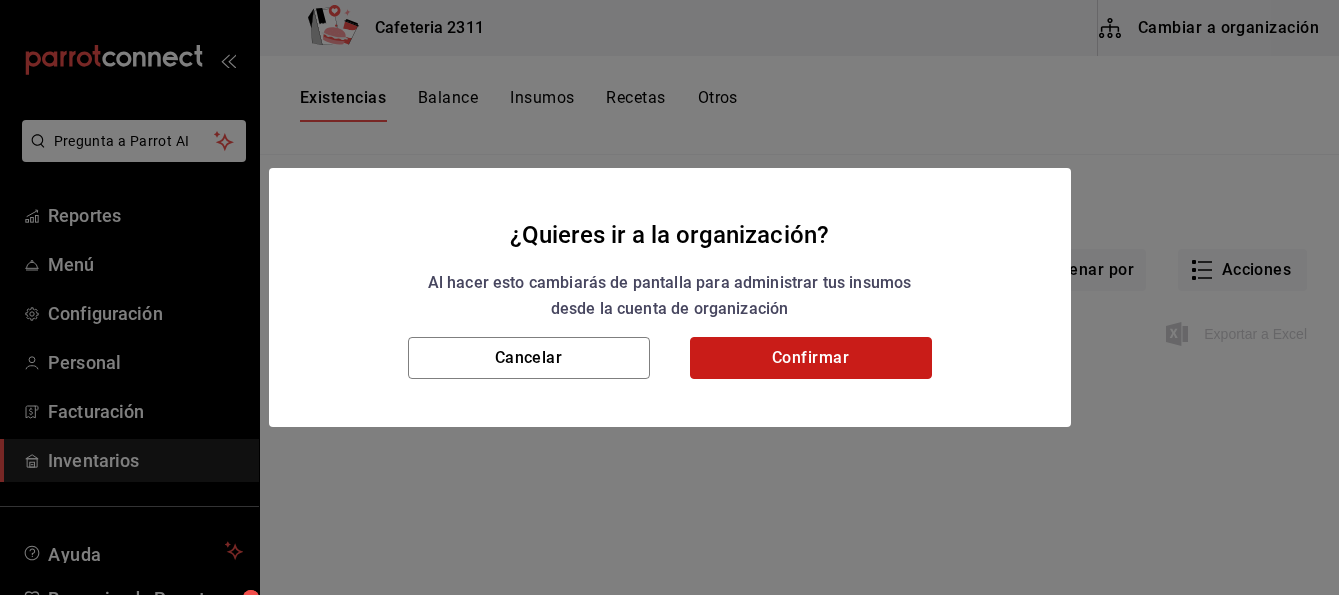 click on "Confirmar" at bounding box center (811, 358) 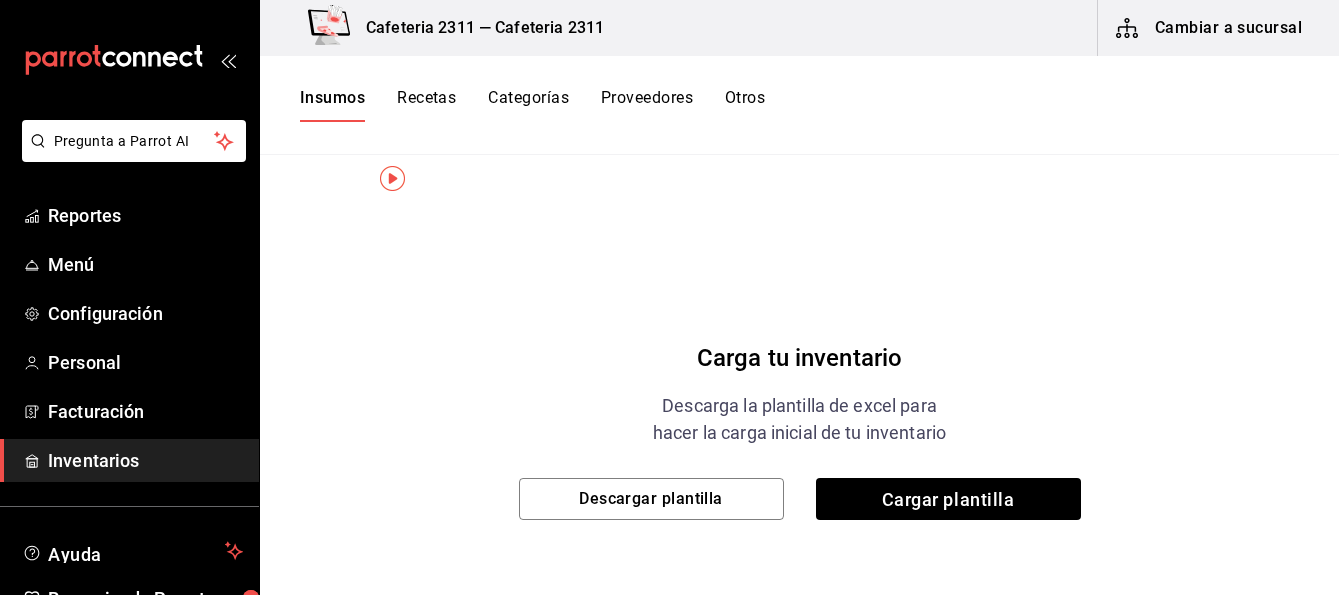 scroll, scrollTop: 18, scrollLeft: 0, axis: vertical 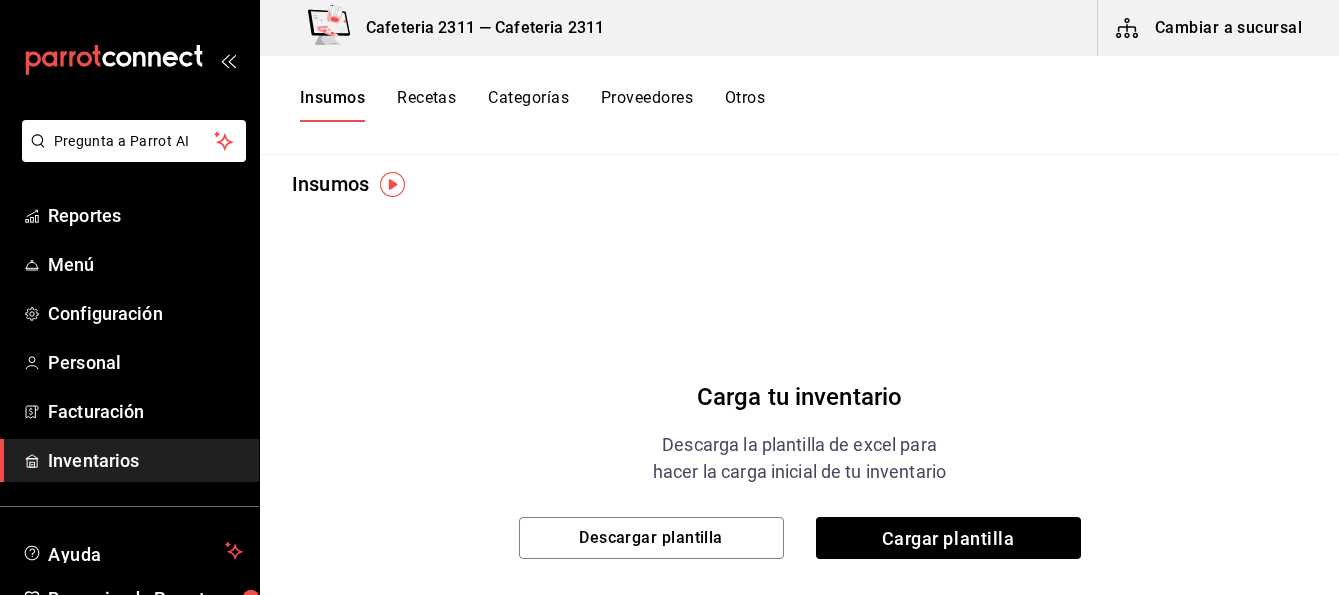 click on "Categorías" at bounding box center (528, 105) 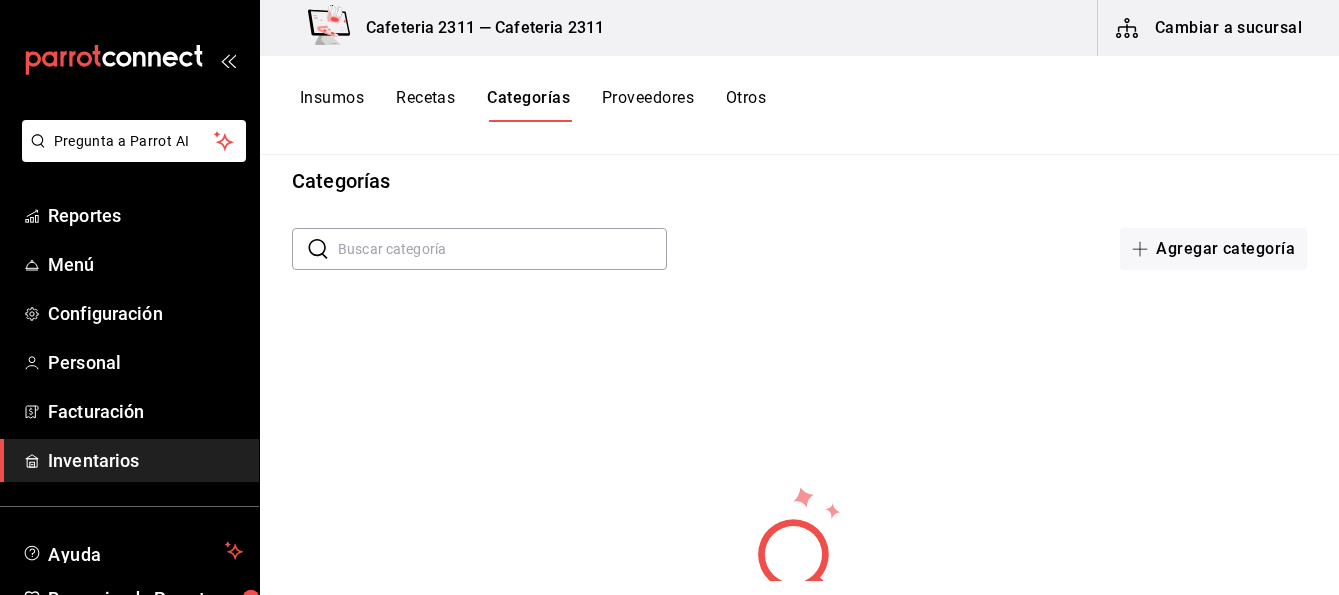scroll, scrollTop: 30, scrollLeft: 0, axis: vertical 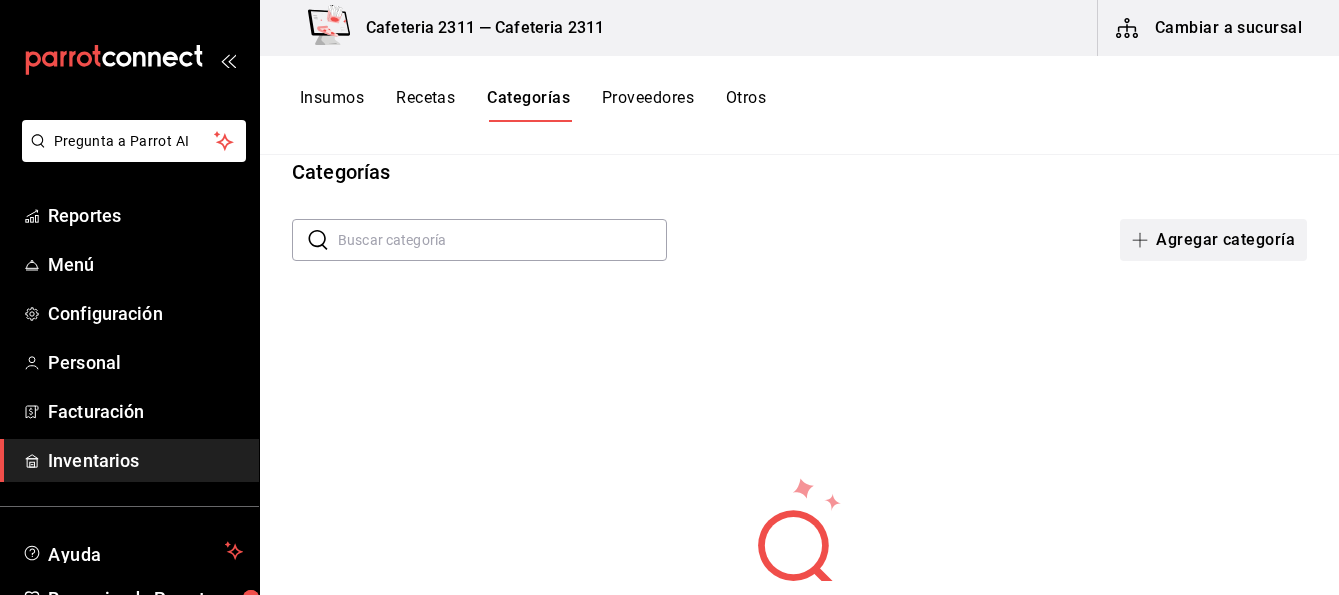 click at bounding box center [1144, 240] 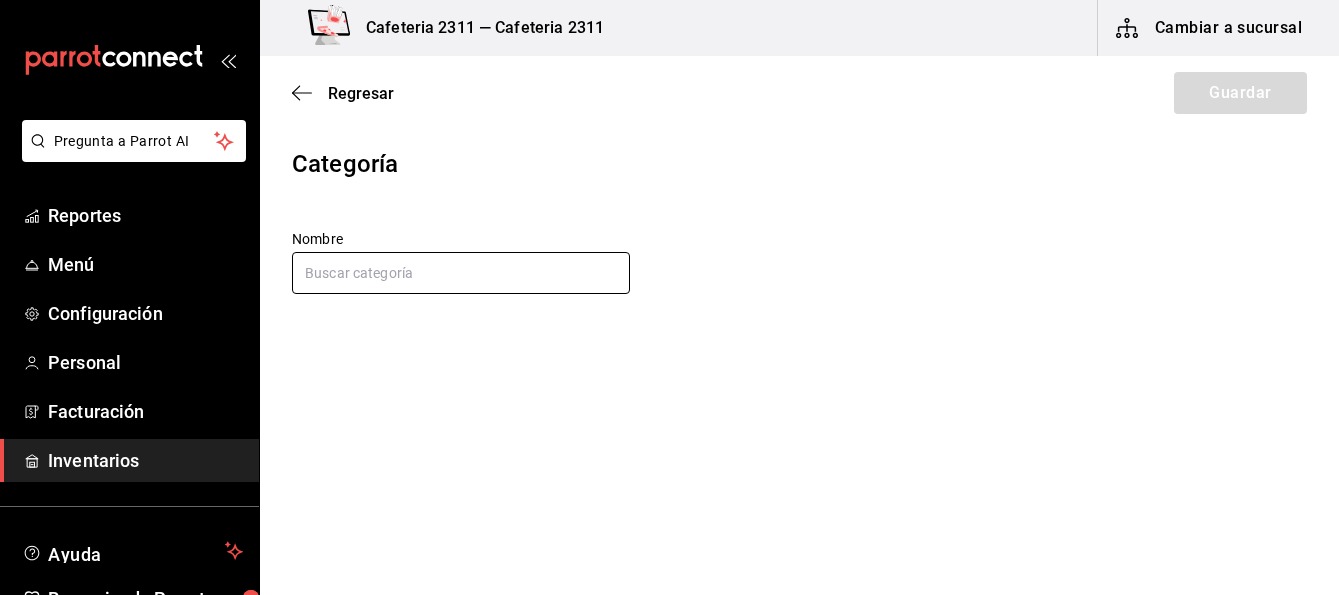 click at bounding box center (461, 273) 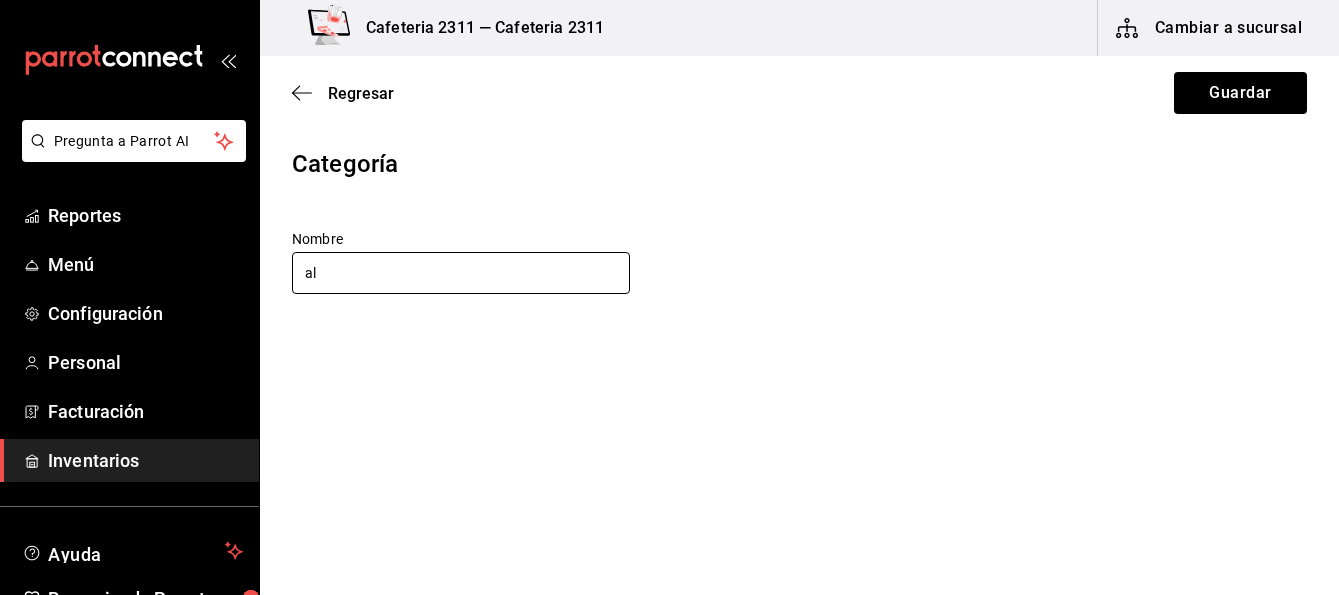 type on "a" 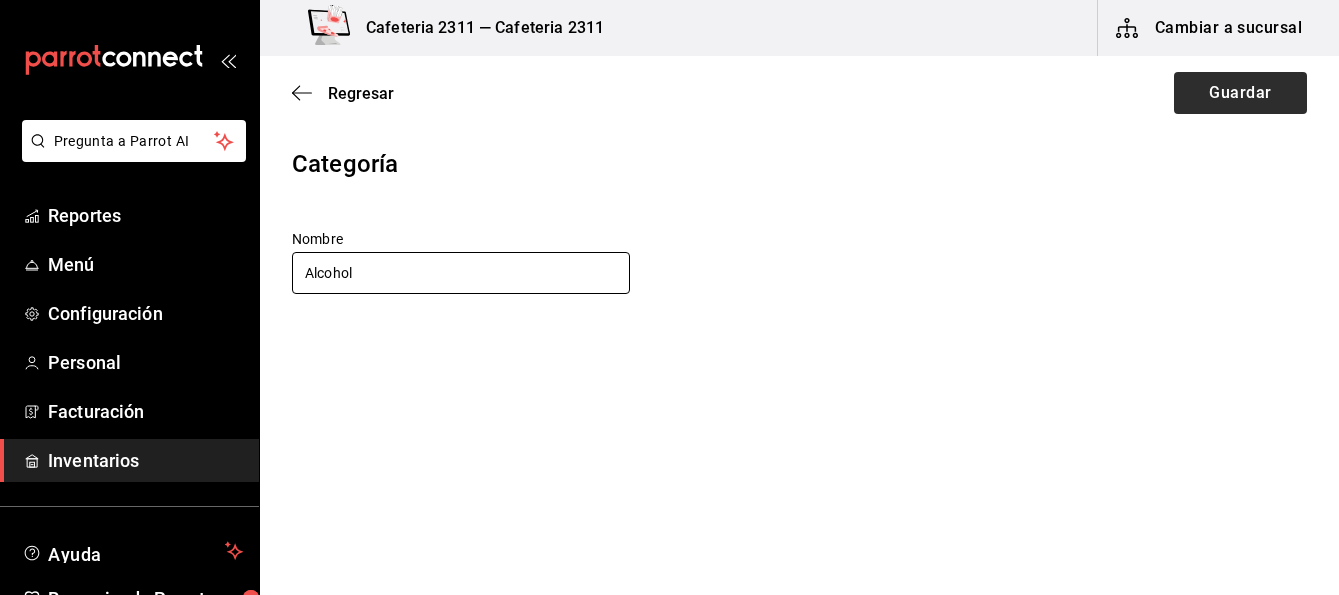type on "Alcohol" 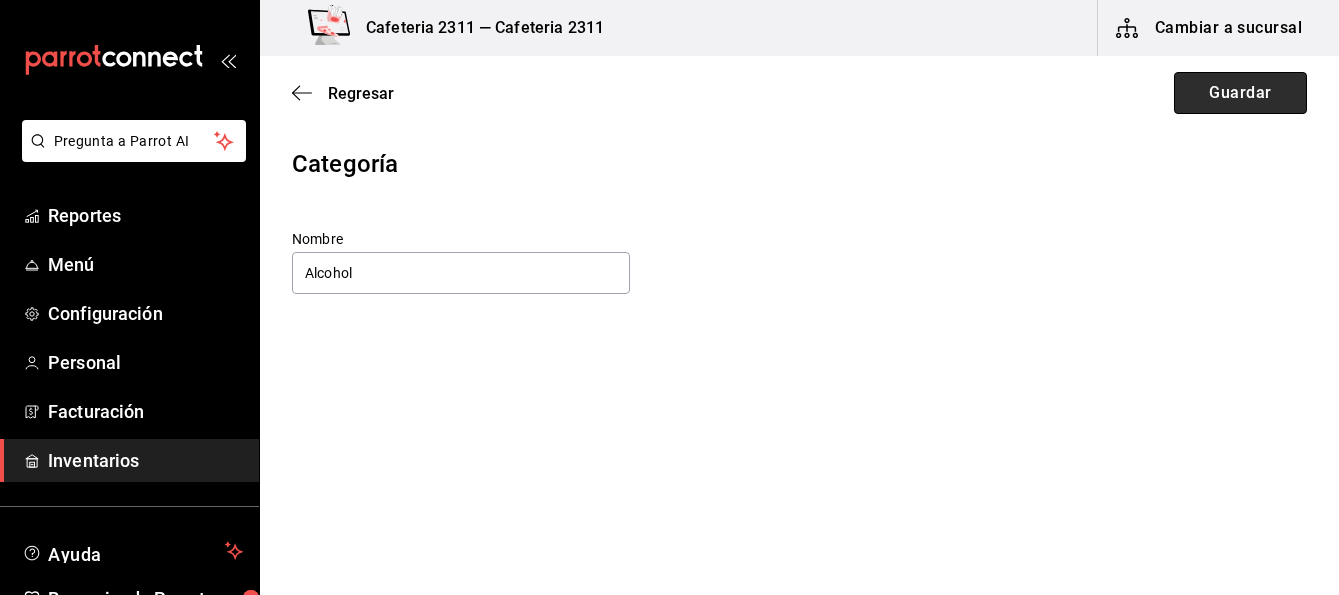 click on "Guardar" at bounding box center [1240, 93] 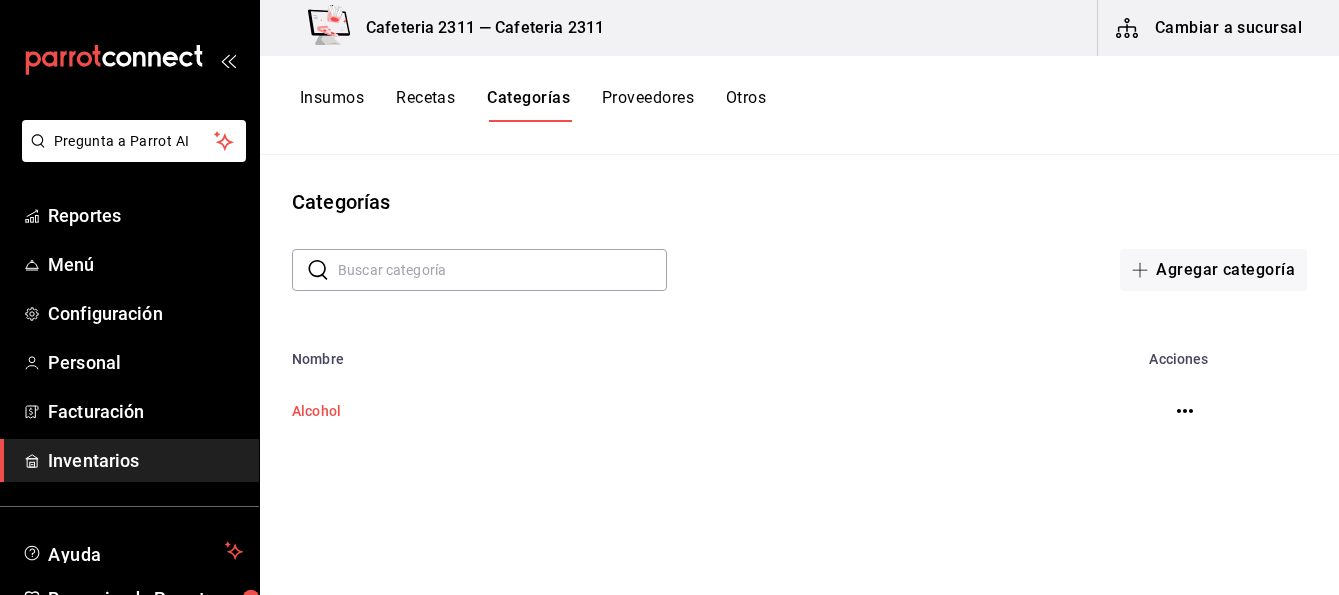 click on "Alcohol" at bounding box center [649, 411] 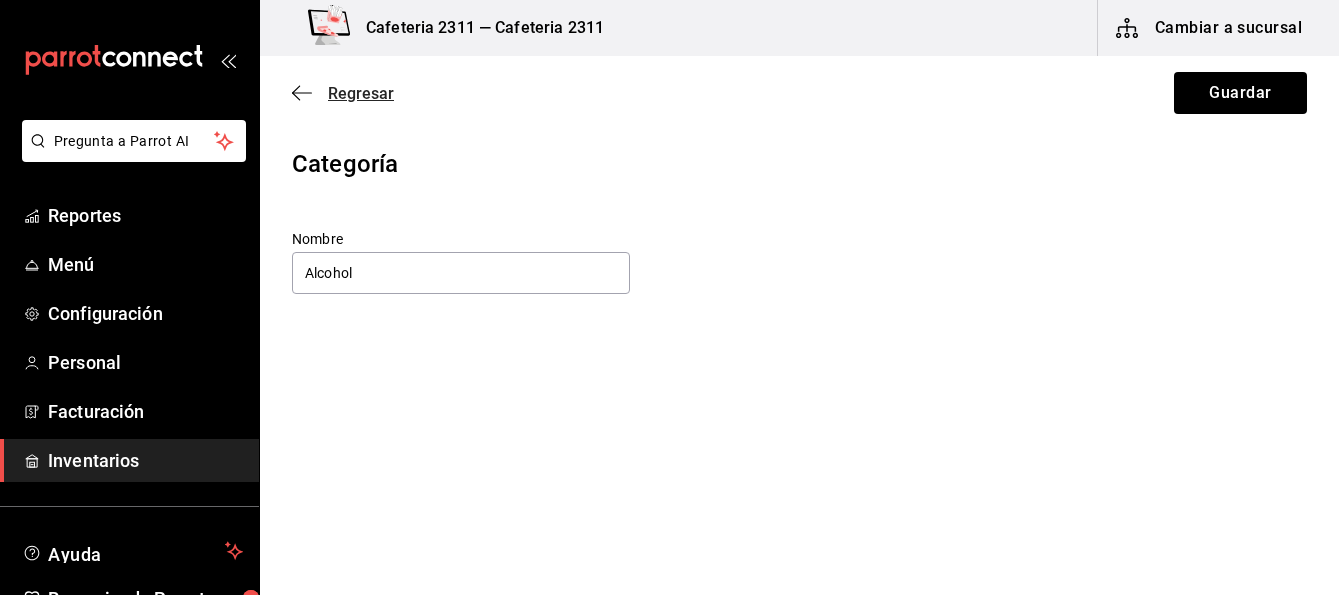 click 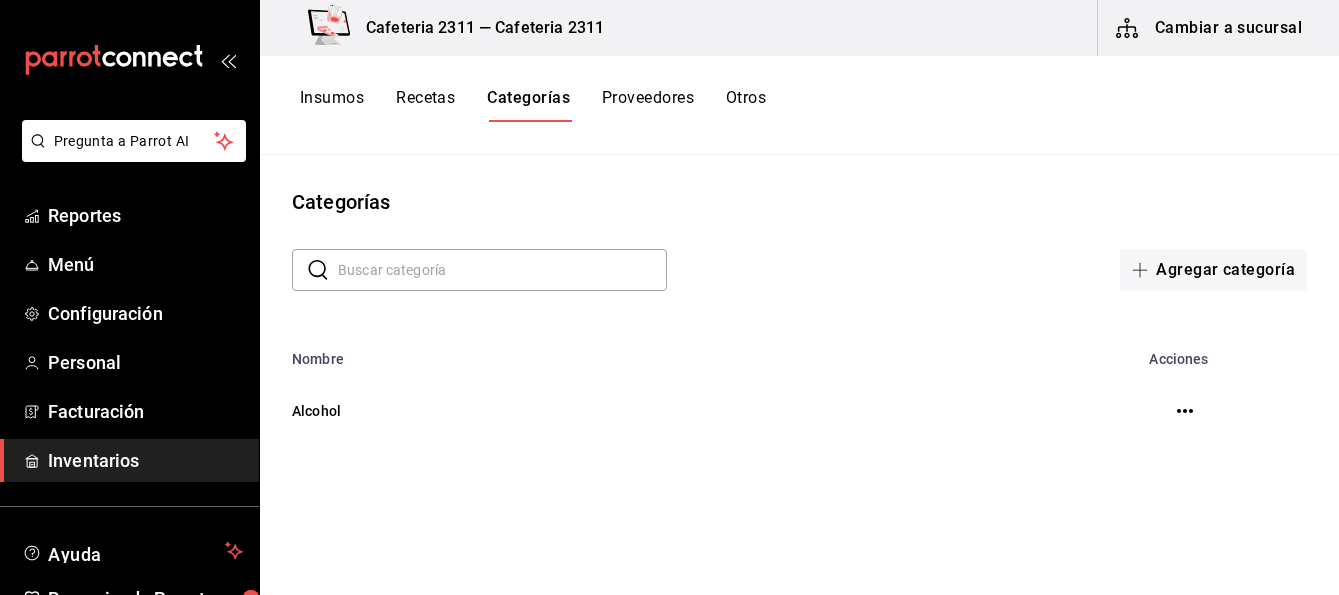 click on "Insumos" at bounding box center (332, 105) 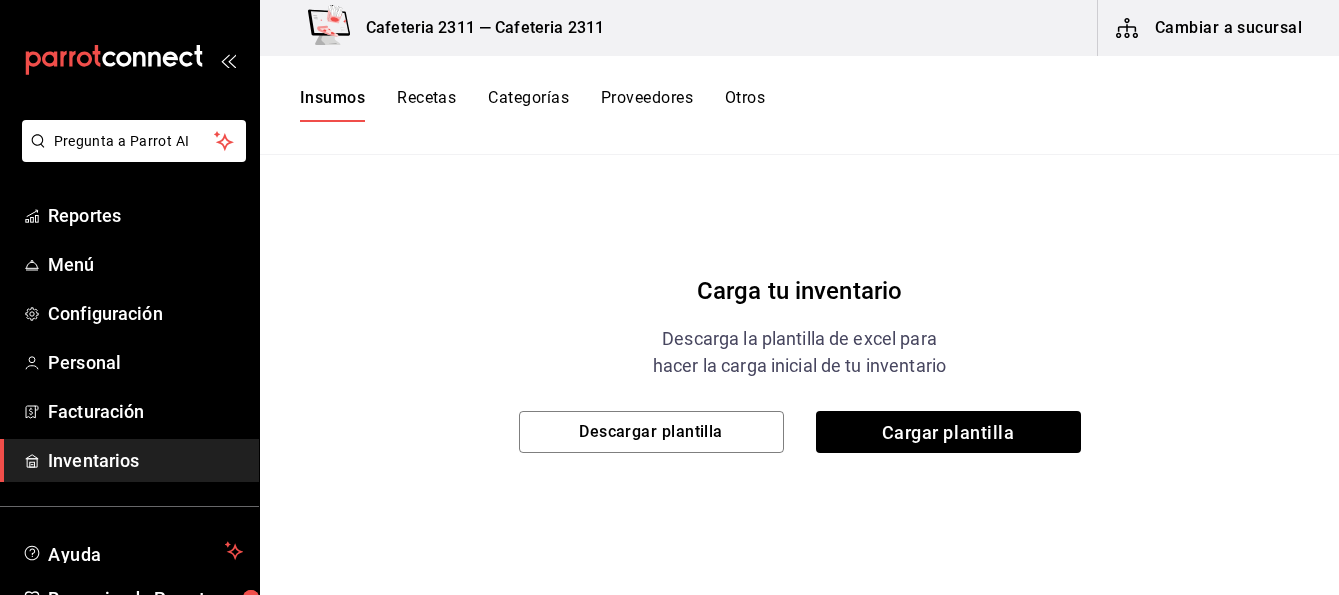 scroll, scrollTop: 137, scrollLeft: 0, axis: vertical 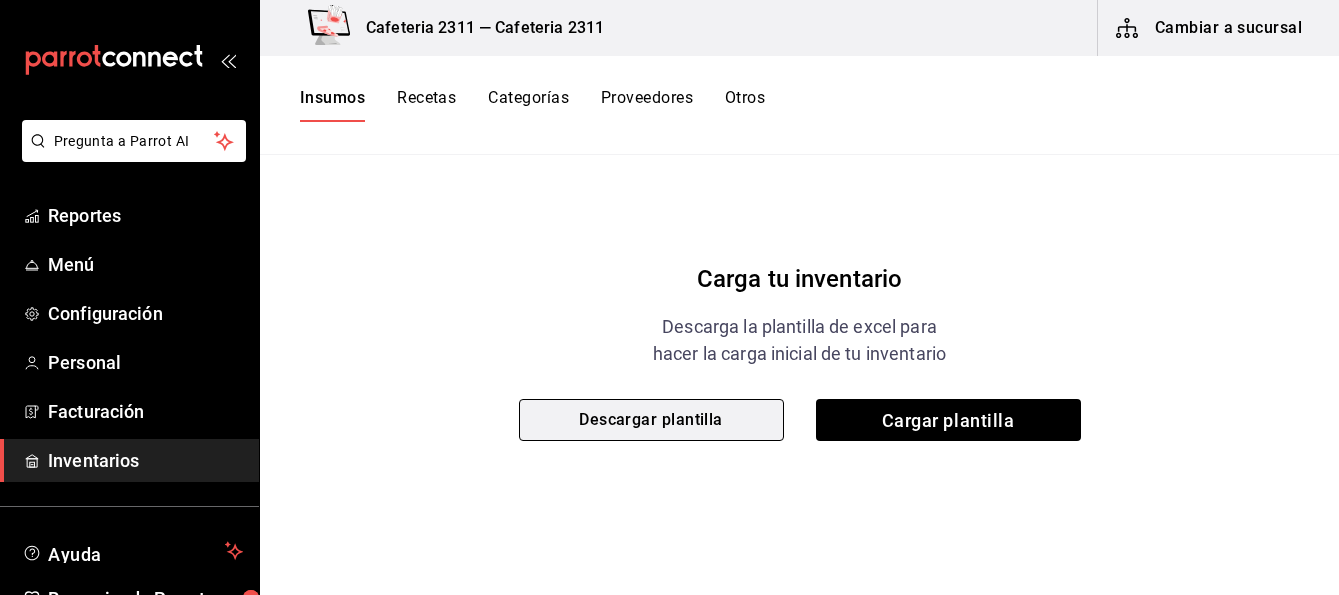click on "Descargar plantilla" at bounding box center (651, 420) 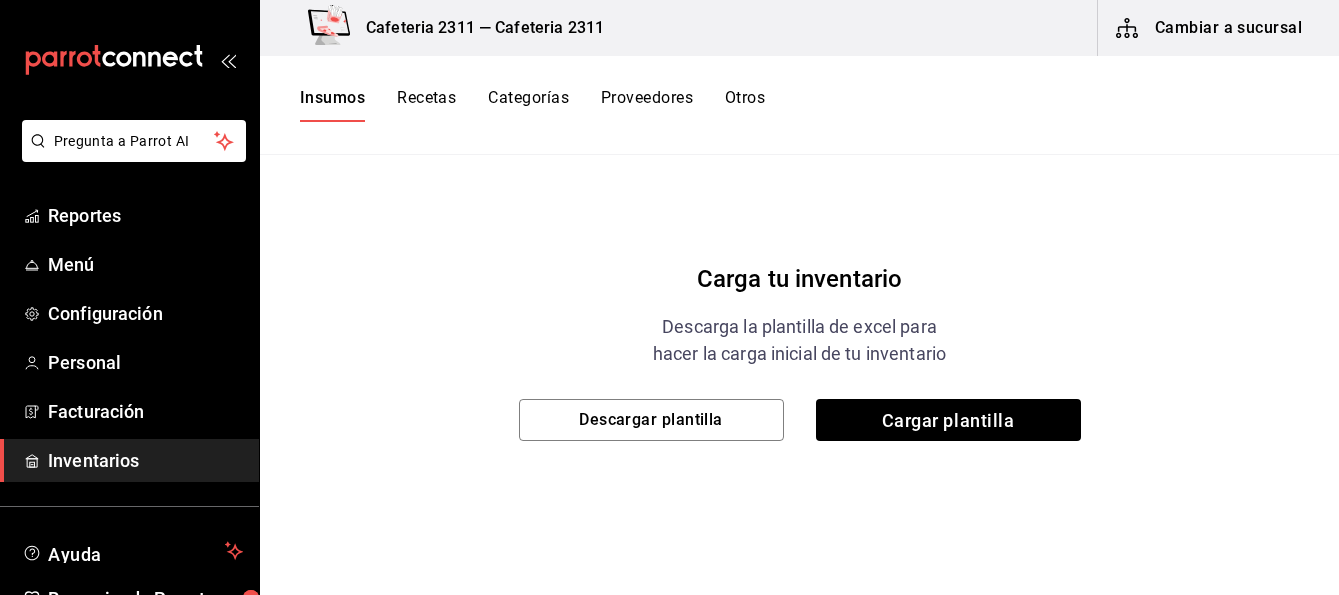 click on "Categorías" at bounding box center (528, 105) 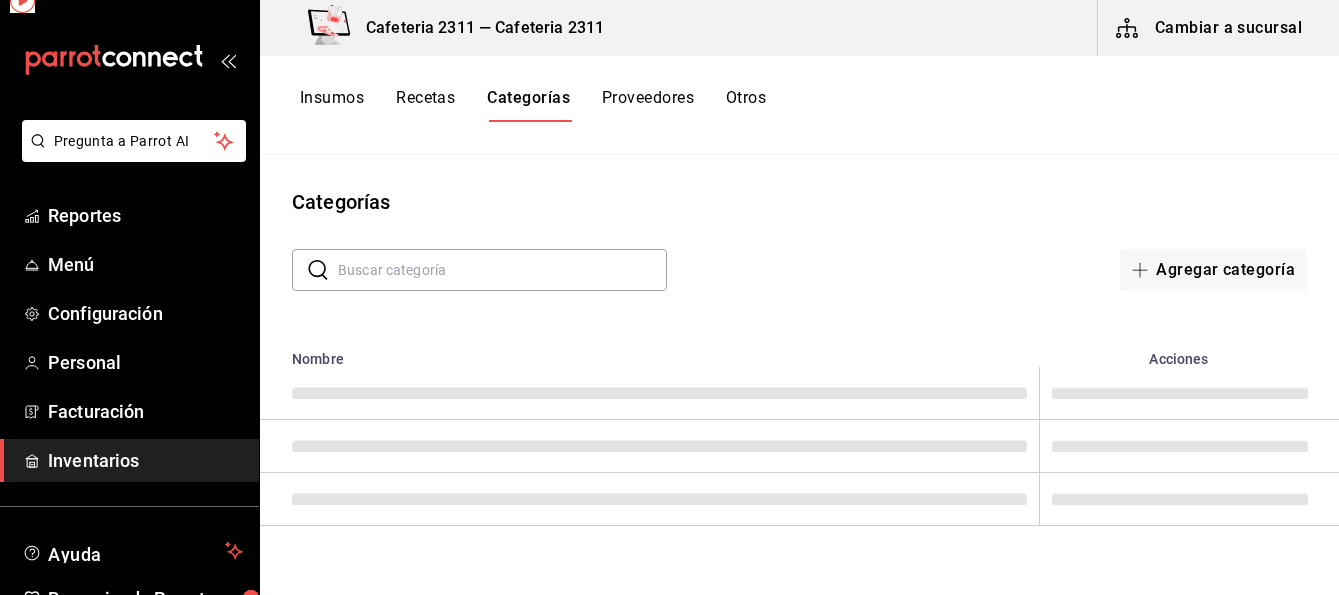 scroll, scrollTop: 0, scrollLeft: 0, axis: both 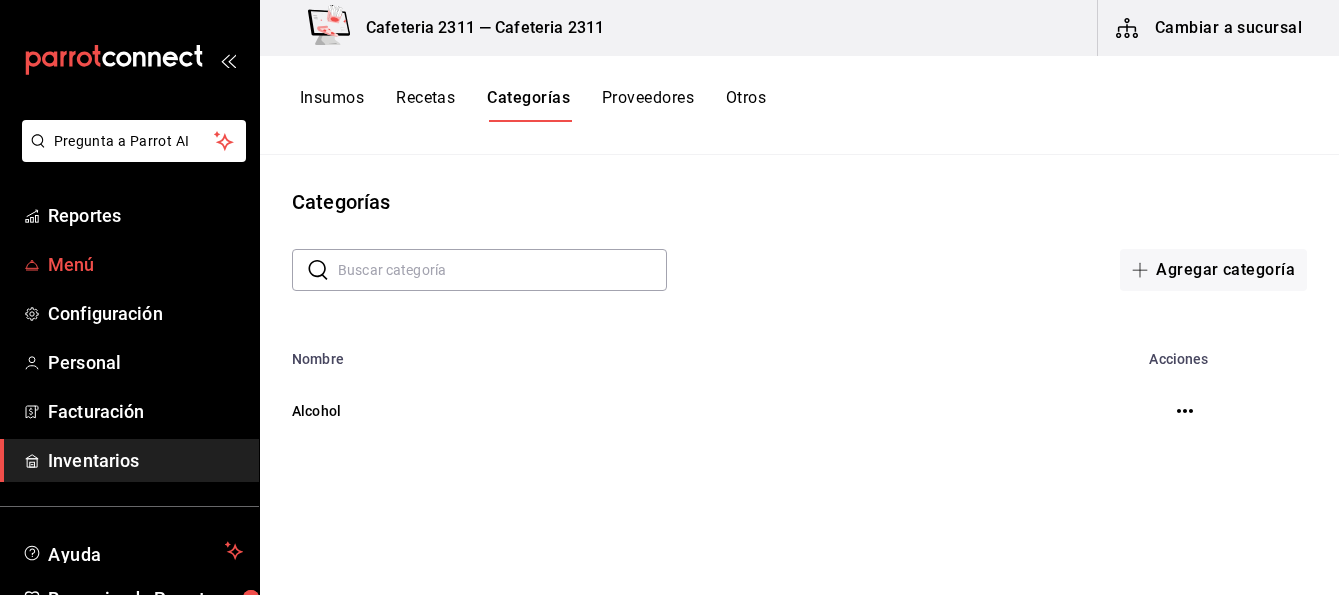 click on "Menú" at bounding box center [145, 264] 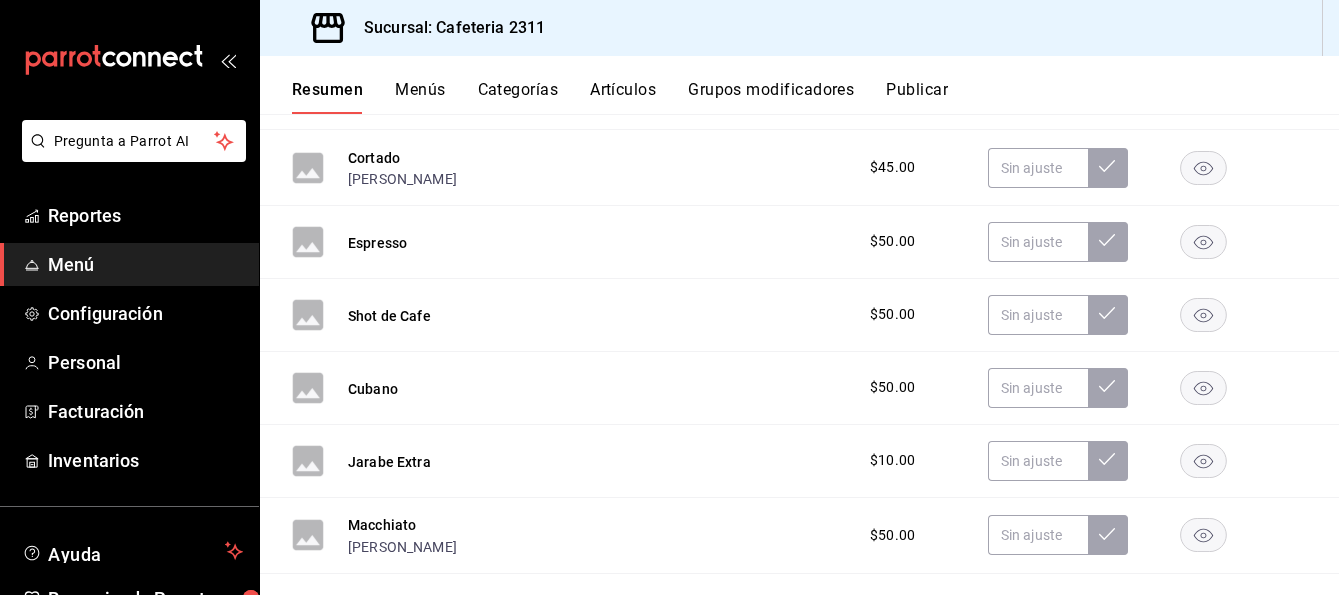 scroll, scrollTop: 1012, scrollLeft: 0, axis: vertical 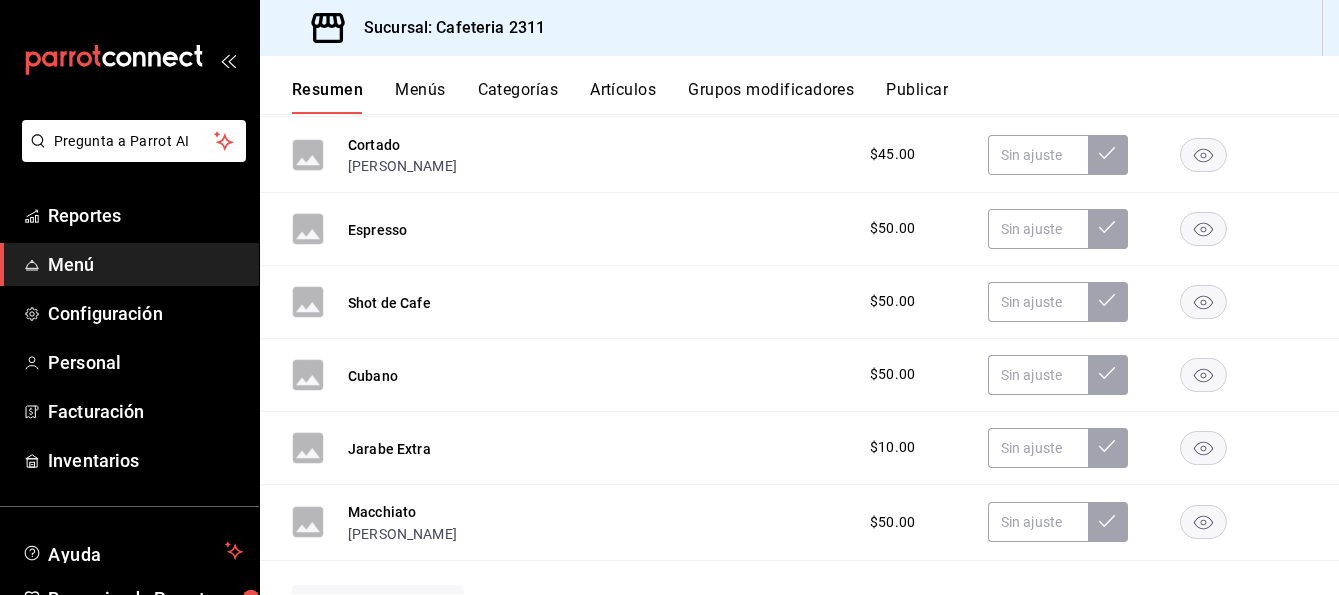 click on "Categorías" at bounding box center (518, 97) 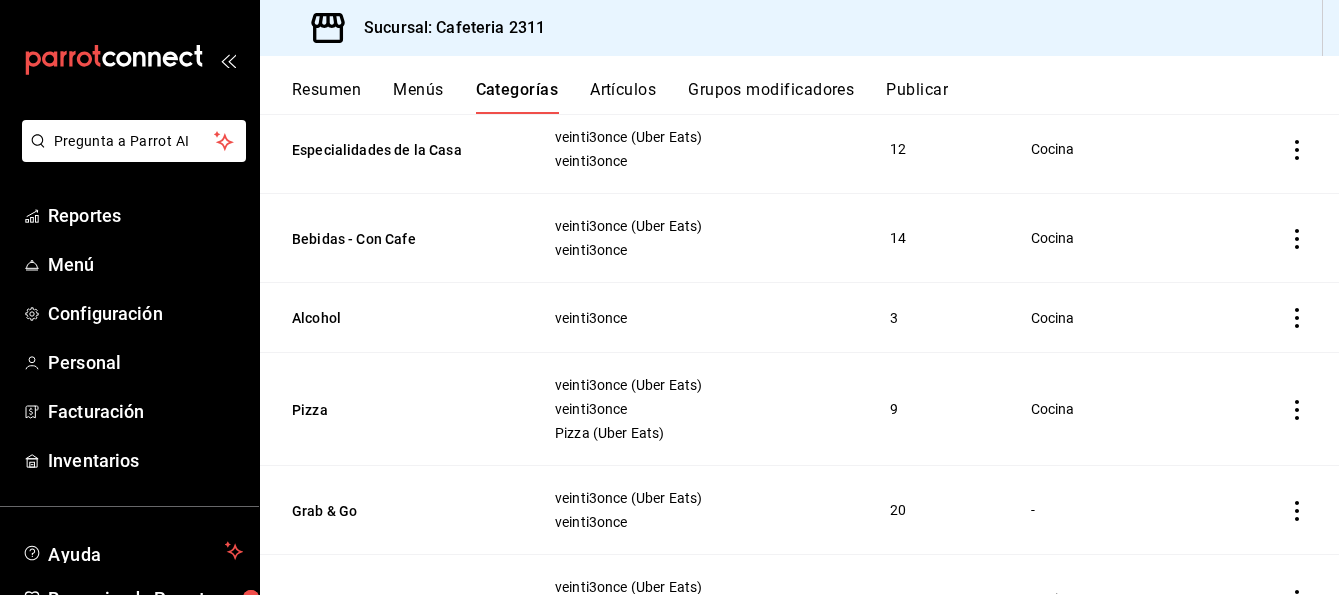 scroll, scrollTop: 705, scrollLeft: 0, axis: vertical 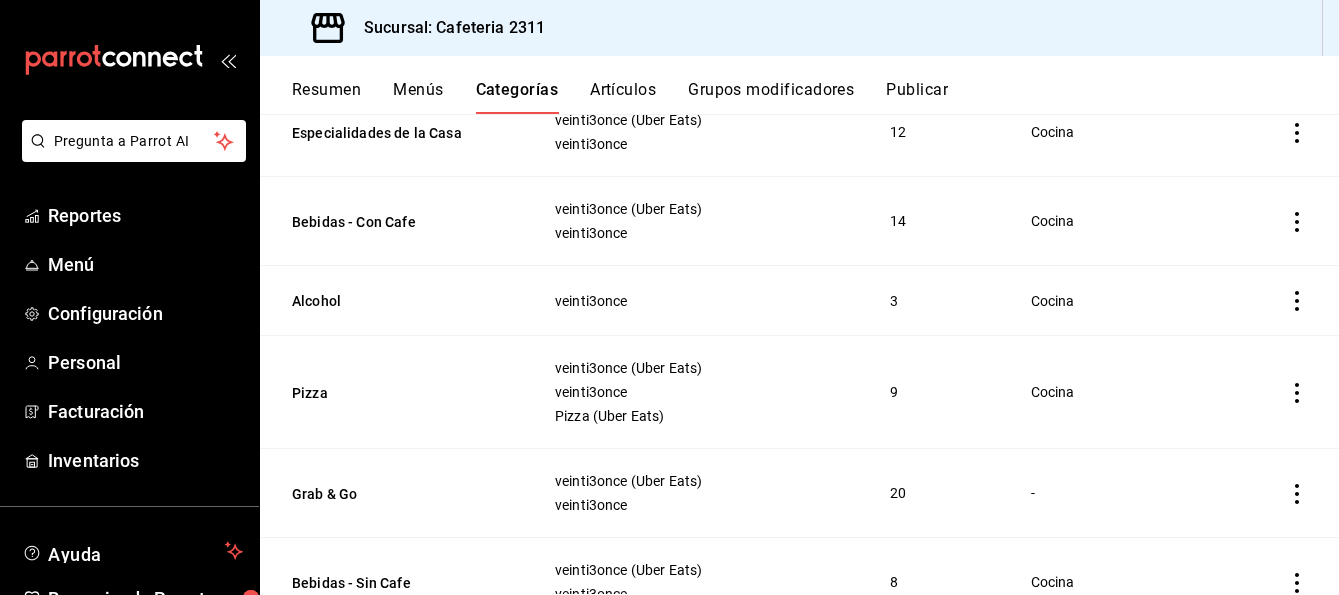 click 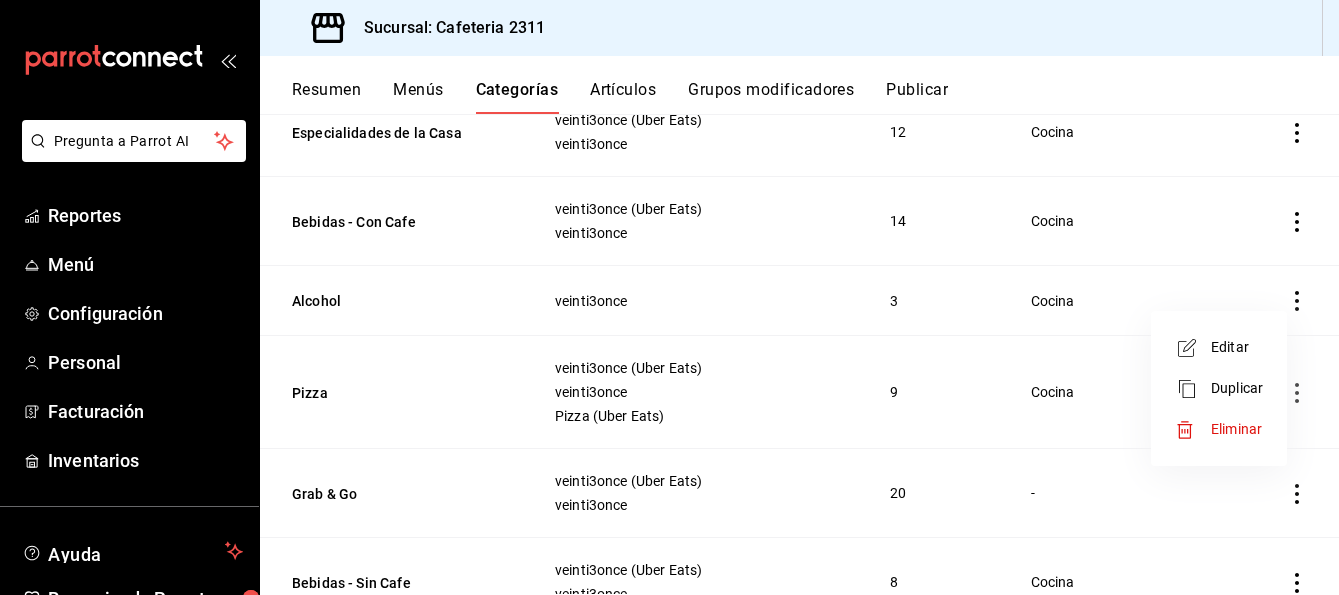 click at bounding box center (669, 297) 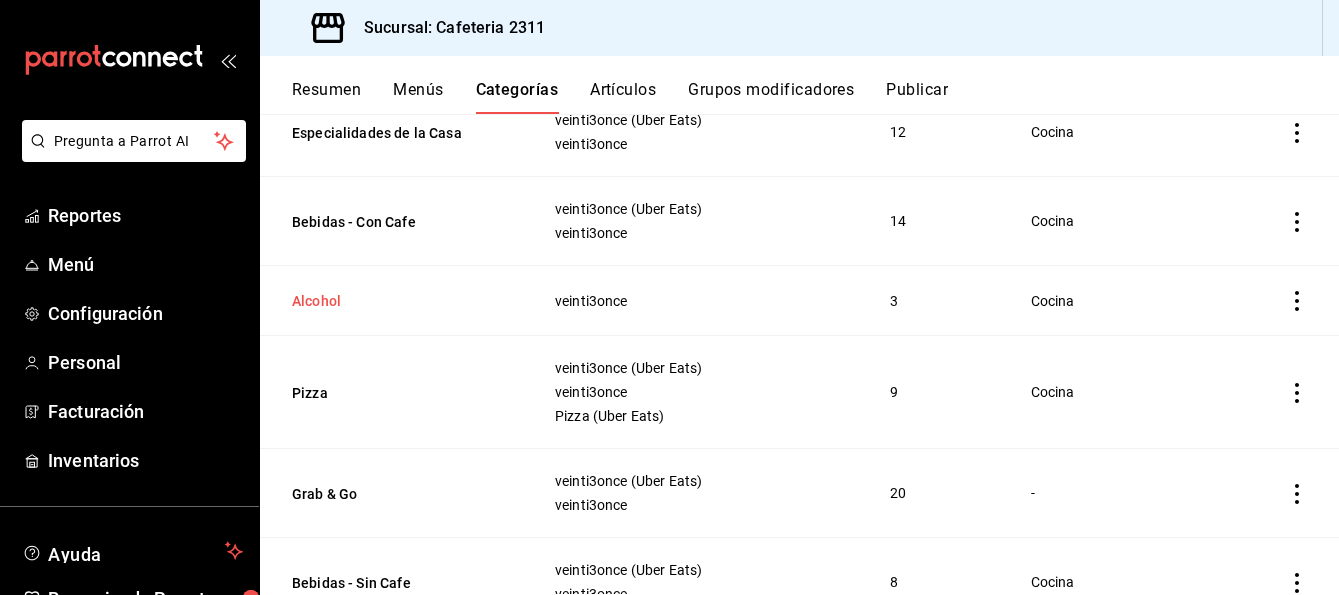 click on "Alcohol" at bounding box center (392, 301) 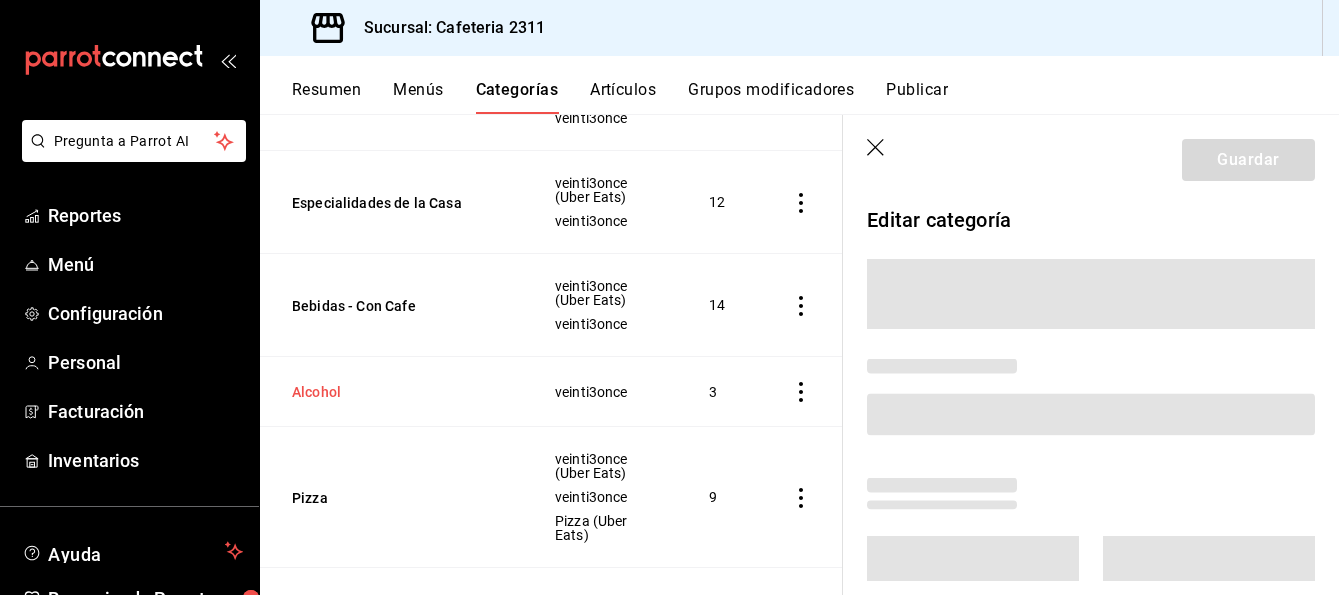 scroll, scrollTop: 775, scrollLeft: 0, axis: vertical 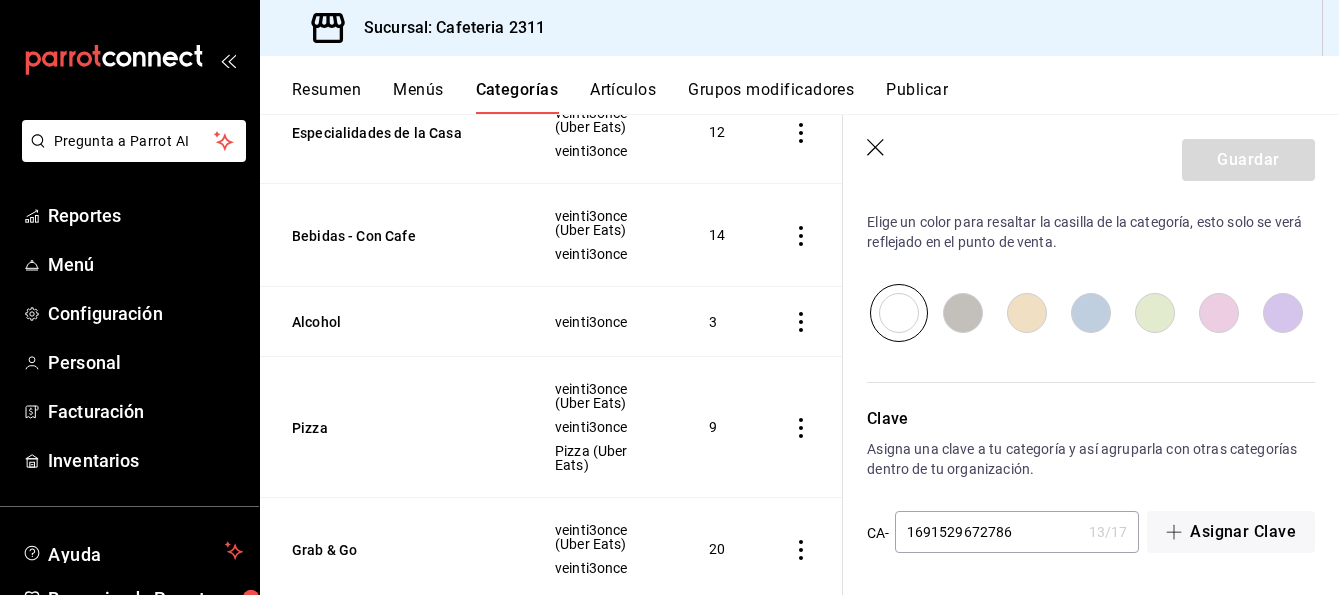 click 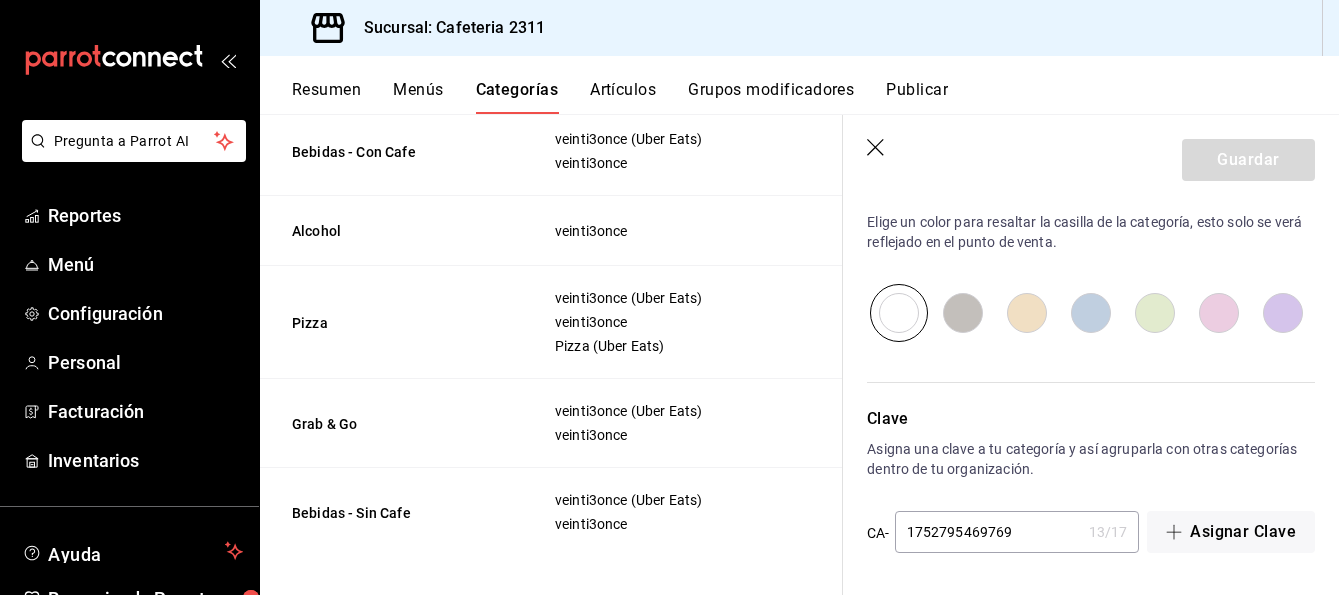 scroll, scrollTop: 705, scrollLeft: 0, axis: vertical 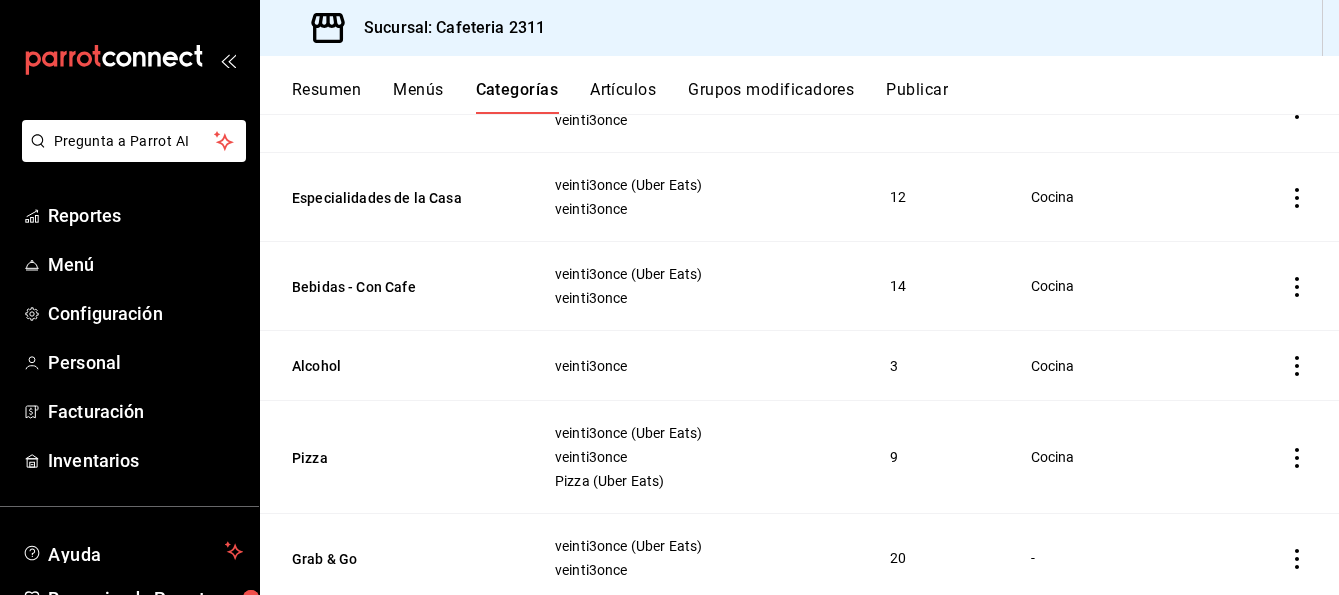 click on "Artículos" at bounding box center (623, 97) 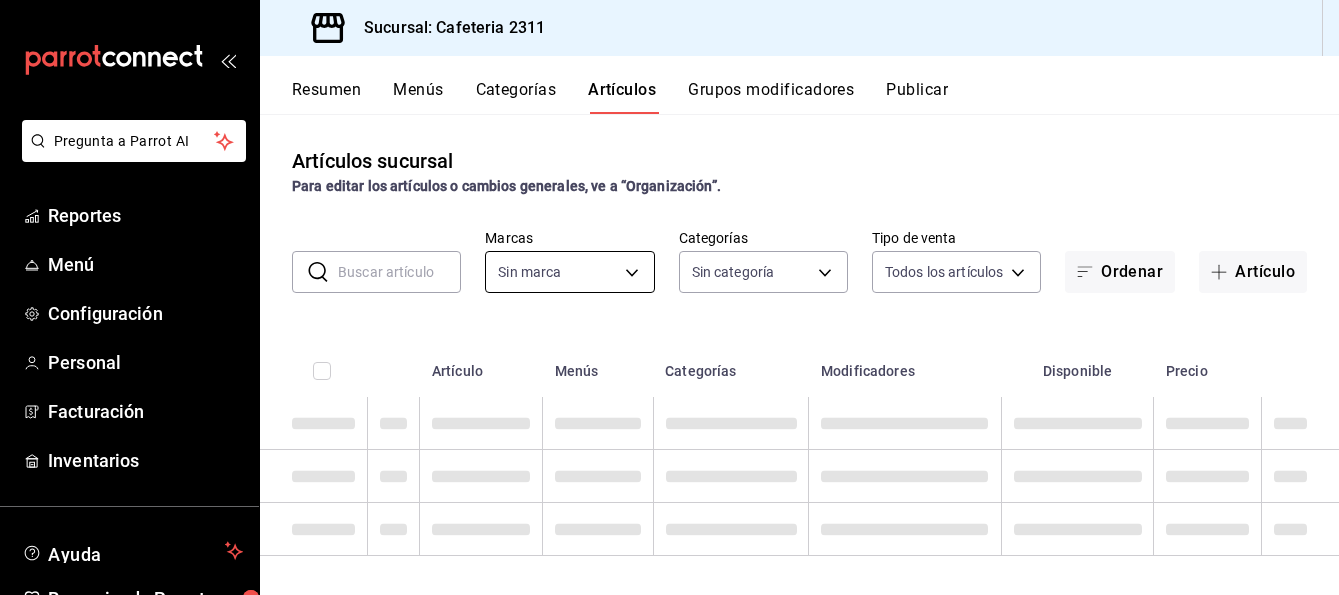 type on "85018aa7-d10e-4b77-9d87-cba6278a116b" 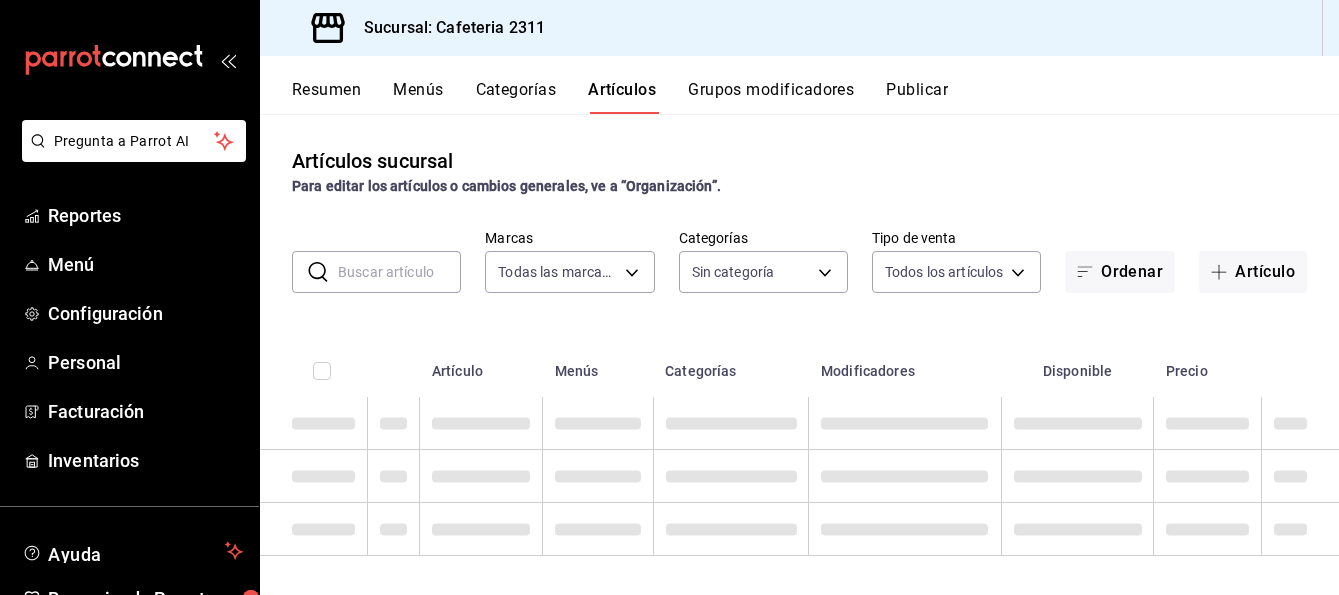 type on "536a82a5-983a-43ec-b1be-69caf506a0f5,2d541d84-83a7-4f98-a380-61900af1125d,575e252f-3e05-47eb-8502-ea67851461c5,0e86c15c-2857-4f37-918d-838f842b1107,a843d15e-f941-4880-8308-f3746f7d0e57,3ea35a16-6f30-4c85-835c-843559d5d853,47686906-949f-4a3d-9746-7e66eb44ba68,3c29ea12-4830-4832-ac02-704c7f6e8b56,b6c595ce-5b0a-4918-95cf-b2463b2b1975,ab68e502-9fea-4efe-8cd9-30a6db24e486,e6775f20-db86-4a94-a47b-820d9334c203,c5def2b4-9190-436f-843b-00449391f3ea,92f77b62-98ff-4d1d-bc8b-a54be3f21530,29ecf55f-7ce9-4c98-a186-7976a7aa8a4a,70b44143-6dc7-43e2-ba12-04985cfa3aee,b9b26646-554f-4a0e-a30f-700f965326db,4b2aca82-145e-464d-a941-8ee897640320,c1ee5673-e7d5-411a-9298-70f8d6e9fd12,34d1d94d-9765-439e-b8c0-55a0285ee204,193d0c6e-ec94-488e-a713-b070b3859f59,9bcbce12-ed80-4af9-89b3-c651dcfae51a,7a51db03-d667-4c5a-ab0f-c2099ce1861a" 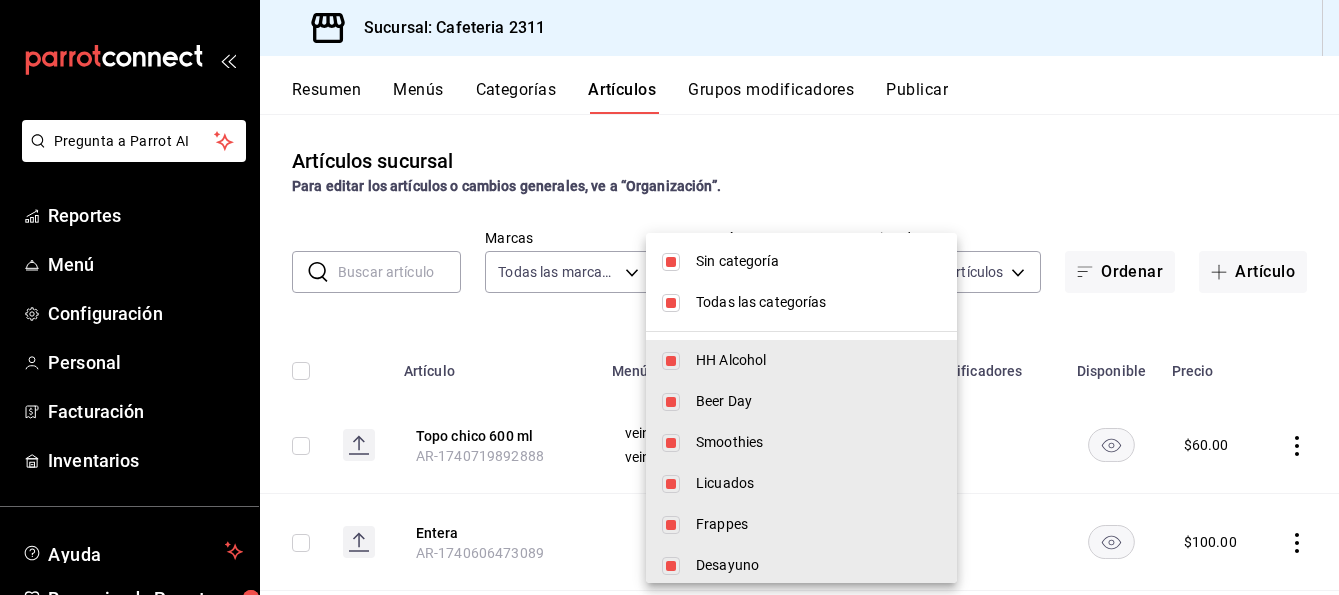 click on "Pregunta a Parrot AI Reportes   Menú   Configuración   Personal   Facturación   Inventarios   Ayuda Recomienda Parrot   [PERSON_NAME]   Sugerir nueva función   Sucursal: Cafeteria 2311 Resumen Menús Categorías Artículos Grupos modificadores Publicar Artículos sucursal Para editar los artículos o cambios generales, ve a “Organización”. ​ ​ Marcas Todas las marcas, Sin marca 85018aa7-d10e-4b77-9d87-cba6278a116b Categorías Todas las categorías, Sin categoría Tipo de venta Todos los artículos ALL Ordenar Artículo Artículo Menús Categorías Modificadores Disponible Precio Topo chico 600 ml AR-1740719892888 veinti3once (Uber Eats) veinti3once Grab & Go $ 60.00 Entera AR-1740606473089 $ 100.00 Media AR-1740606473068 $ 50.00 Pollo 130g AR-1740599707059 $ 50.00 Ensalada Griega AR-1740599585422 veinti3once (Uber Eats) veinti3once Lunch Ensalada Agregar Pollo $ 0.00 Ensalada Mostaza AR-1740599554488 veinti3once (Uber Eats) veinti3once Lunch Ensalada Agregar Pollo $ 0.00 Ensalada Caesar" at bounding box center (669, 297) 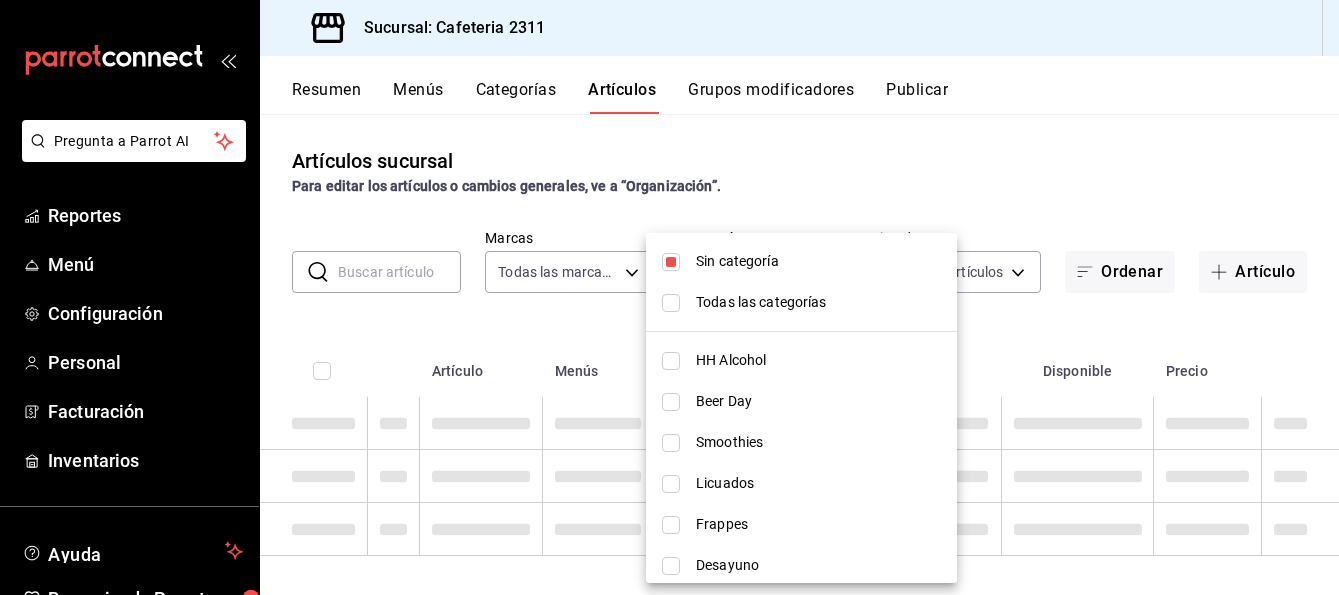 type 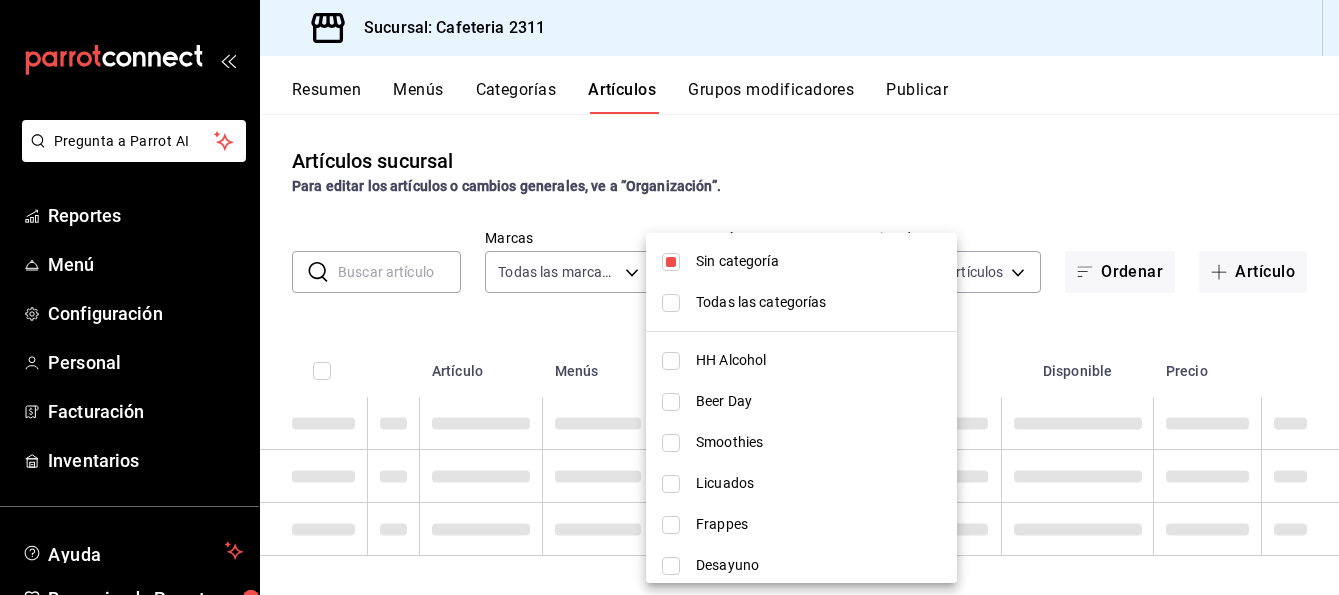 checkbox on "false" 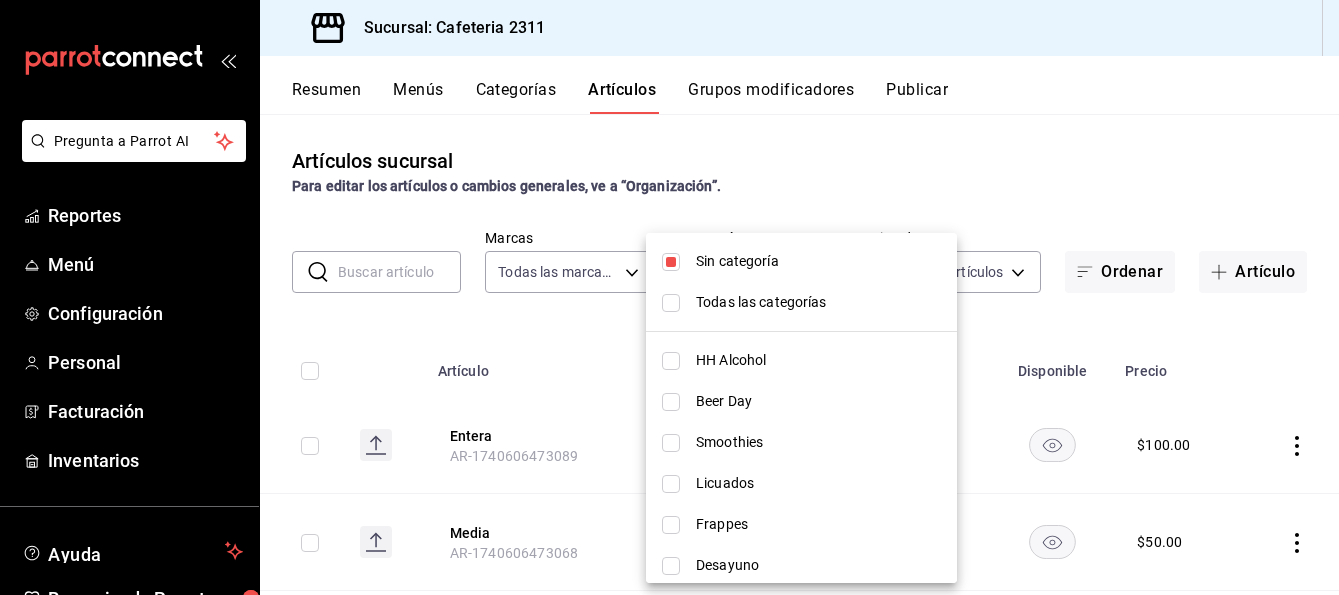 click at bounding box center (671, 262) 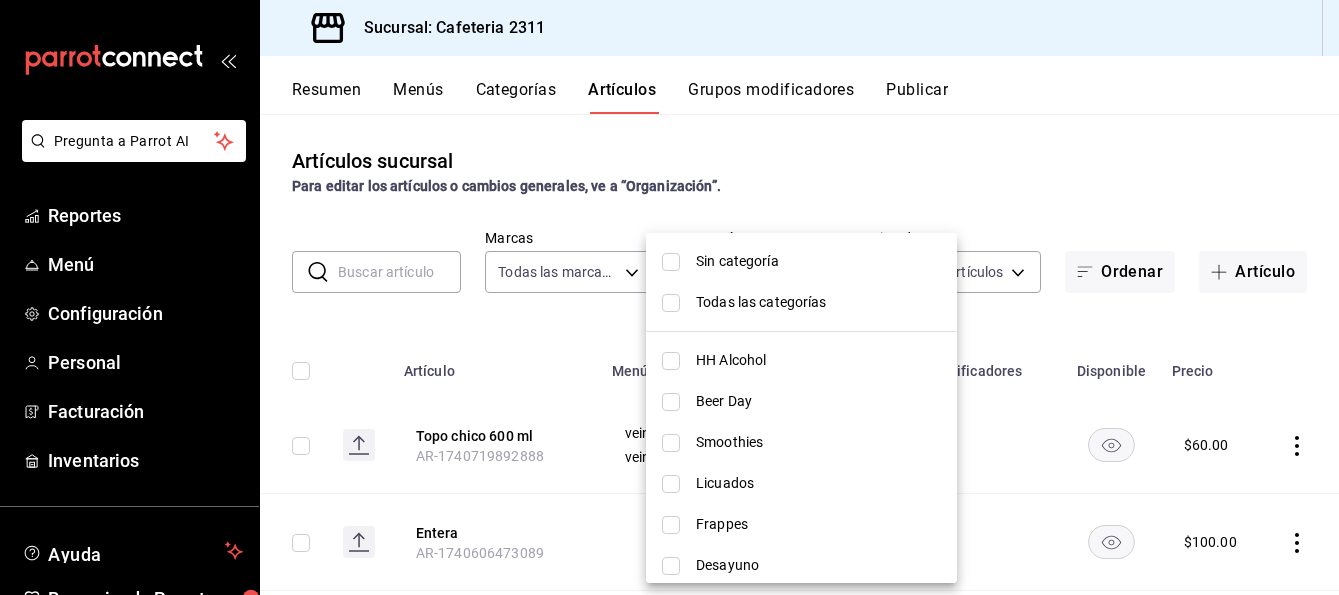 click at bounding box center (671, 402) 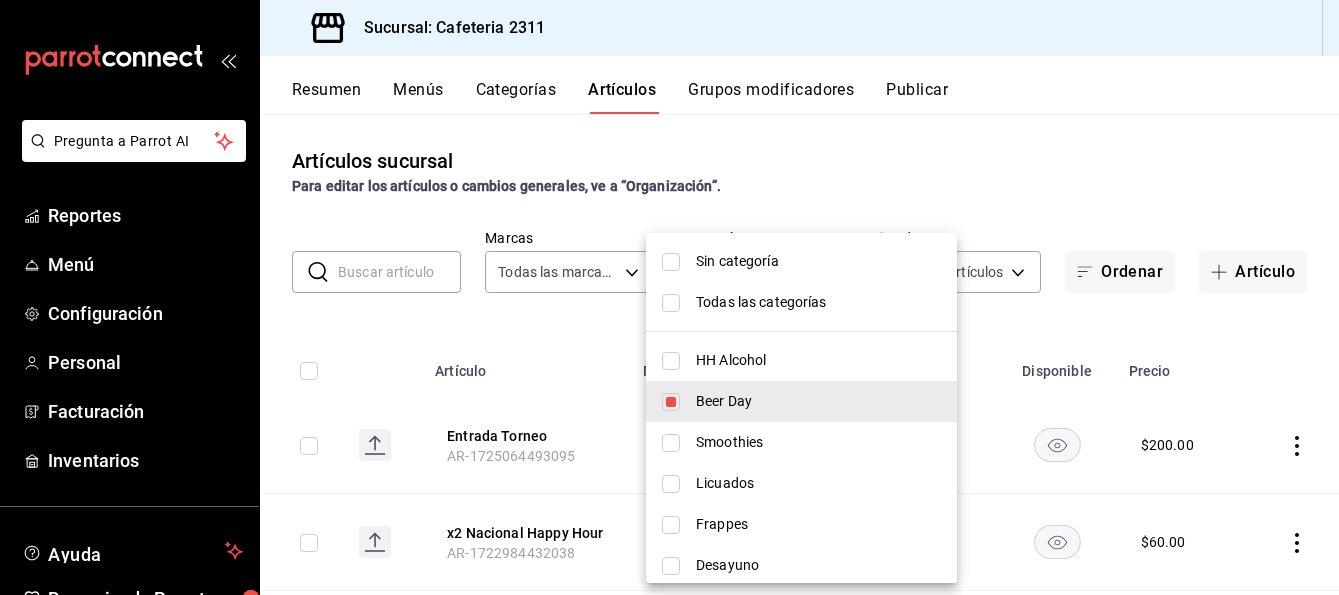 click at bounding box center (671, 361) 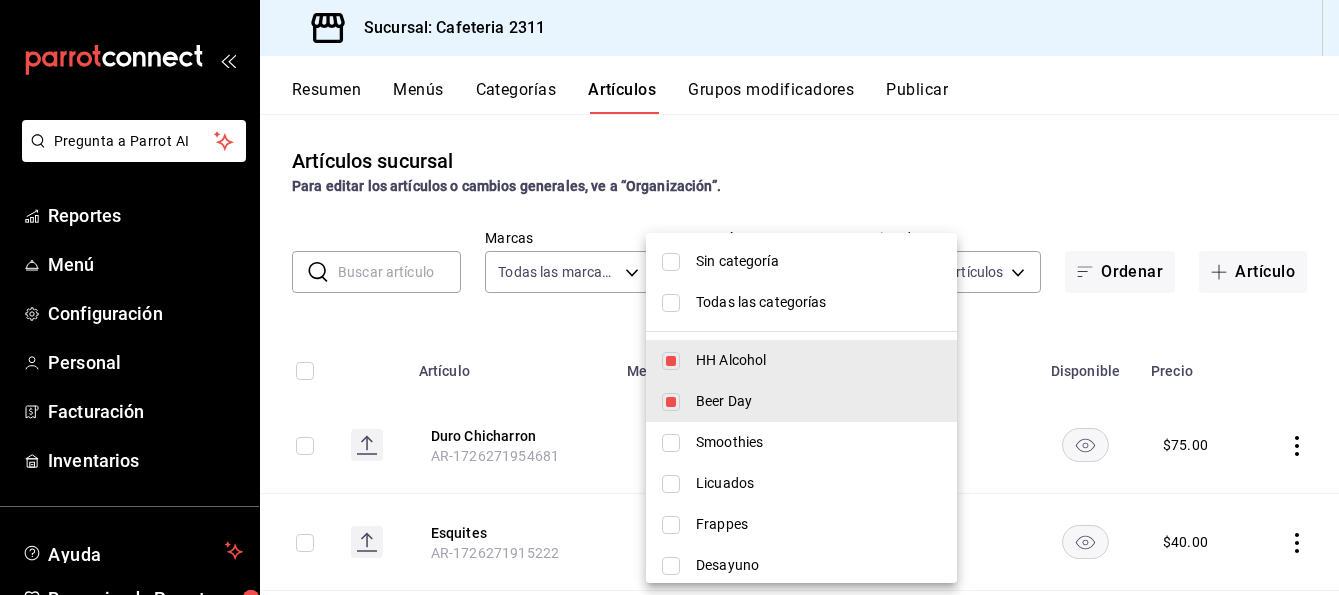 click at bounding box center (669, 297) 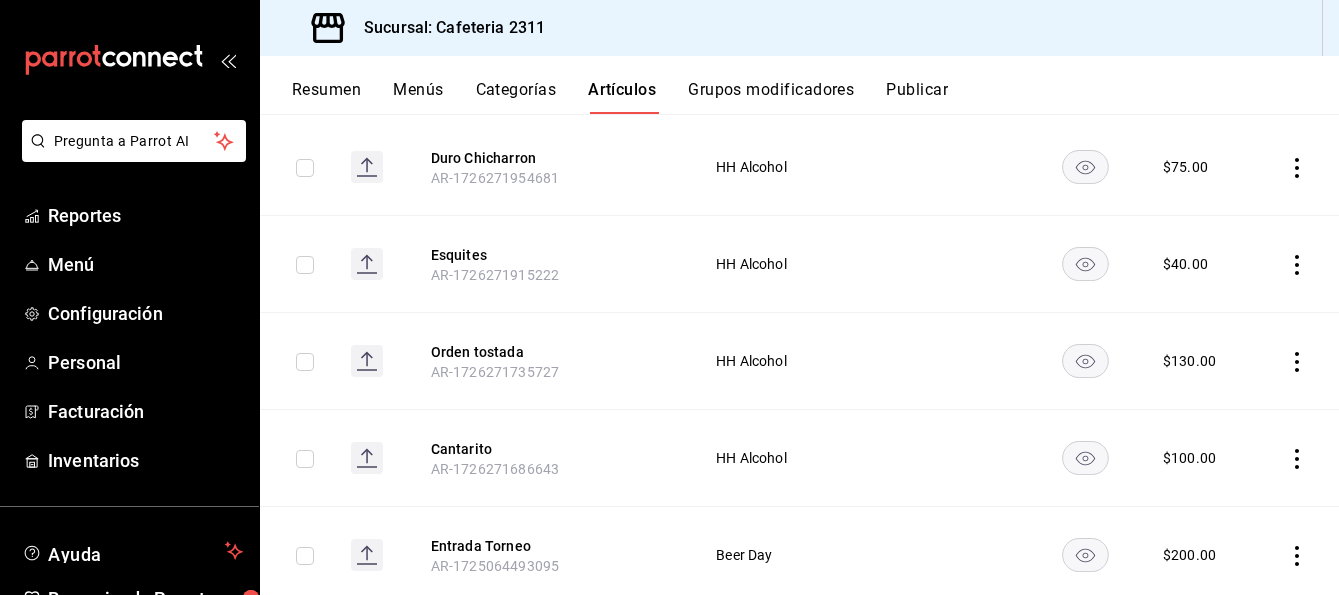 scroll, scrollTop: 0, scrollLeft: 0, axis: both 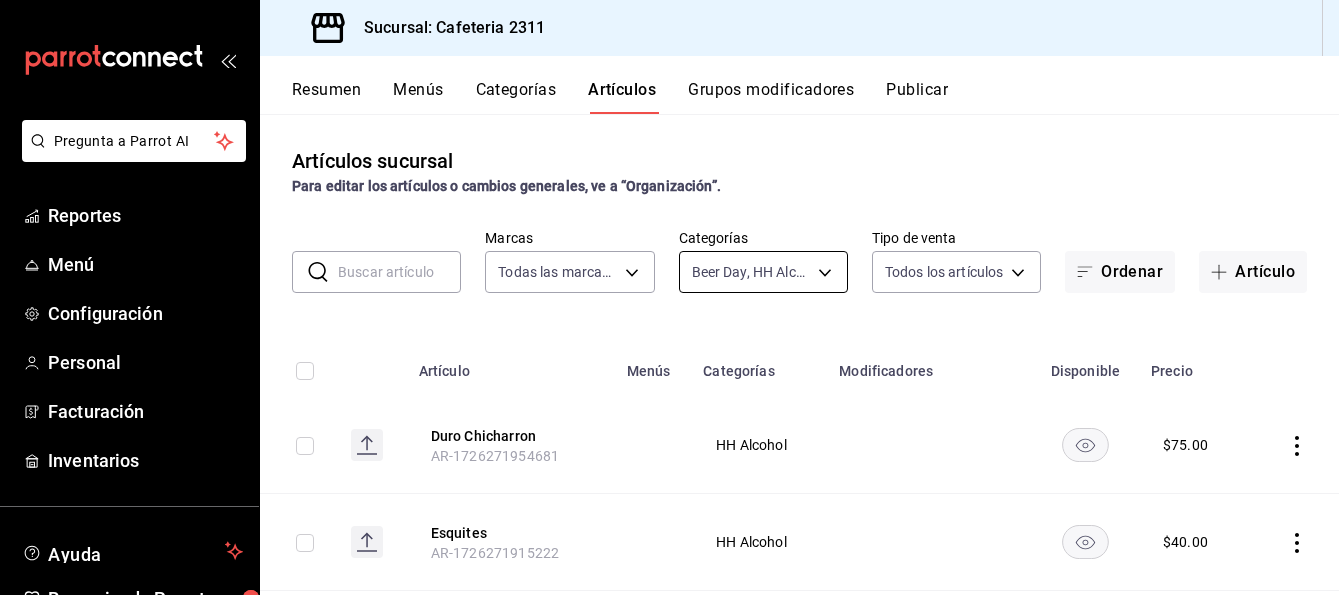 click on "Pregunta a Parrot AI Reportes   Menú   Configuración   Personal   Facturación   Inventarios   Ayuda Recomienda Parrot   [PERSON_NAME]   Sugerir nueva función   Sucursal: Cafeteria 2311 Resumen Menús Categorías Artículos Grupos modificadores Publicar Artículos sucursal Para editar los artículos o cambios generales, ve a “Organización”. ​ ​ Marcas Todas las marcas, Sin marca 85018aa7-d10e-4b77-9d87-cba6278a116b Categorías Beer Day, HH Alcohol 2d541d84-83a7-4f98-a380-61900af1125d,536a82a5-983a-43ec-b1be-69caf506a0f5 Tipo de venta Todos los artículos ALL Ordenar Artículo Artículo Menús Categorías Modificadores Disponible Precio Duro Chicharron AR-1726271954681 HH Alcohol $ 75.00 Esquites AR-1726271915222 HH Alcohol $ 40.00 Orden tostada AR-1726271735727 HH Alcohol $ 130.00 Cantarito AR-1726271686643 HH Alcohol $ 100.00 Entrada Torneo AR-1725064493095 Beer Day $ 200.00 HH Nacional Botella AR-1723067513024 HH Alcohol $ 0.00 HH Artesanal Barril AR-1723067394403 HH Alcohol $ 80.00 $" at bounding box center (669, 297) 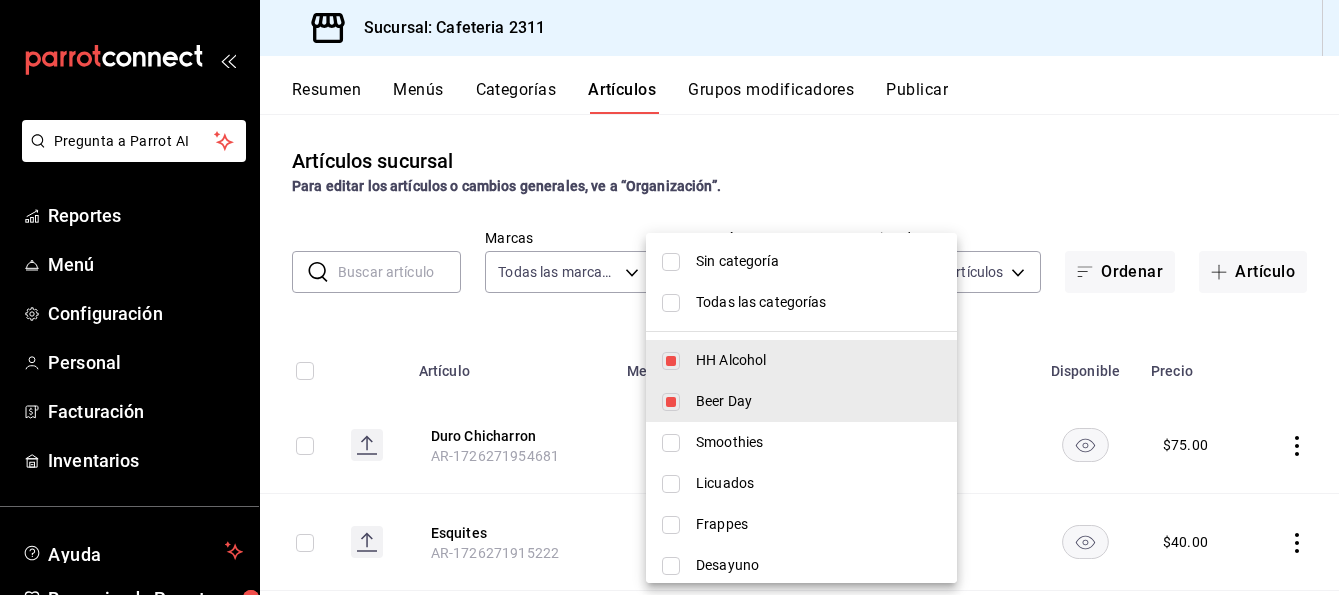 click at bounding box center (671, 303) 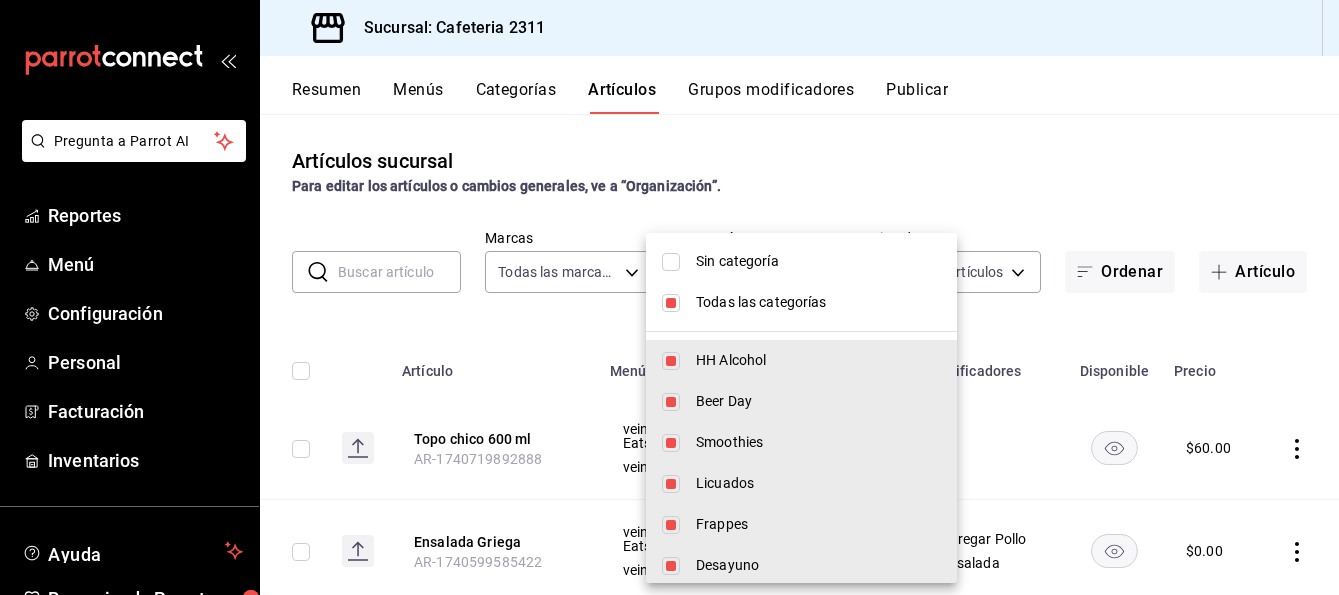 click at bounding box center (669, 297) 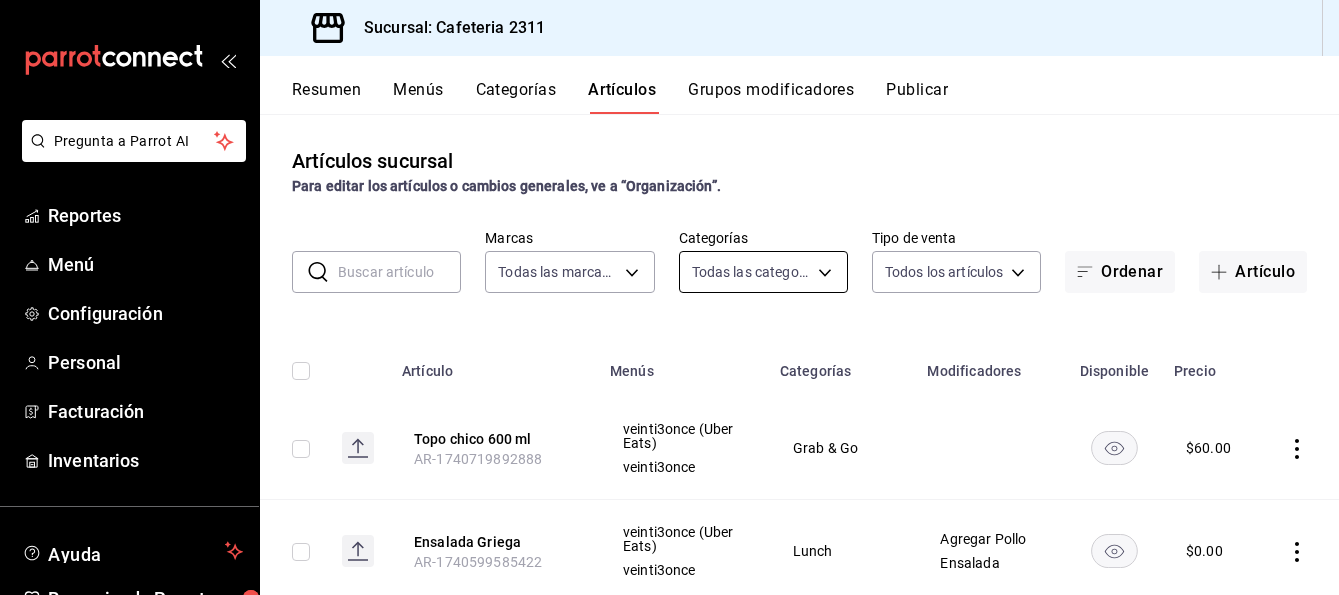 click on "Pregunta a Parrot AI Reportes   Menú   Configuración   Personal   Facturación   Inventarios   Ayuda Recomienda Parrot   [PERSON_NAME]   Sugerir nueva función   Sucursal: Cafeteria 2311 Resumen Menús Categorías Artículos Grupos modificadores Publicar Artículos sucursal Para editar los artículos o cambios generales, ve a “Organización”. ​ ​ Marcas Todas las marcas, Sin marca 85018aa7-d10e-4b77-9d87-cba6278a116b Categorías Todas las categorías Tipo de venta Todos los artículos ALL Ordenar Artículo Artículo Menús Categorías Modificadores Disponible Precio Topo chico 600 ml AR-1740719892888 veinti3once (Uber Eats) veinti3once Grab & Go $ 60.00 Ensalada Griega AR-1740599585422 veinti3once (Uber Eats) veinti3once Lunch Agregar Pollo Ensalada $ 0.00 Ensalada Mostaza AR-1740599554488 veinti3once (Uber Eats) veinti3once Lunch Agregar Pollo Ensalada $ 0.00 Ensalada Caesar AR-1740599399326 veinti3once (Uber Eats) veinti3once Lunch Agregar Pollo Ensalada $ 0.00 Crema del dia veinti3once" at bounding box center [669, 297] 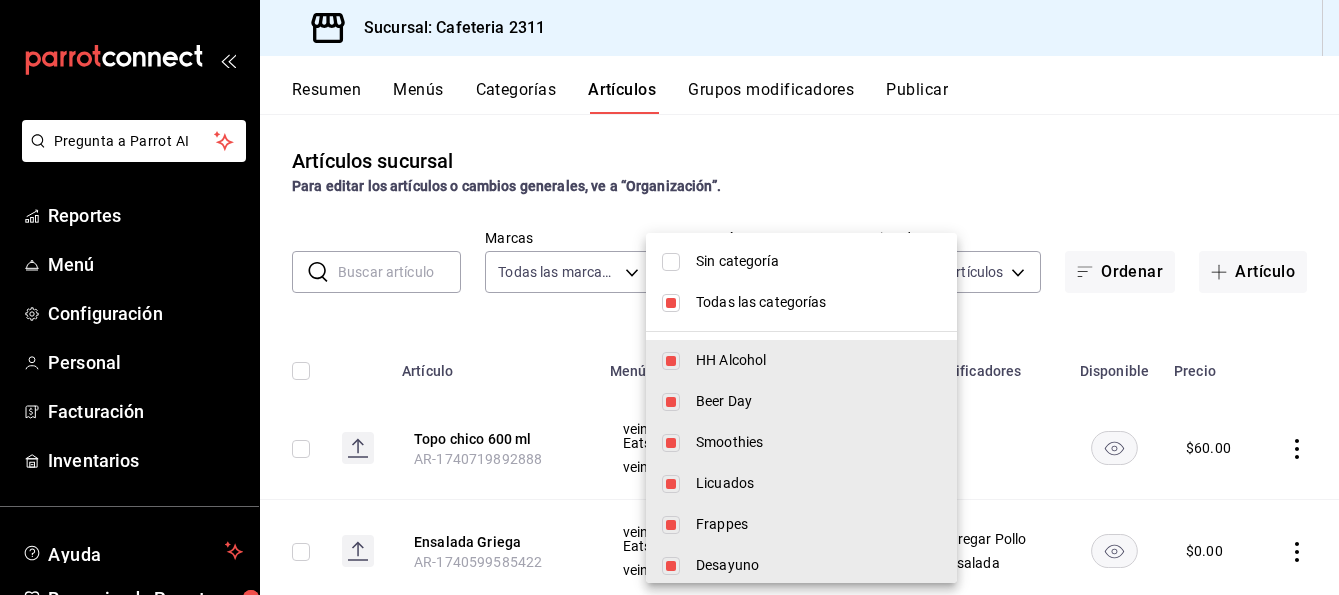 click at bounding box center [671, 262] 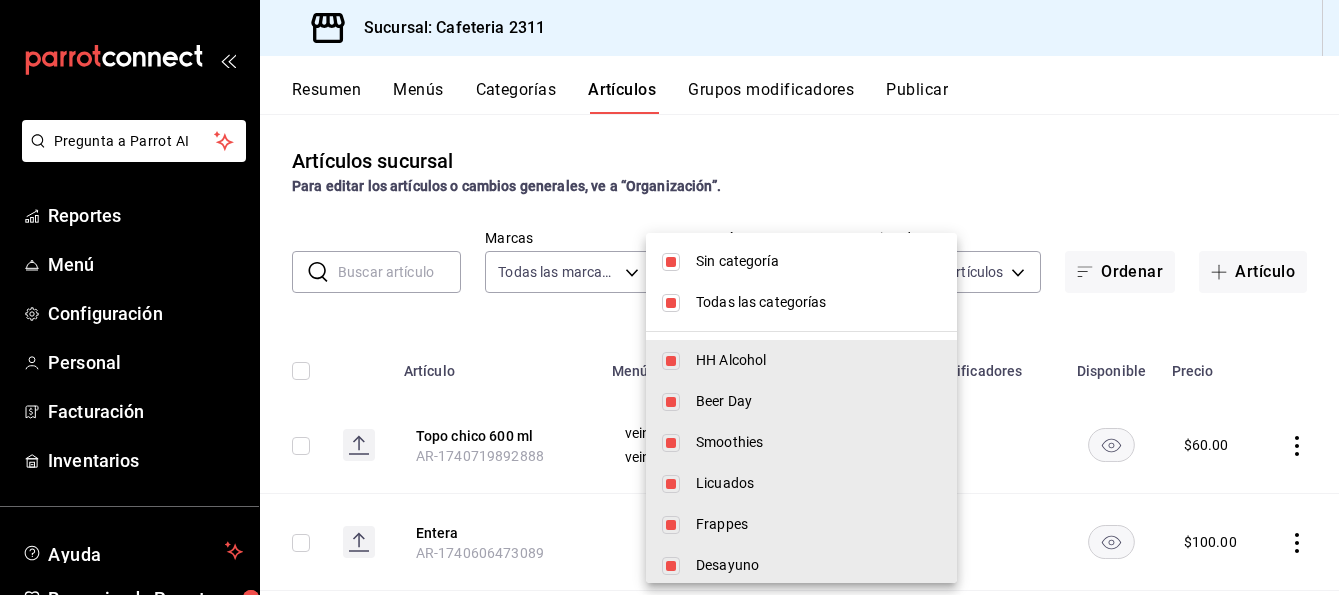 click at bounding box center (671, 303) 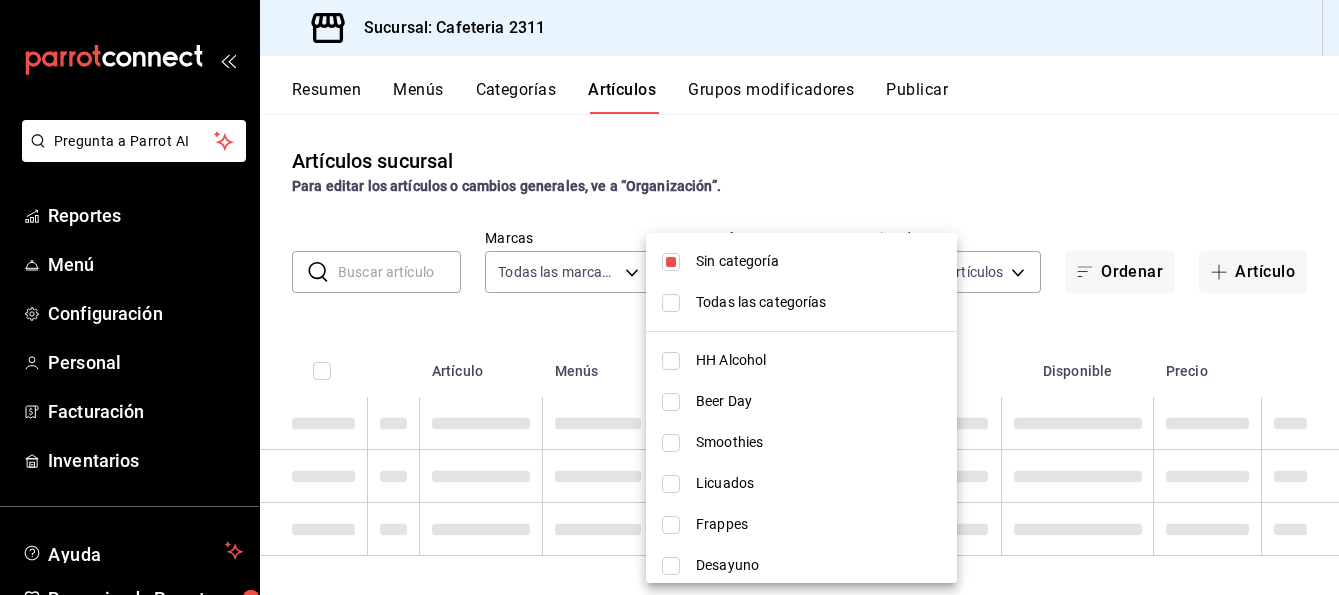 type 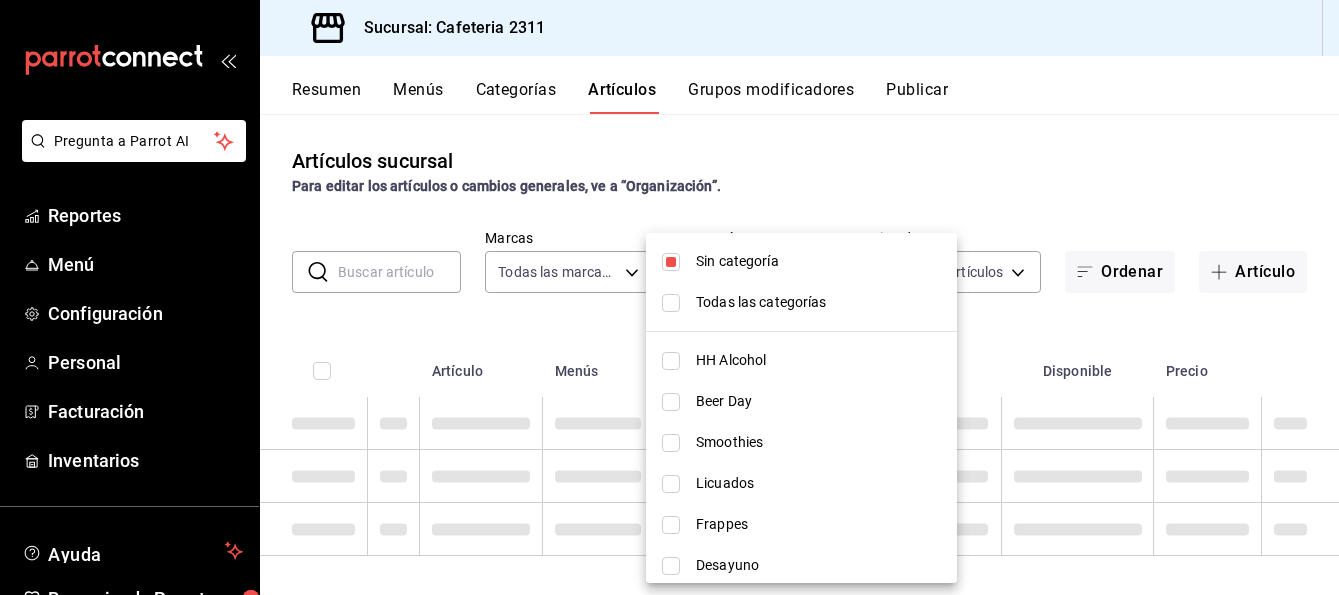 checkbox on "false" 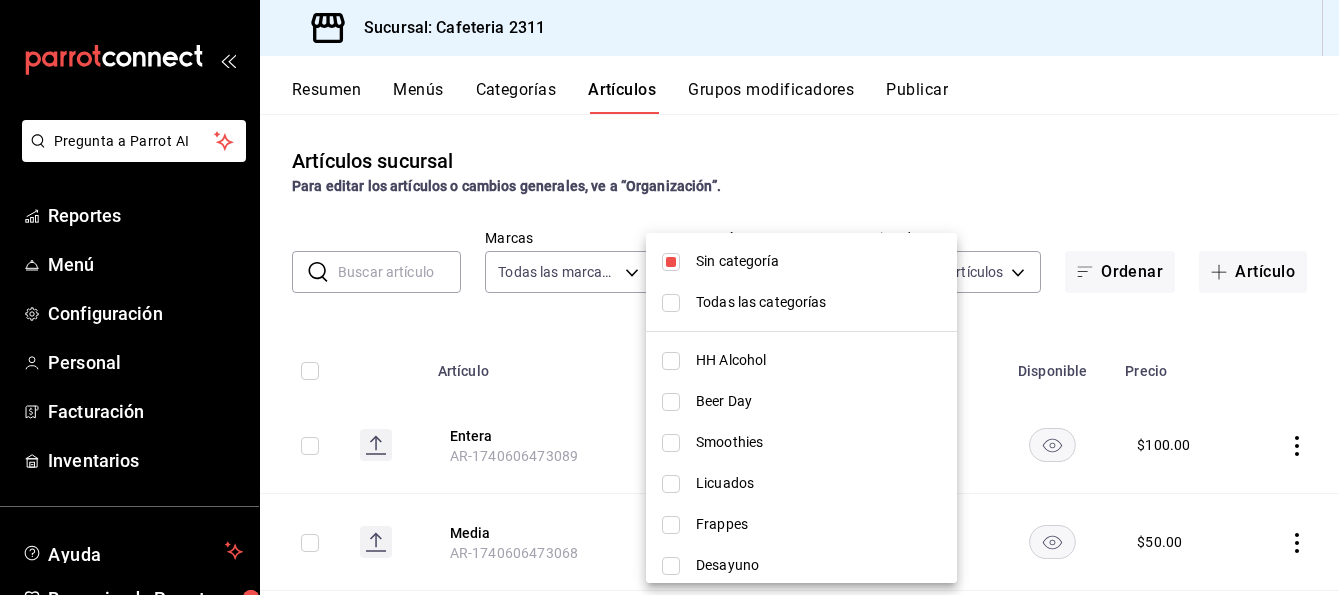 click at bounding box center [669, 297] 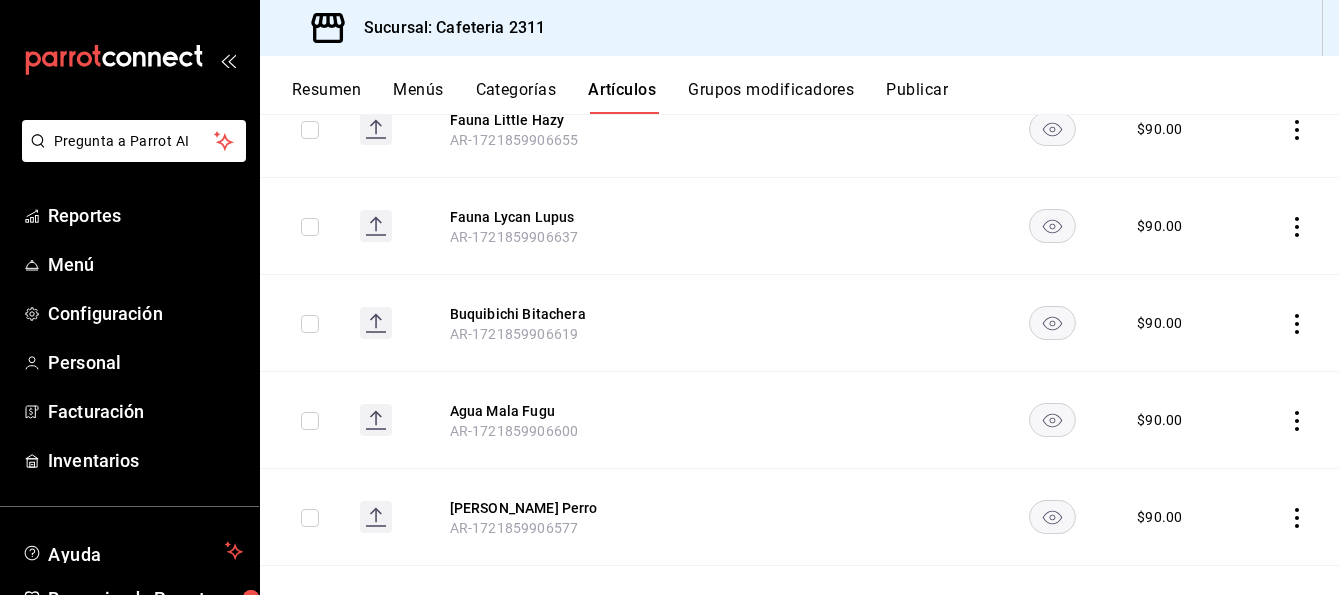 scroll, scrollTop: 2160, scrollLeft: 0, axis: vertical 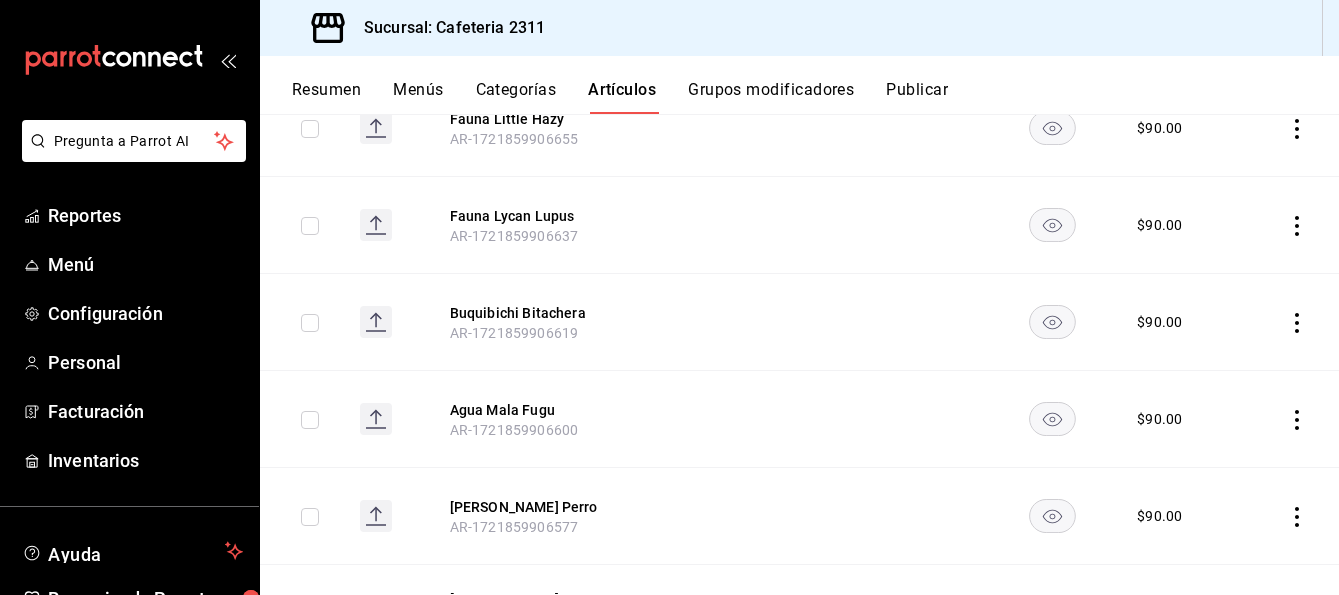 click 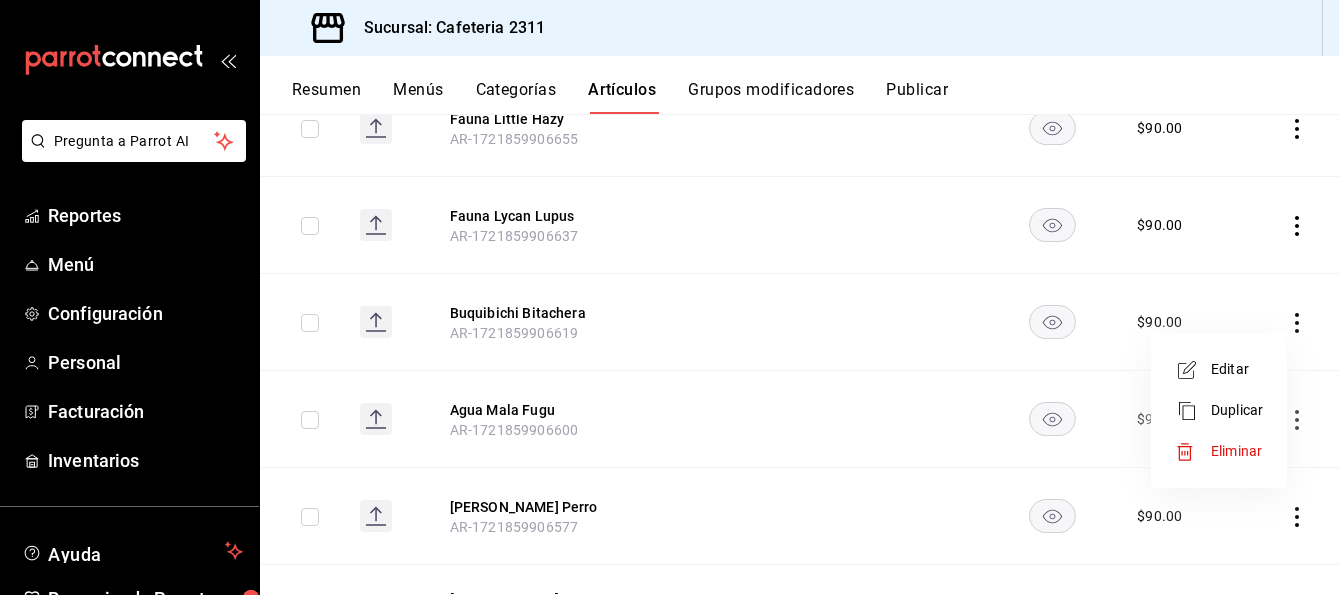 click on "Editar" at bounding box center [1237, 369] 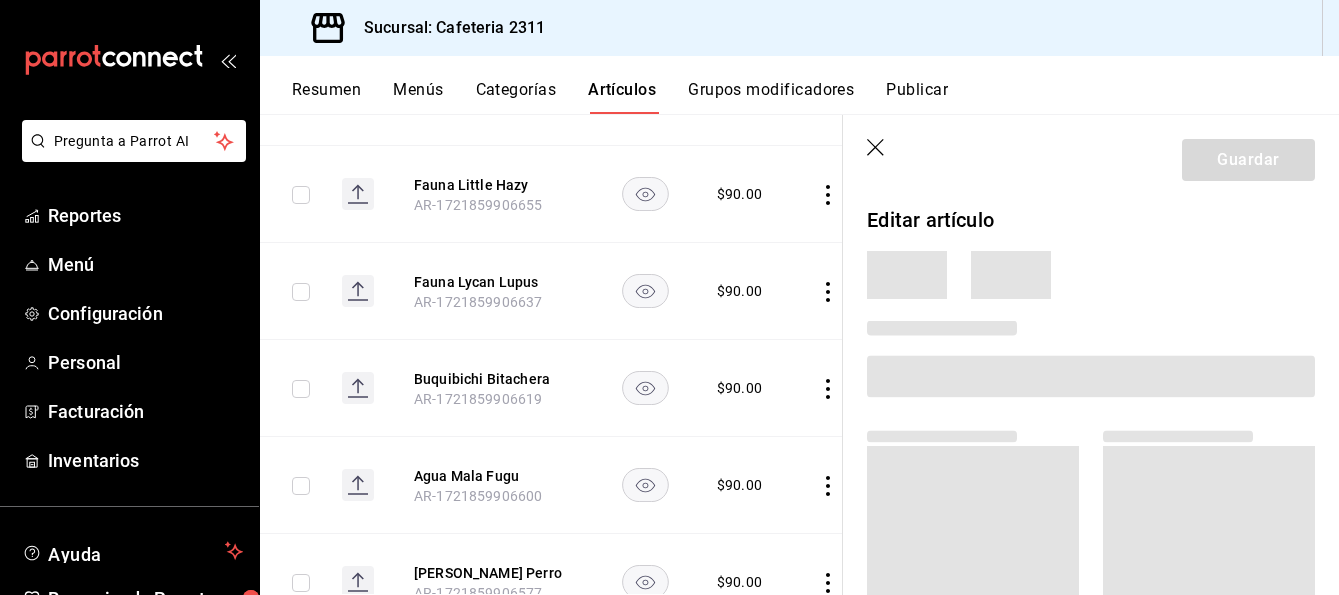 scroll, scrollTop: 2226, scrollLeft: 0, axis: vertical 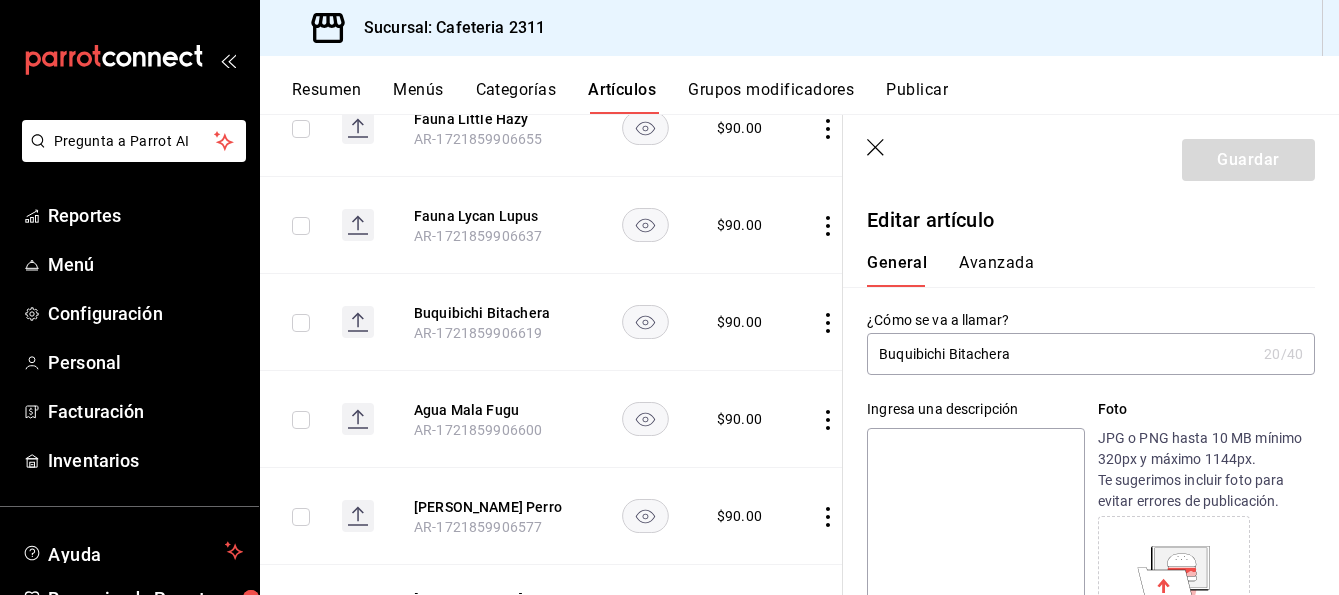 click on "Avanzada" at bounding box center [996, 270] 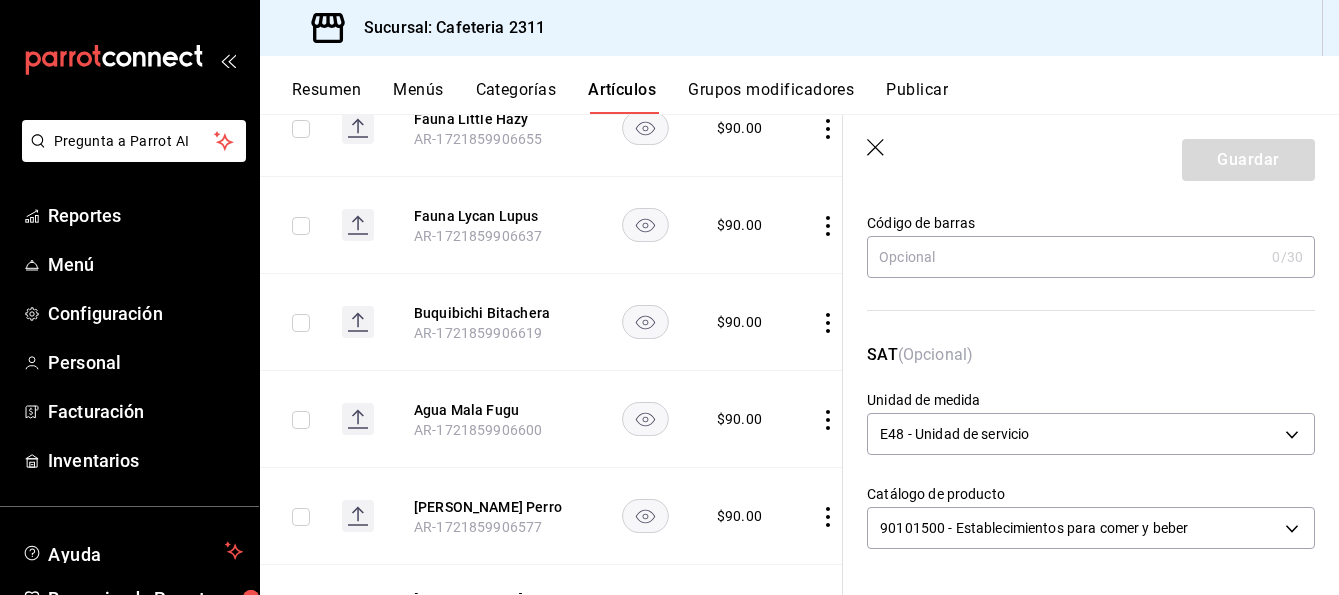 scroll, scrollTop: 0, scrollLeft: 0, axis: both 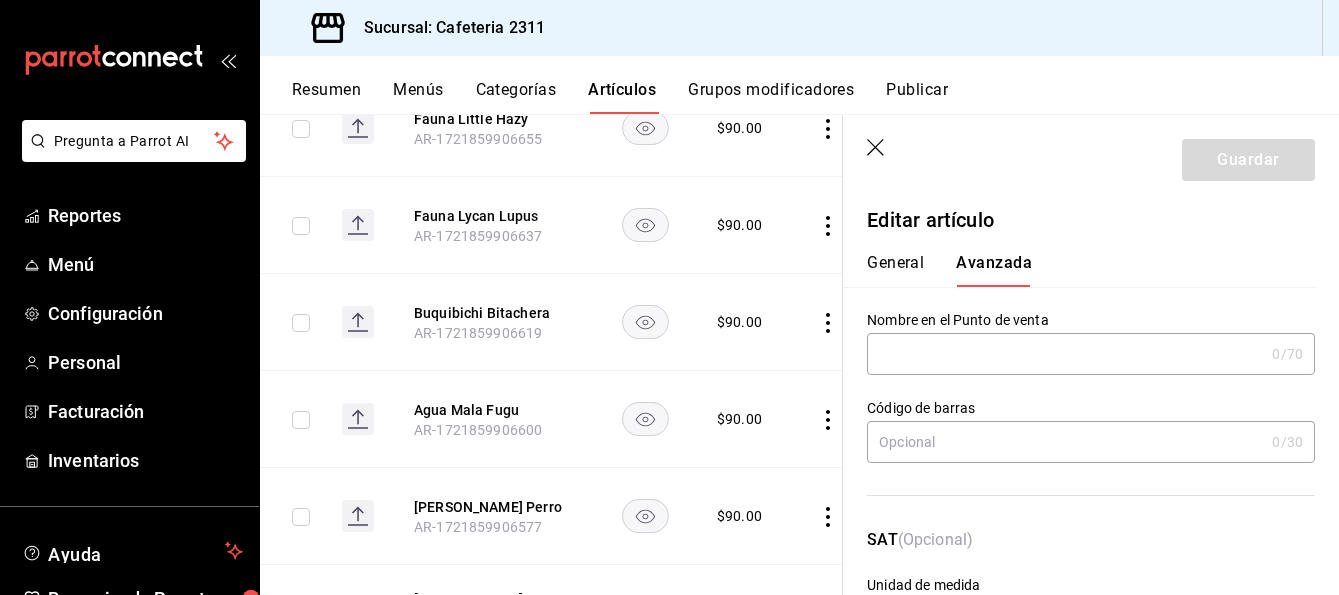 click 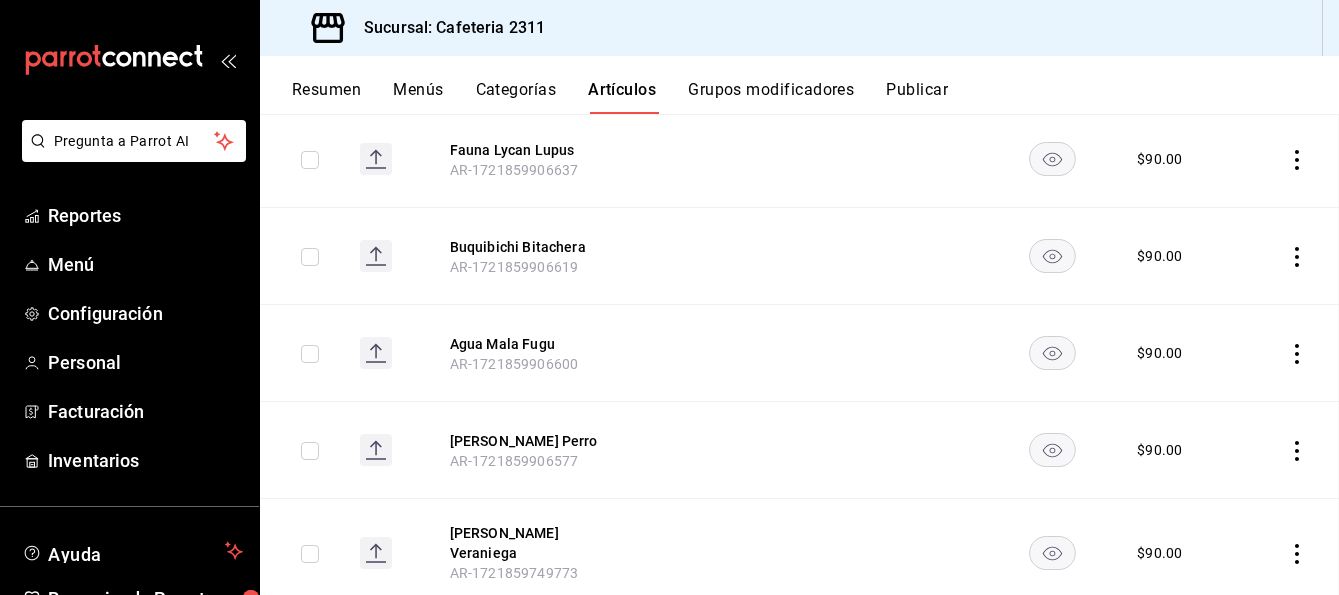 scroll, scrollTop: 2160, scrollLeft: 0, axis: vertical 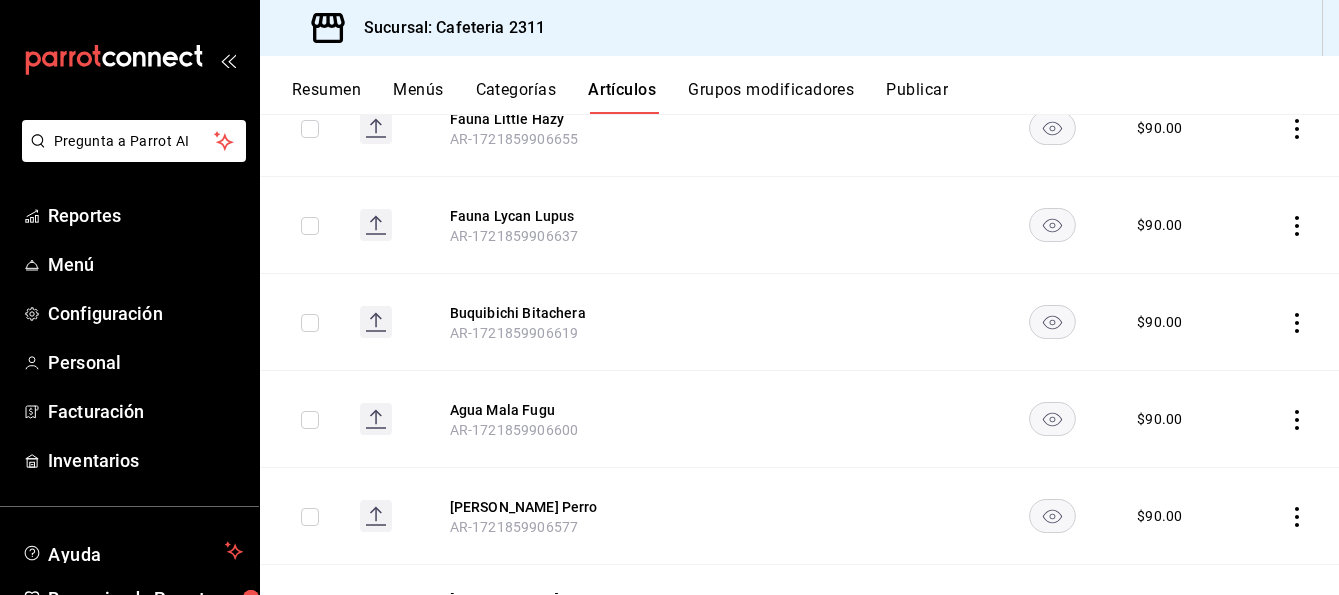 click on "Categorías" at bounding box center (516, 97) 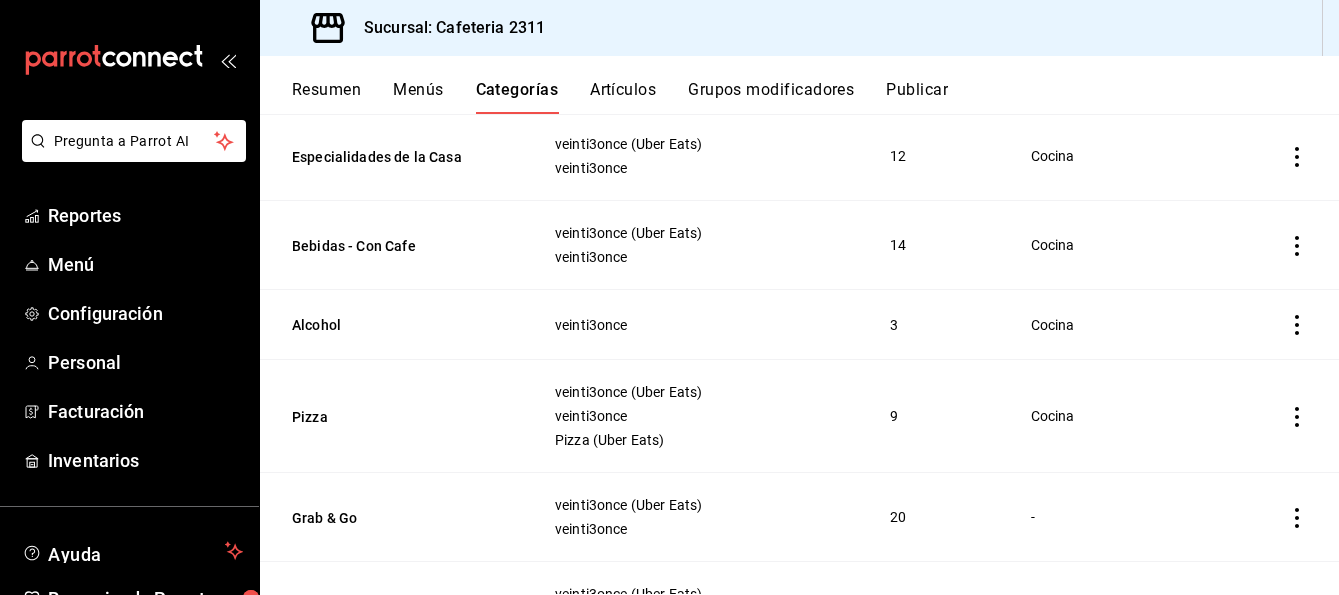 scroll, scrollTop: 680, scrollLeft: 0, axis: vertical 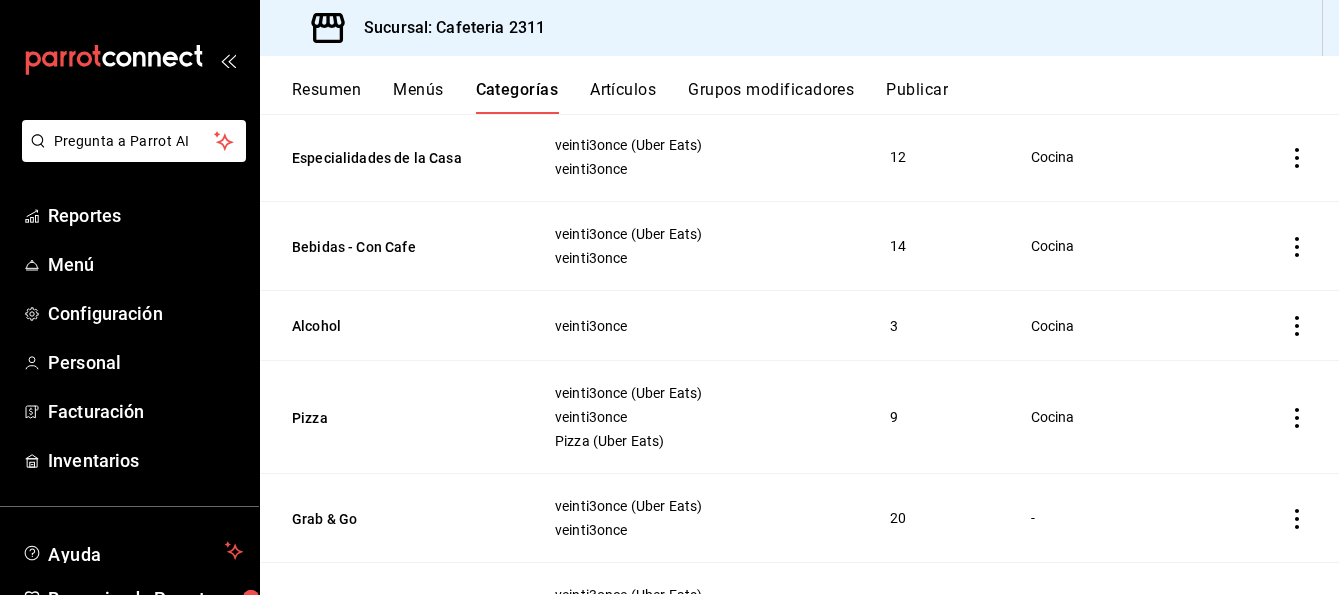 click 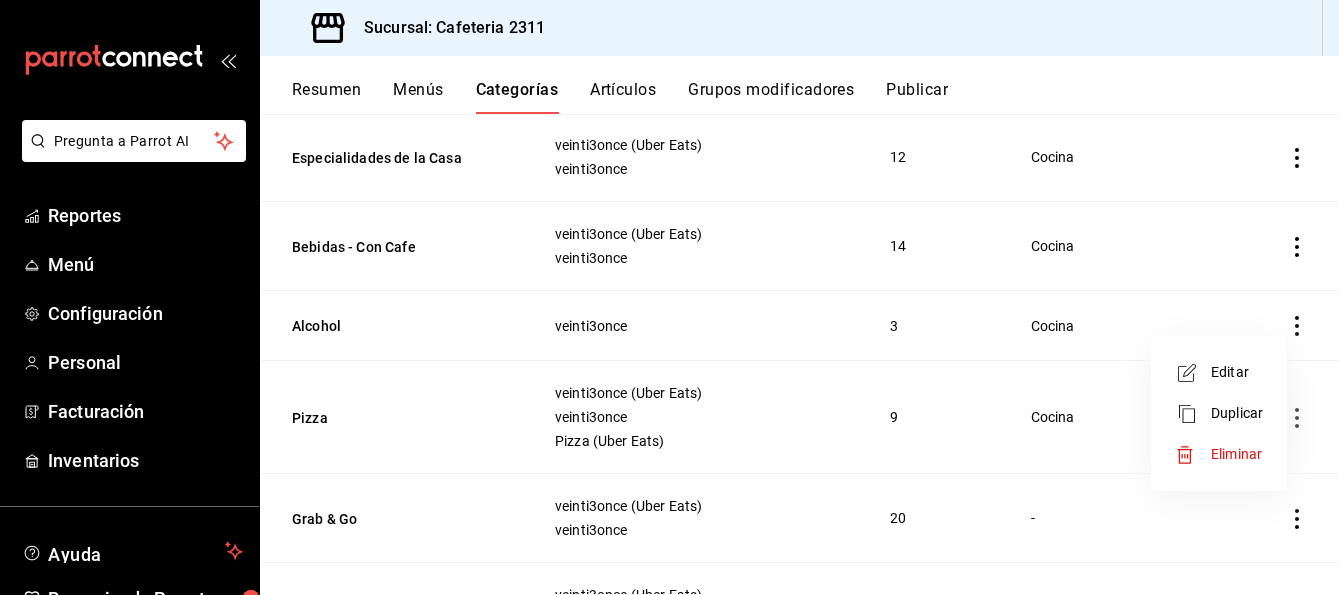 click at bounding box center [669, 297] 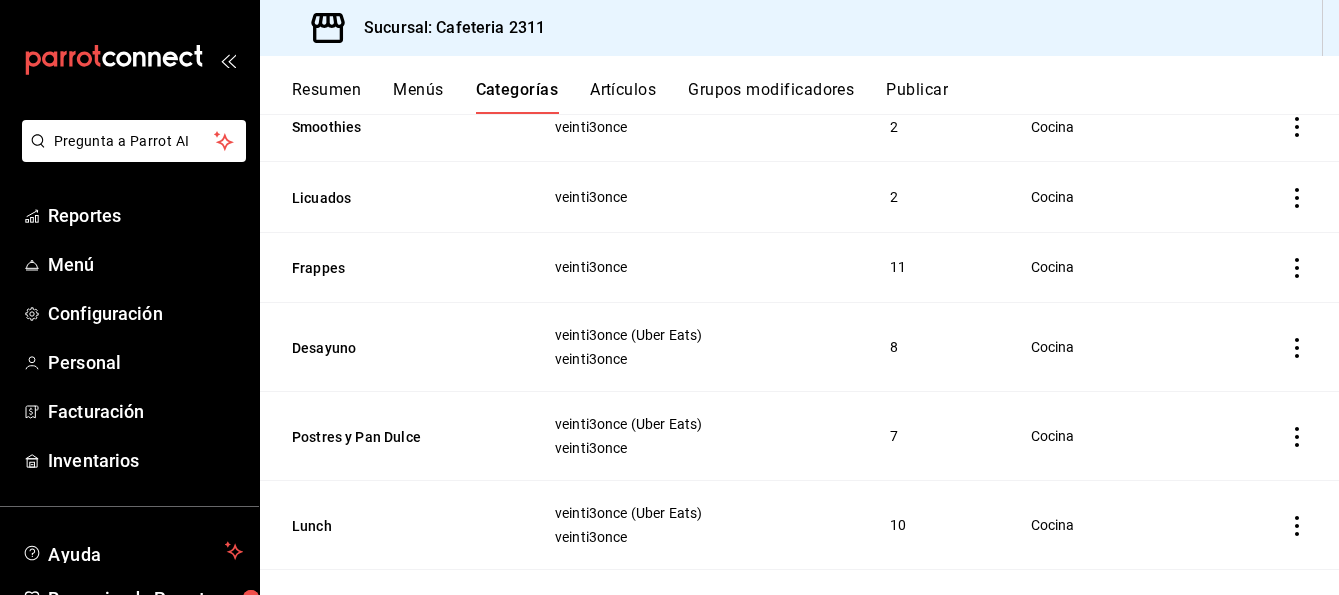 scroll, scrollTop: 0, scrollLeft: 0, axis: both 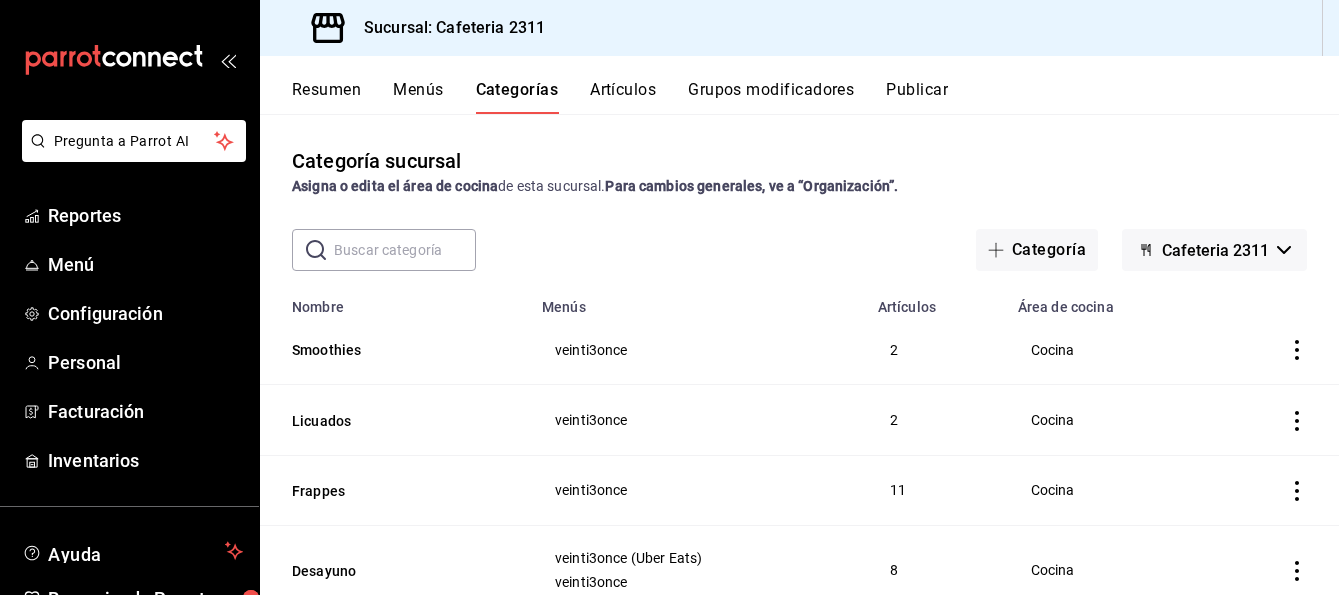click on "Categoría sucursal Asigna o edita el área de cocina  de esta sucursal.  Para cambios generales, ve a “Organización”. ​ ​ Categoría Cafeteria 2311 Nombre Menús Artículos Área de cocina Smoothies veinti3once 2 Cocina Licuados veinti3once 2 Cocina Frappes veinti3once 11 Cocina Desayuno veinti3once (Uber Eats) veinti3once 8 Cocina Postres y Pan Dulce veinti3once (Uber Eats) veinti3once 7 Cocina Lunch veinti3once (Uber Eats) veinti3once 10 Cocina Especialidades de la Casa veinti3once (Uber Eats) veinti3once 12 Cocina Bebidas - Con Cafe veinti3once (Uber Eats) veinti3once 14 Cocina Alcohol veinti3once 3 Cocina Pizza veinti3once (Uber Eats) veinti3once Pizza (Uber Eats) 9 Cocina Grab & Go veinti3once (Uber Eats) veinti3once 20 - Bebidas - Sin Cafe veinti3once (Uber Eats) veinti3once 8 Cocina" at bounding box center (799, 354) 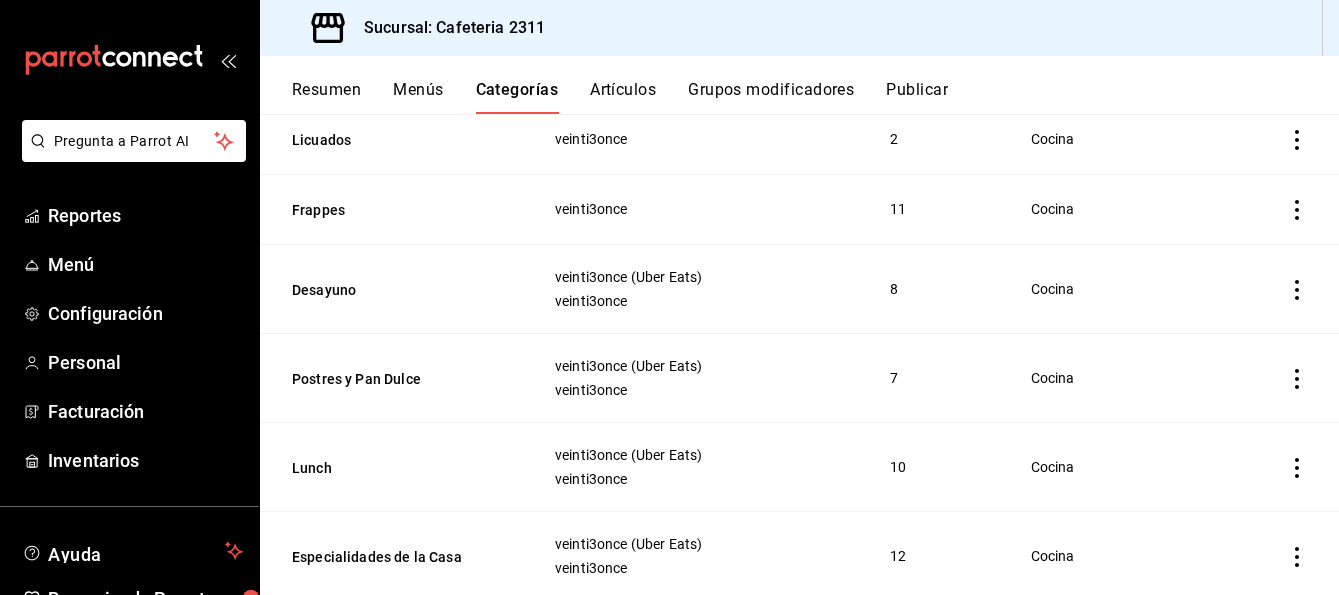 scroll, scrollTop: 0, scrollLeft: 0, axis: both 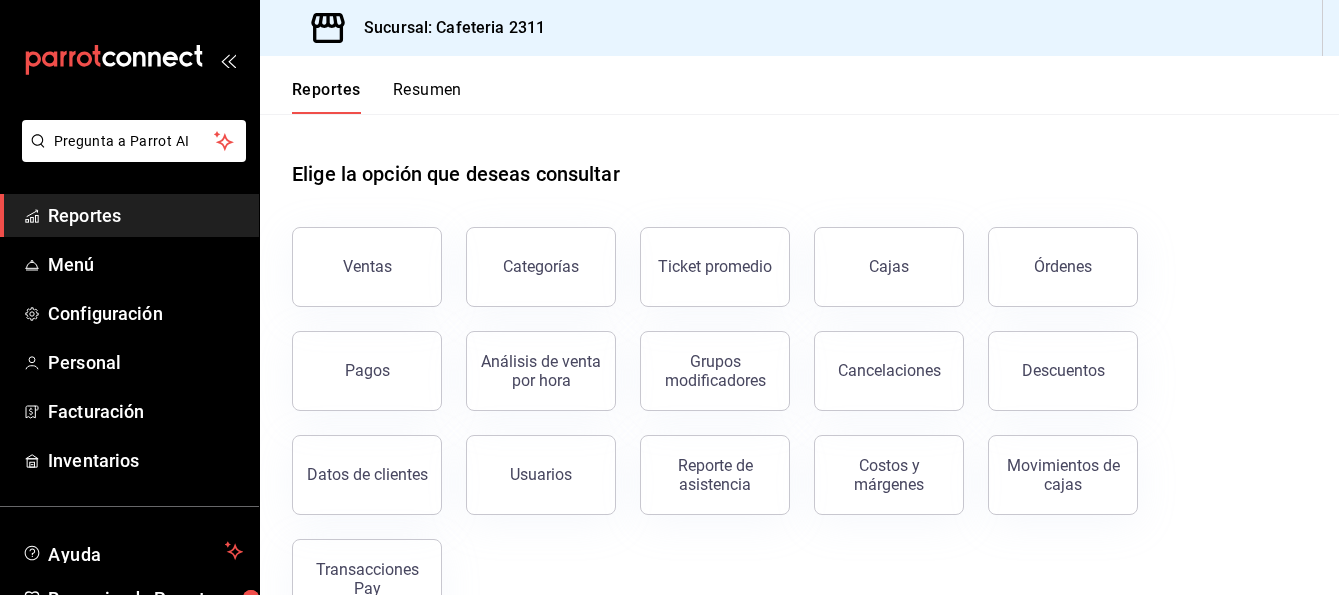 click 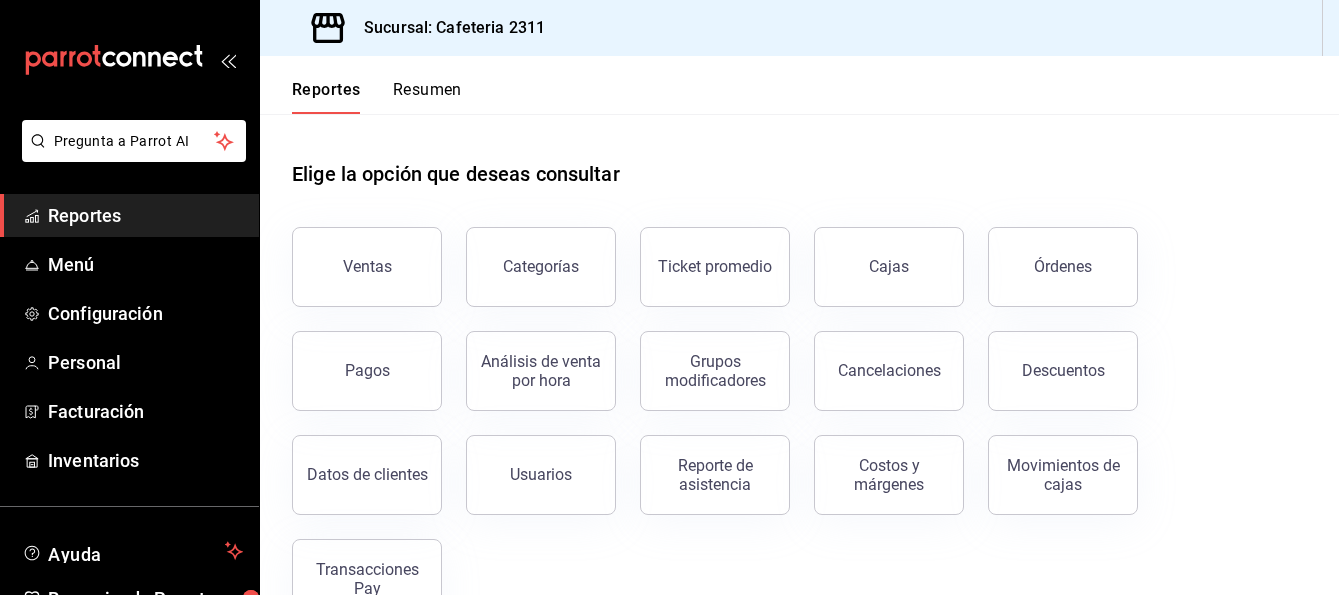click 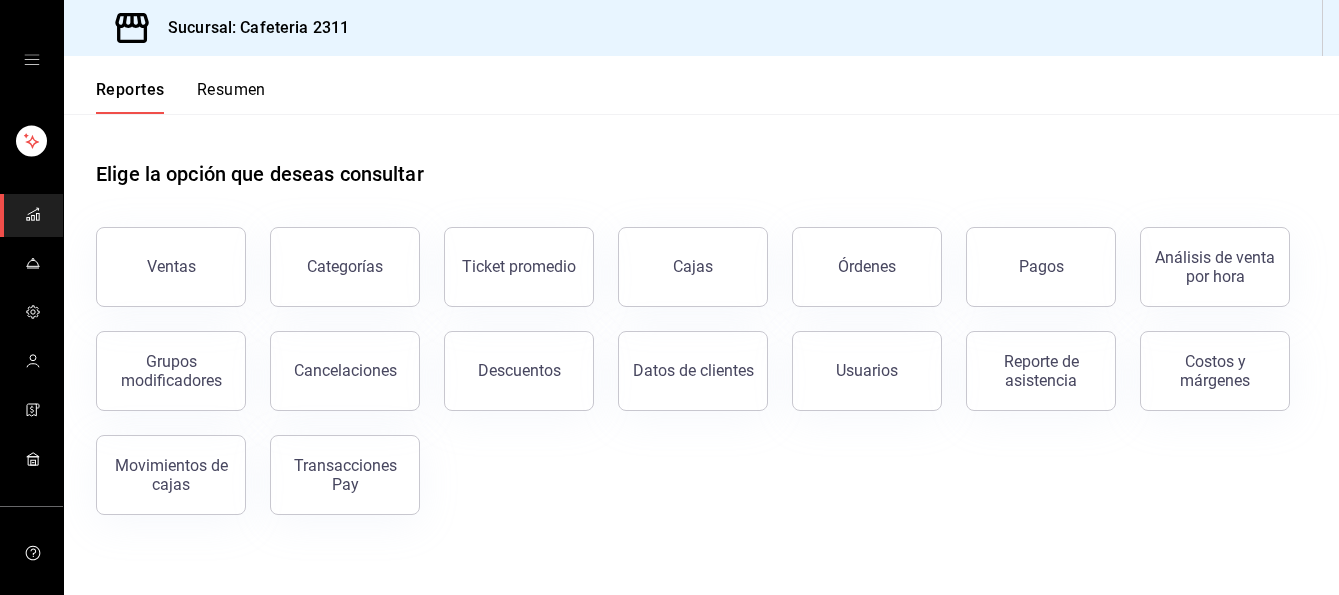 click at bounding box center [31, 60] 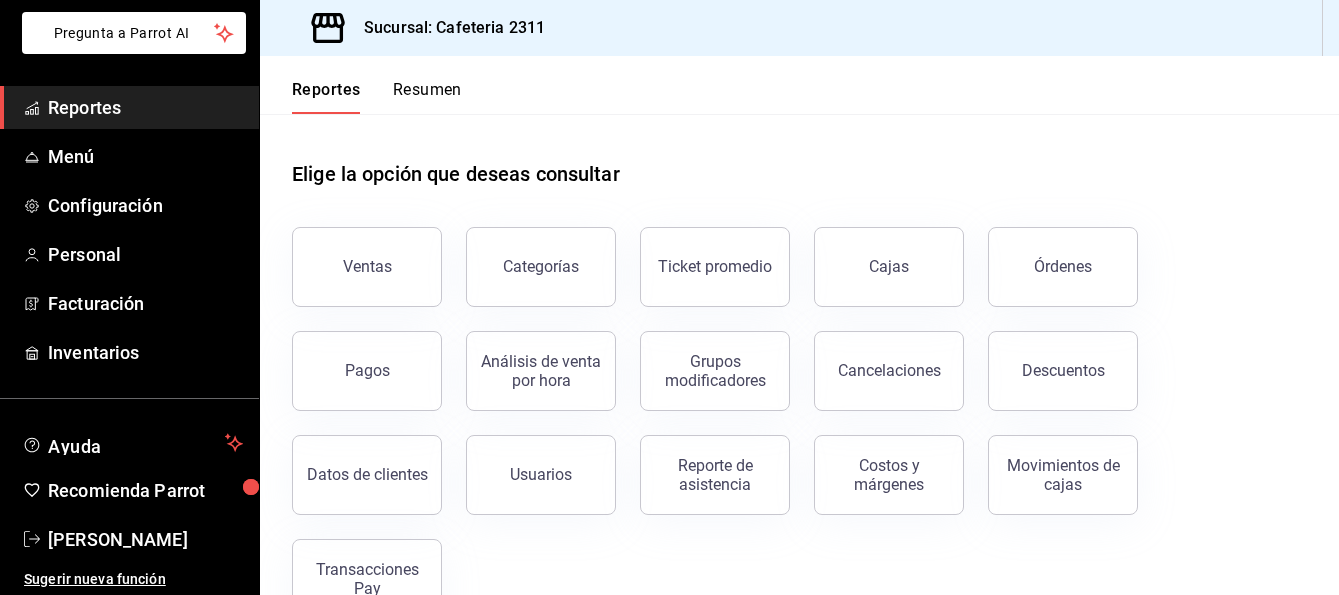 scroll, scrollTop: 111, scrollLeft: 0, axis: vertical 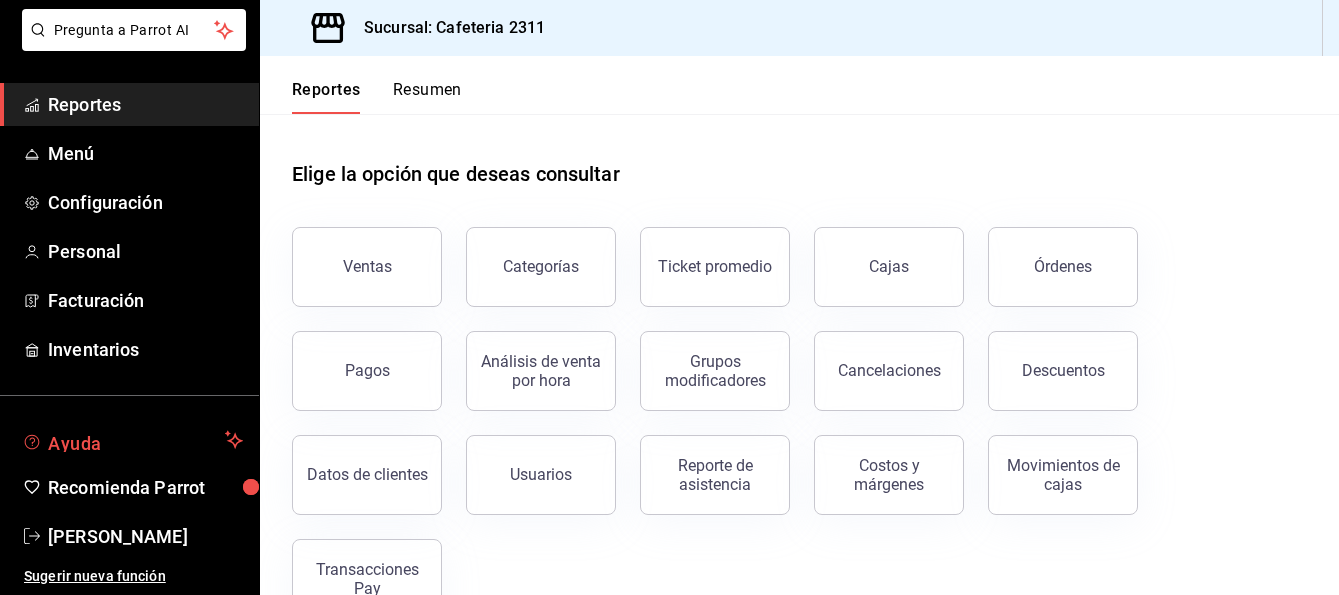 click on "Ayuda" at bounding box center [132, 440] 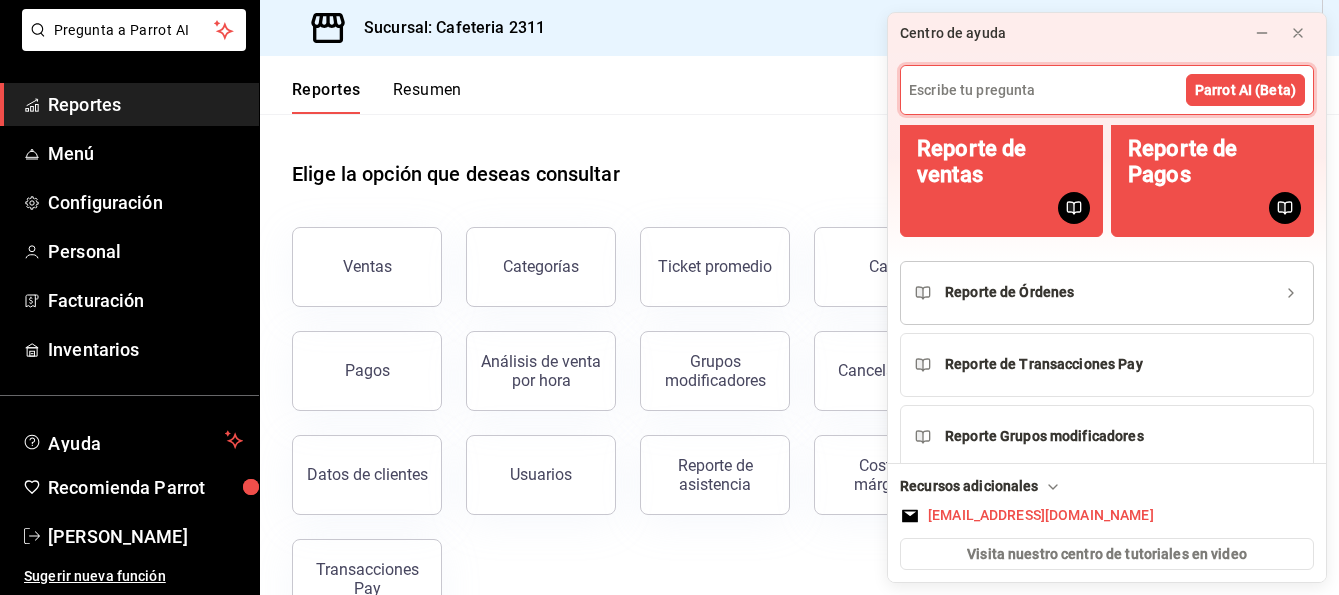 scroll, scrollTop: 103, scrollLeft: 0, axis: vertical 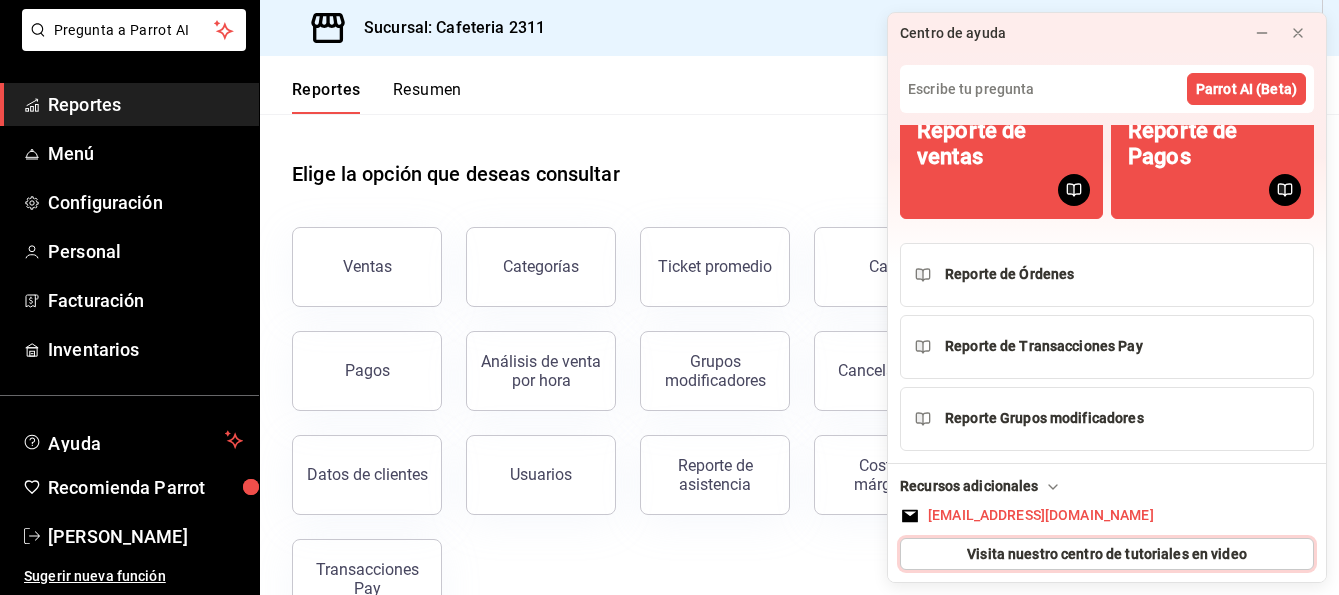 click on "Visita nuestro centro de tutoriales en video" at bounding box center (1107, 554) 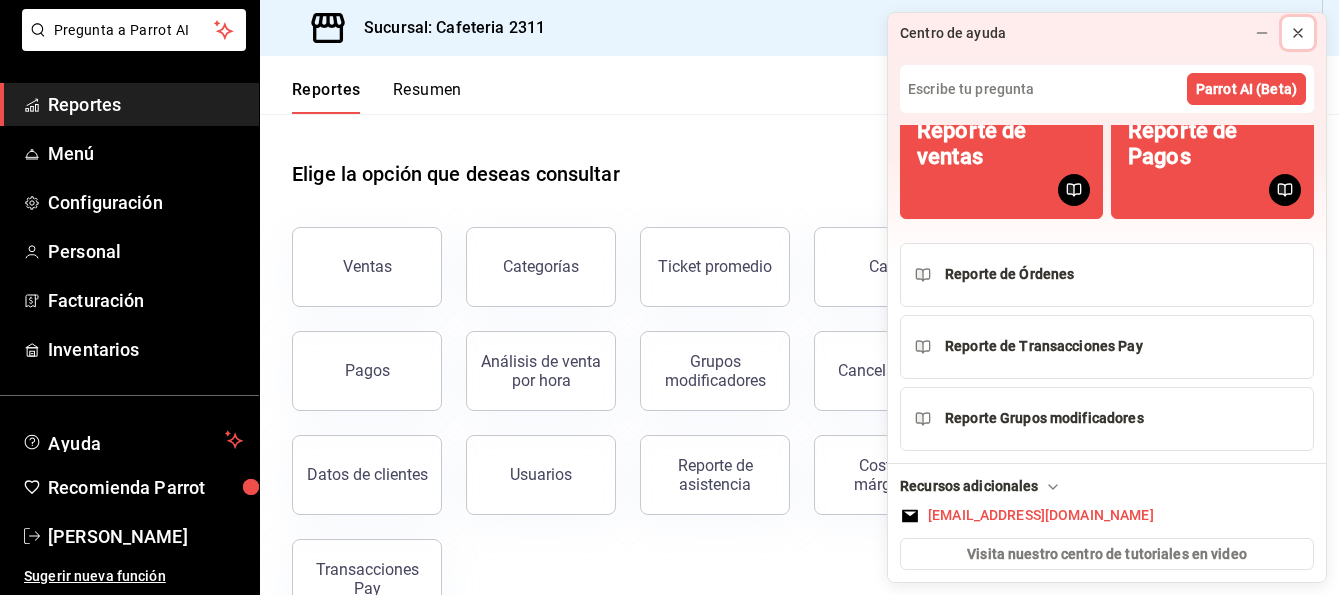 click 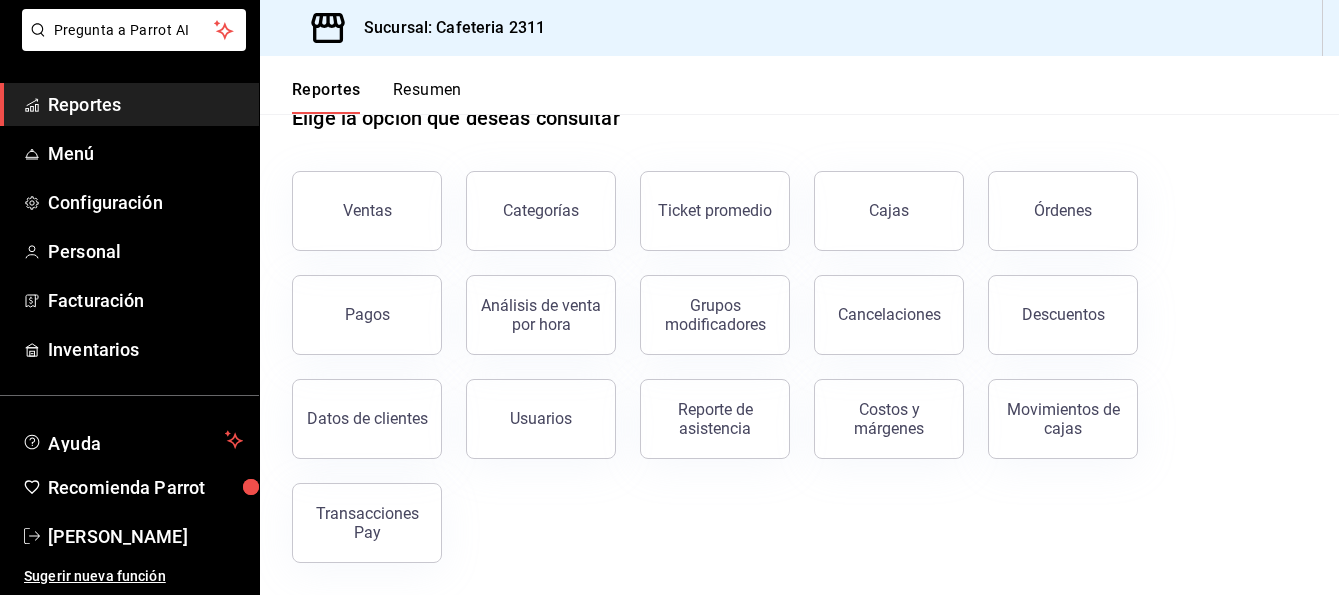 scroll, scrollTop: 0, scrollLeft: 0, axis: both 